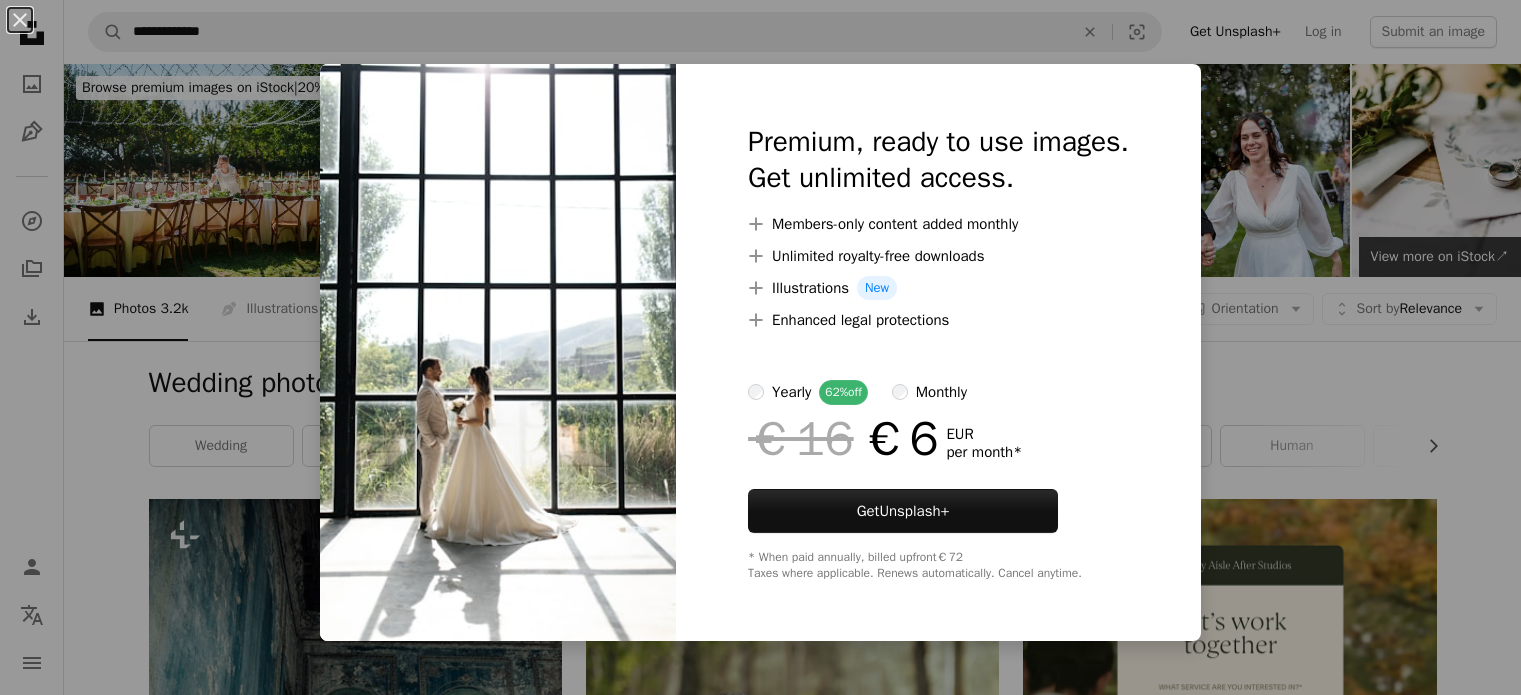 scroll, scrollTop: 1200, scrollLeft: 0, axis: vertical 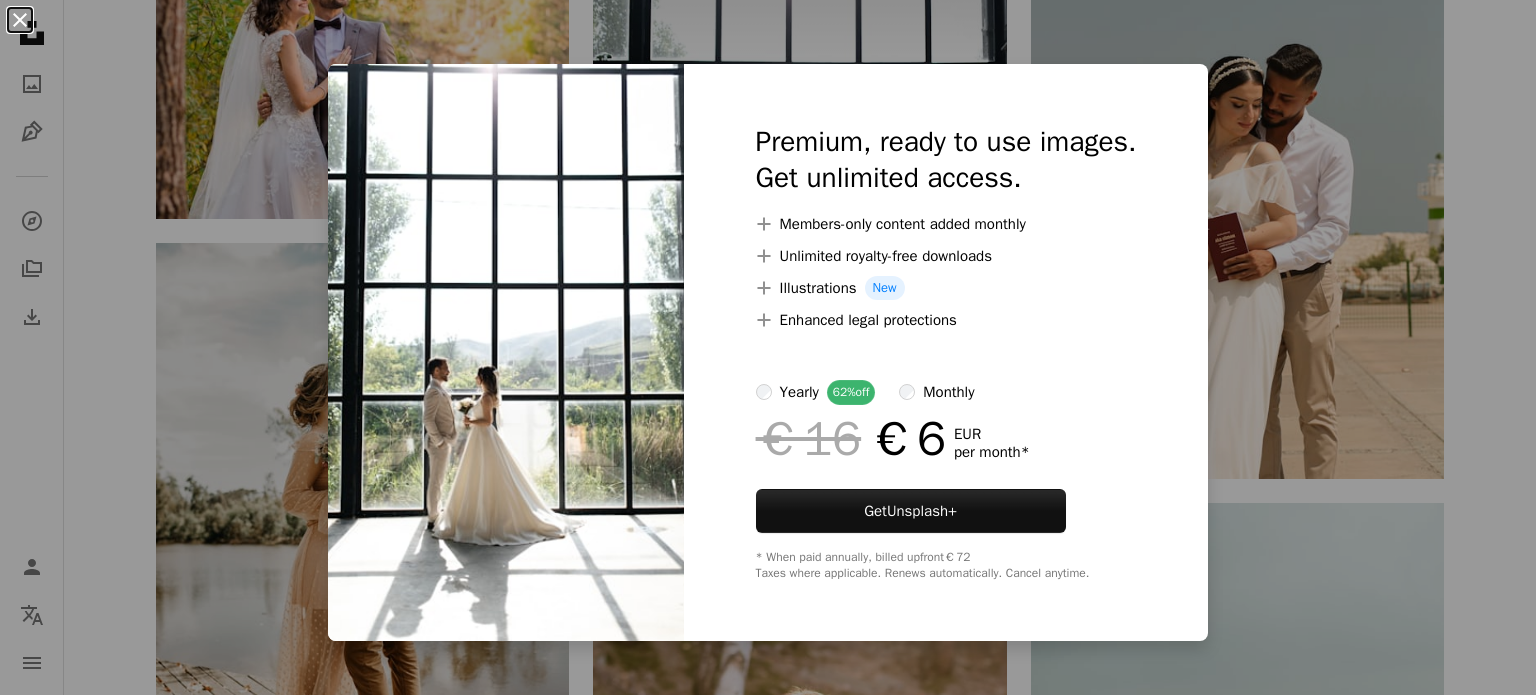 click on "An X shape" at bounding box center (20, 20) 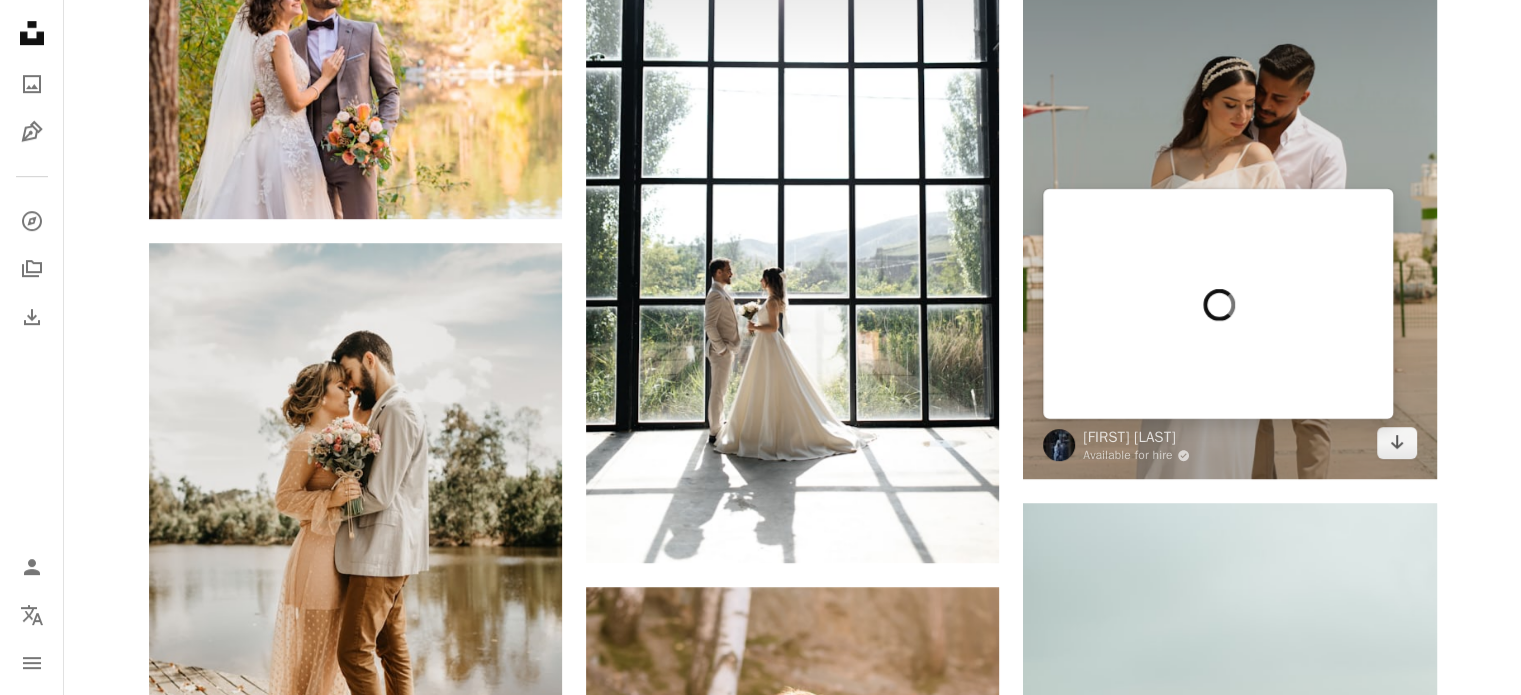 click at bounding box center (1059, 445) 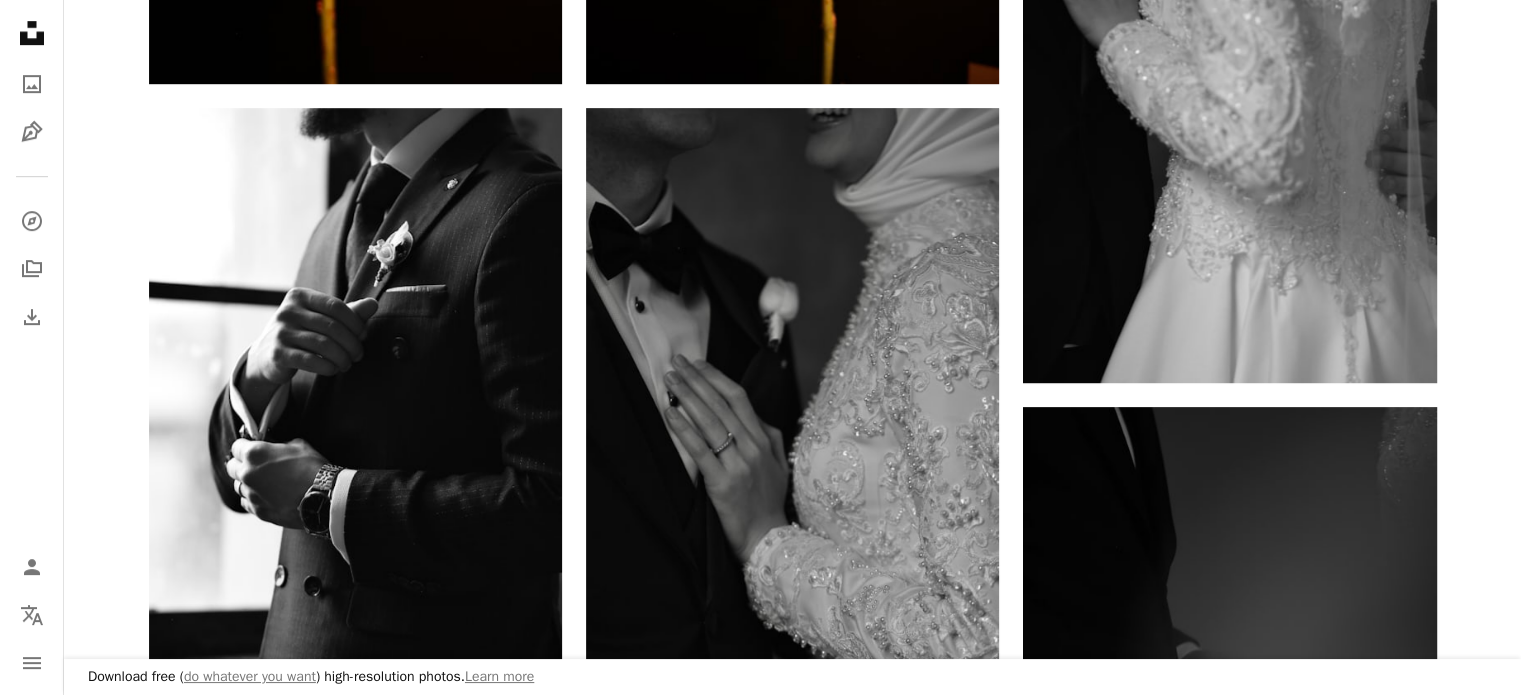 scroll, scrollTop: 1142, scrollLeft: 0, axis: vertical 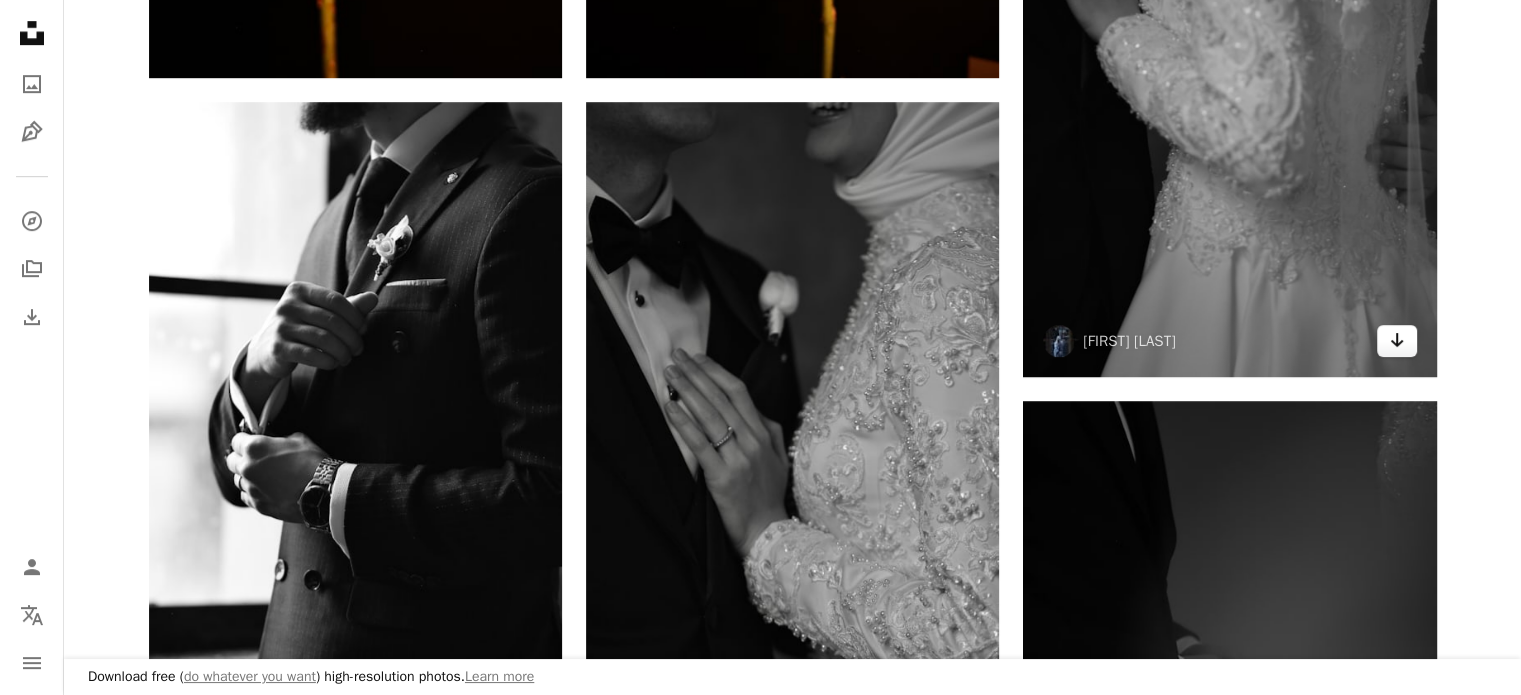 click on "Arrow pointing down" 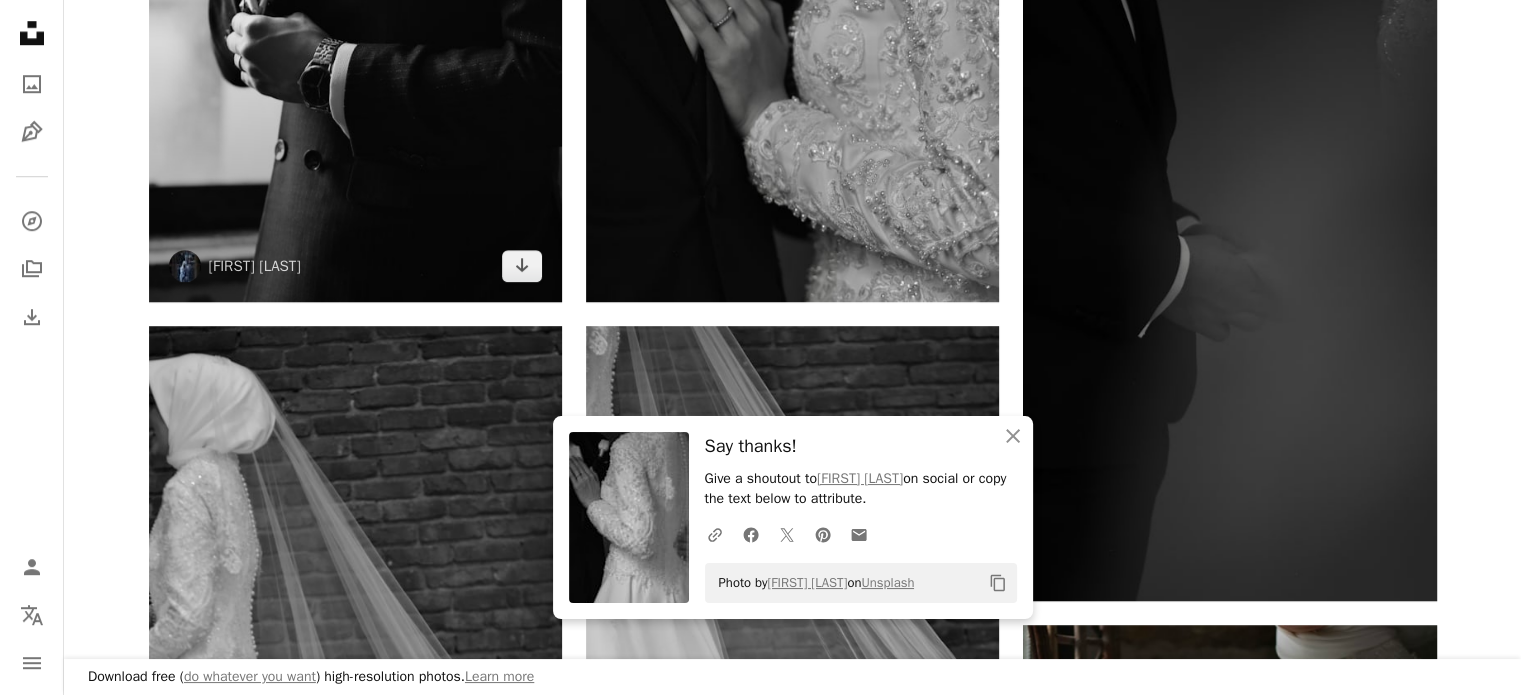 scroll, scrollTop: 1582, scrollLeft: 0, axis: vertical 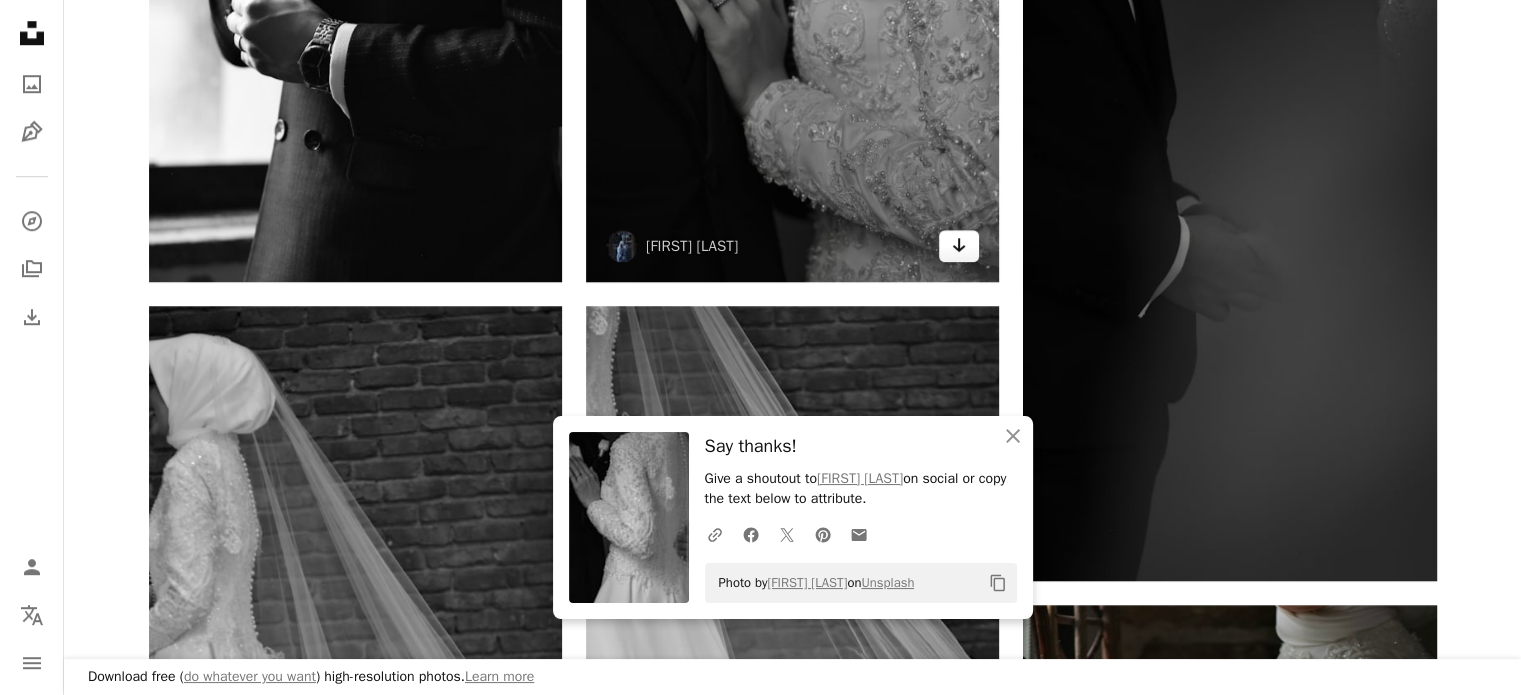 click on "Arrow pointing down" 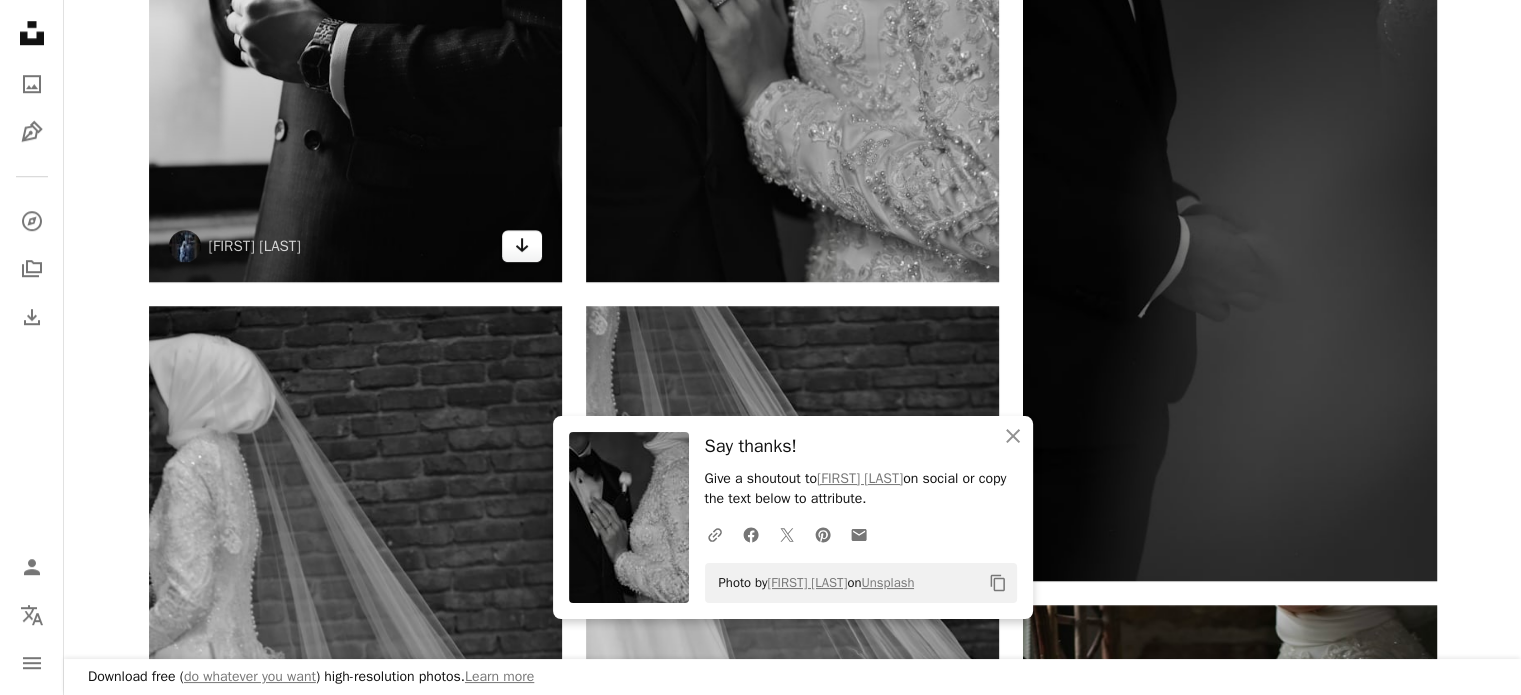 click on "Arrow pointing down" 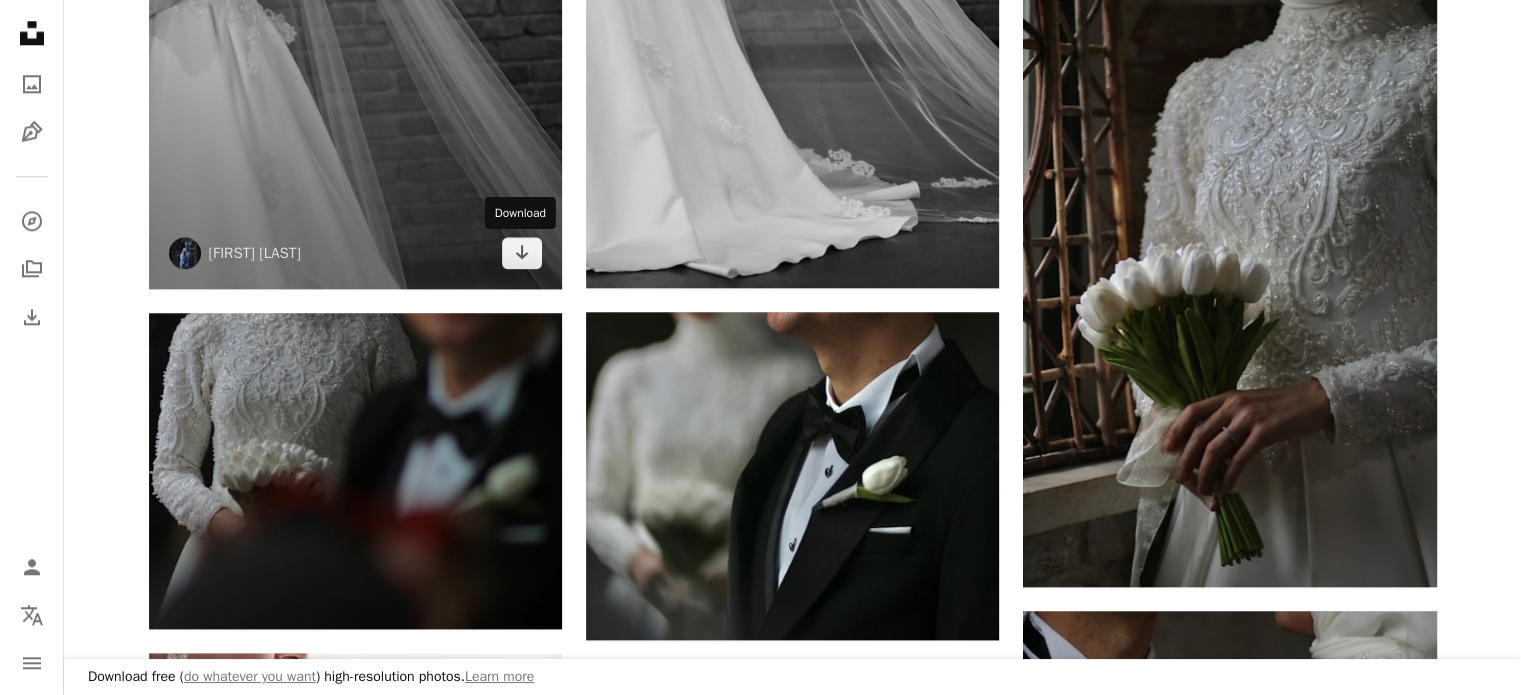 scroll, scrollTop: 2222, scrollLeft: 0, axis: vertical 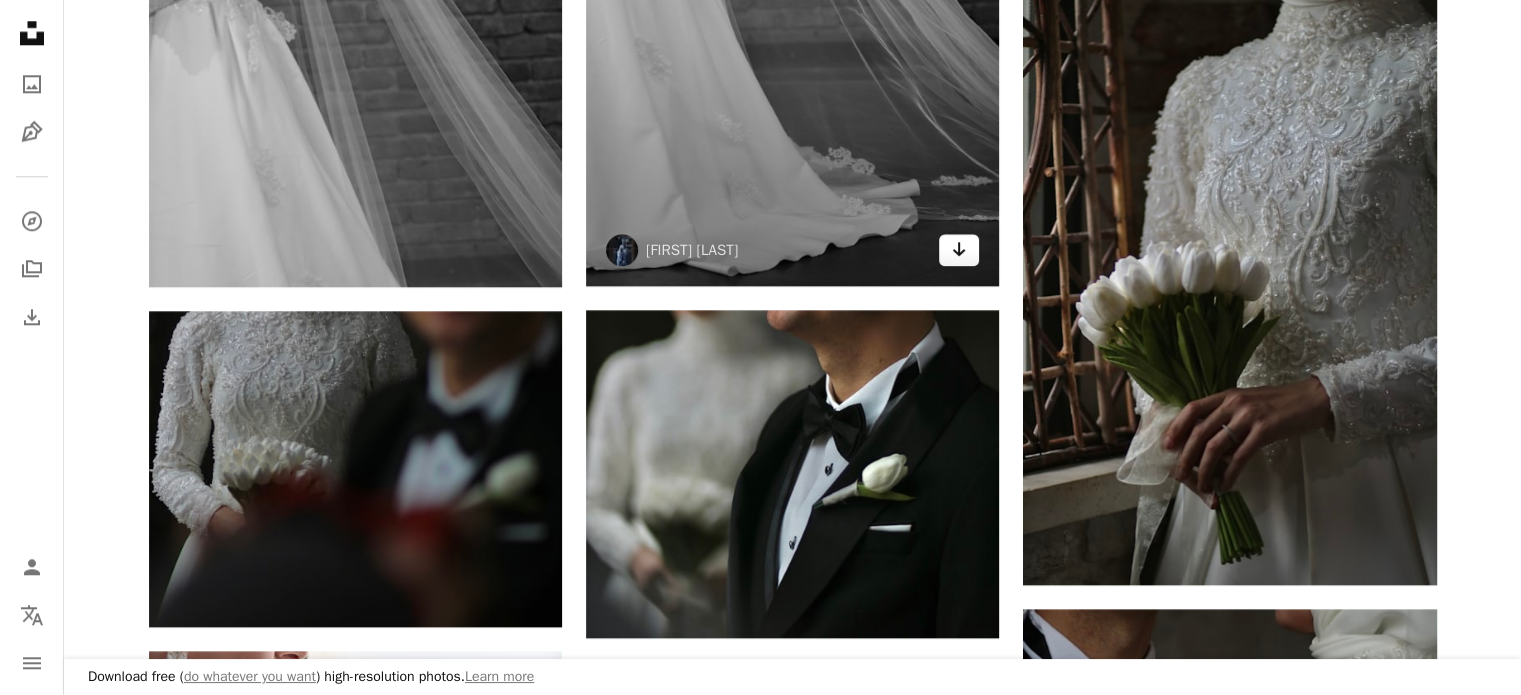 click on "Arrow pointing down" at bounding box center (959, 250) 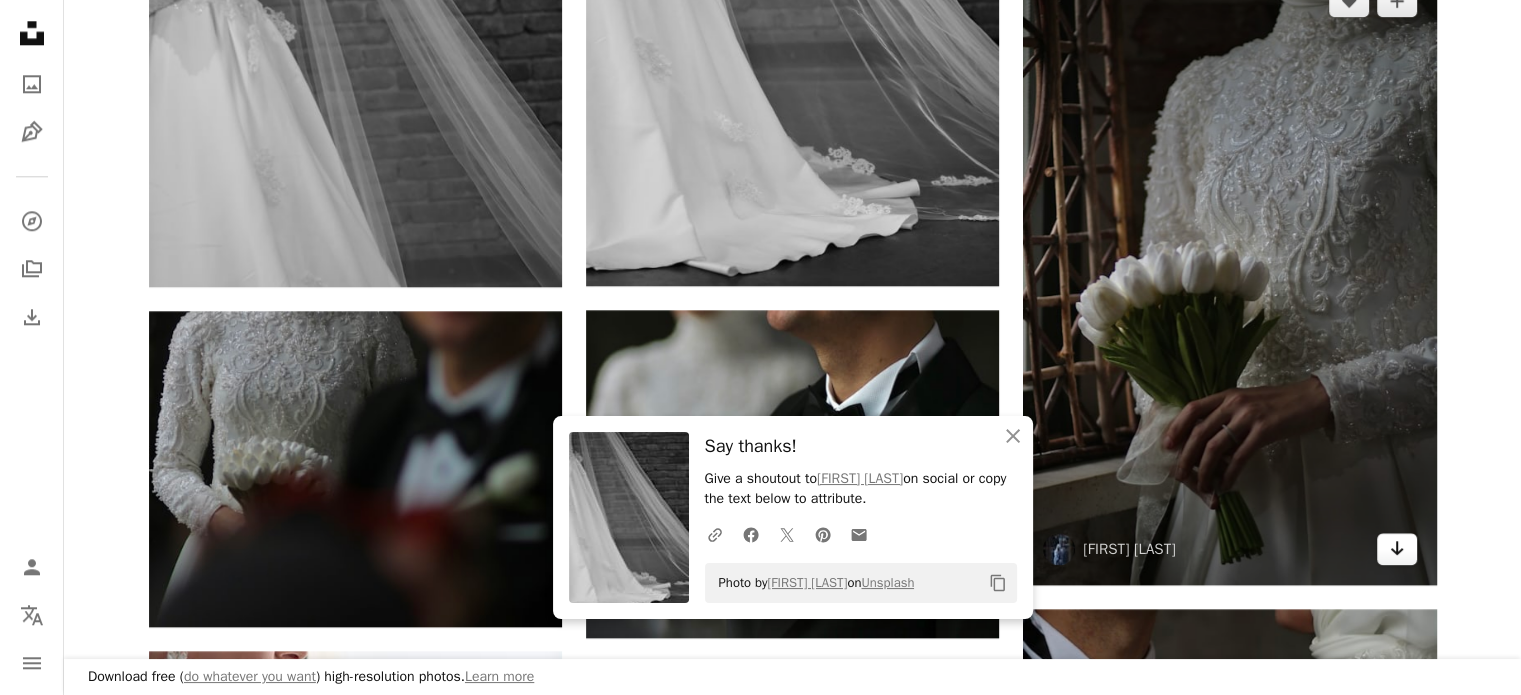 click 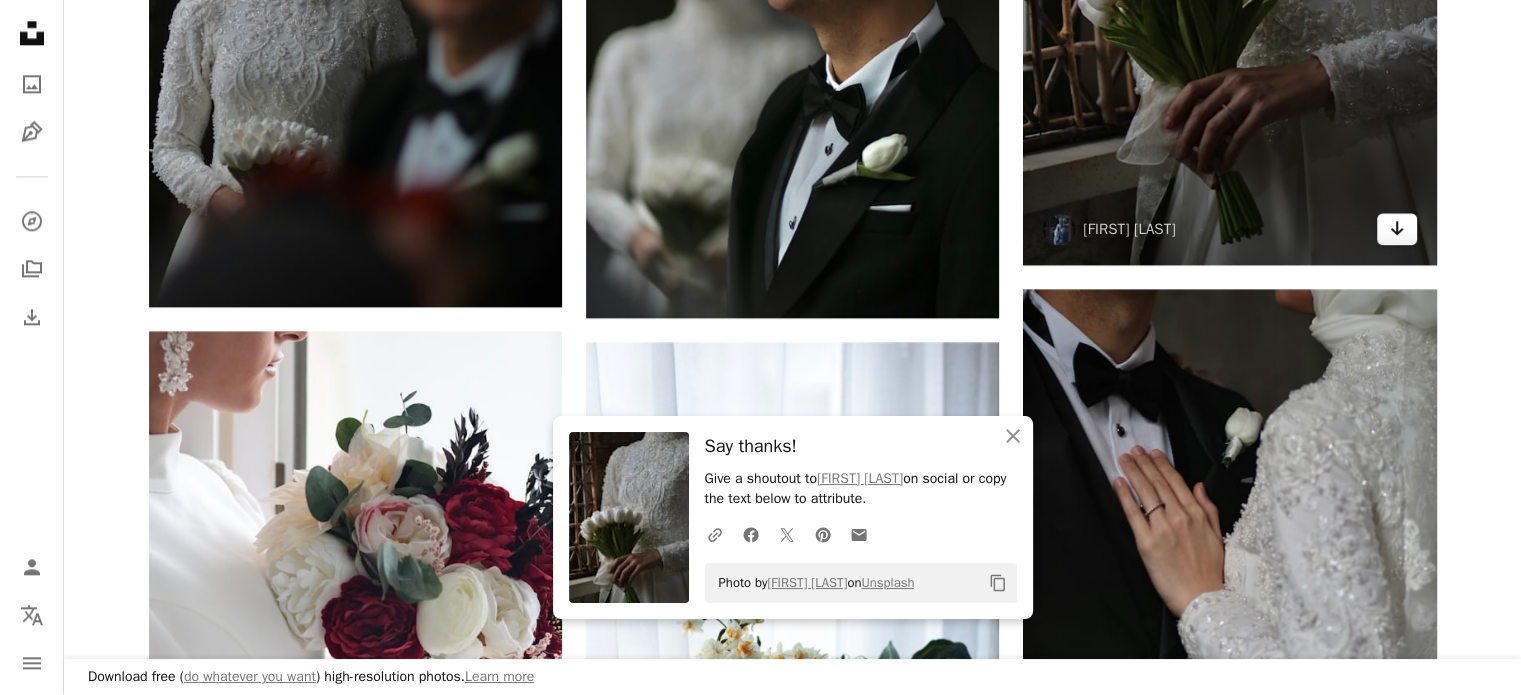 scroll, scrollTop: 2582, scrollLeft: 0, axis: vertical 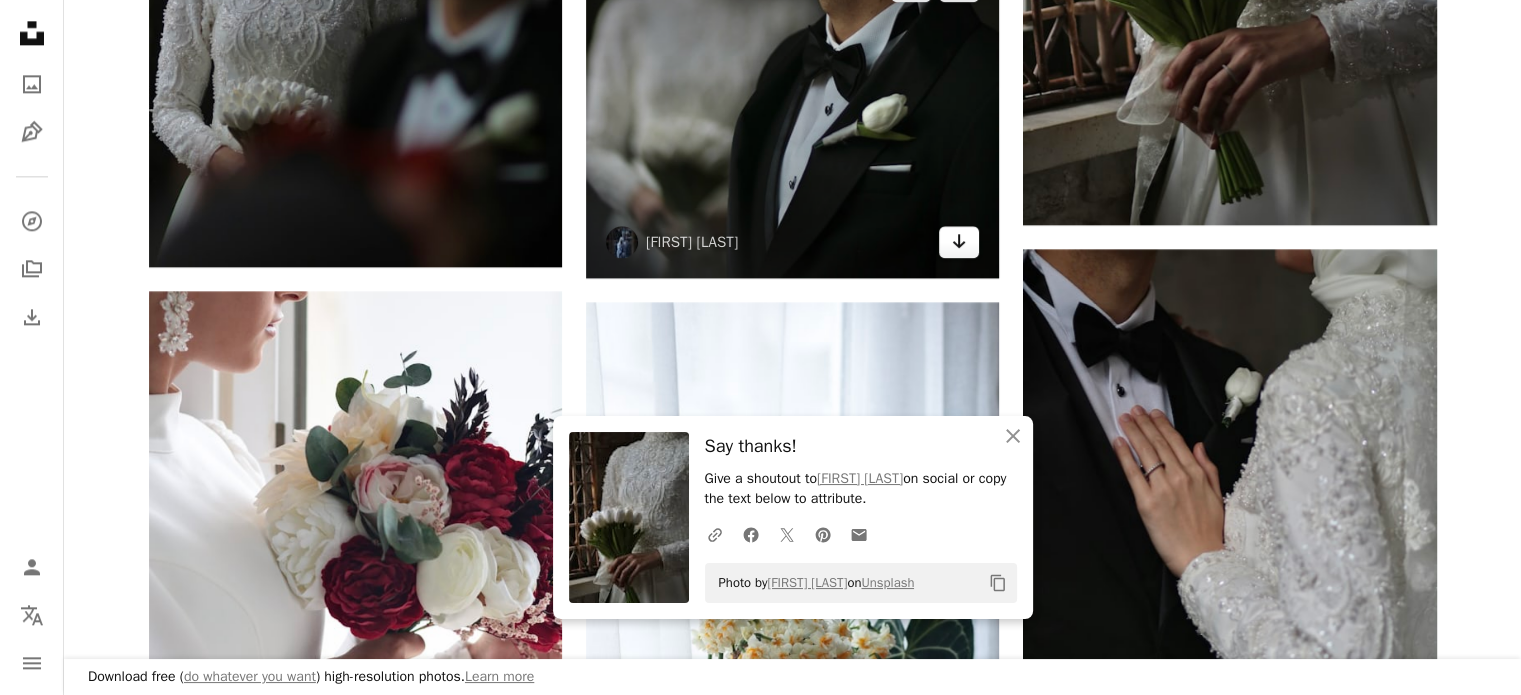 click on "Arrow pointing down" 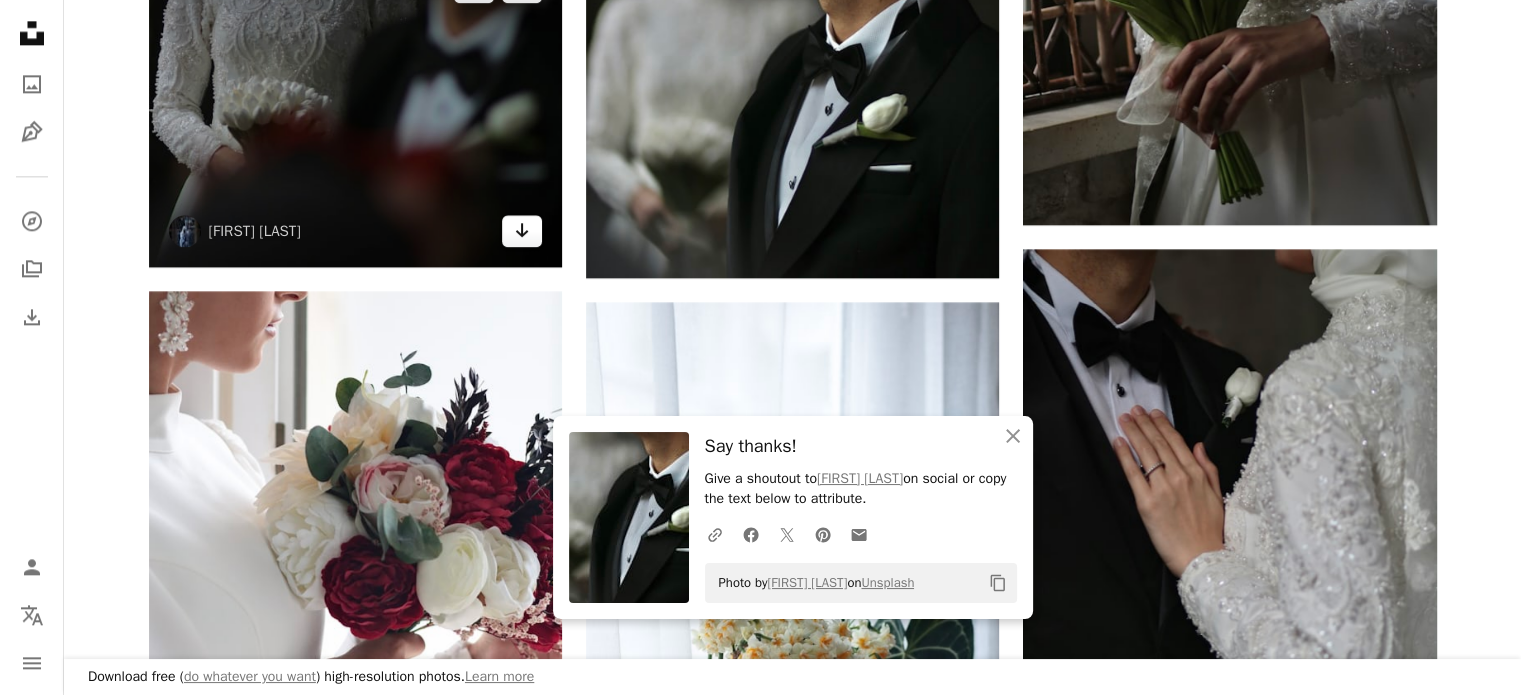 click 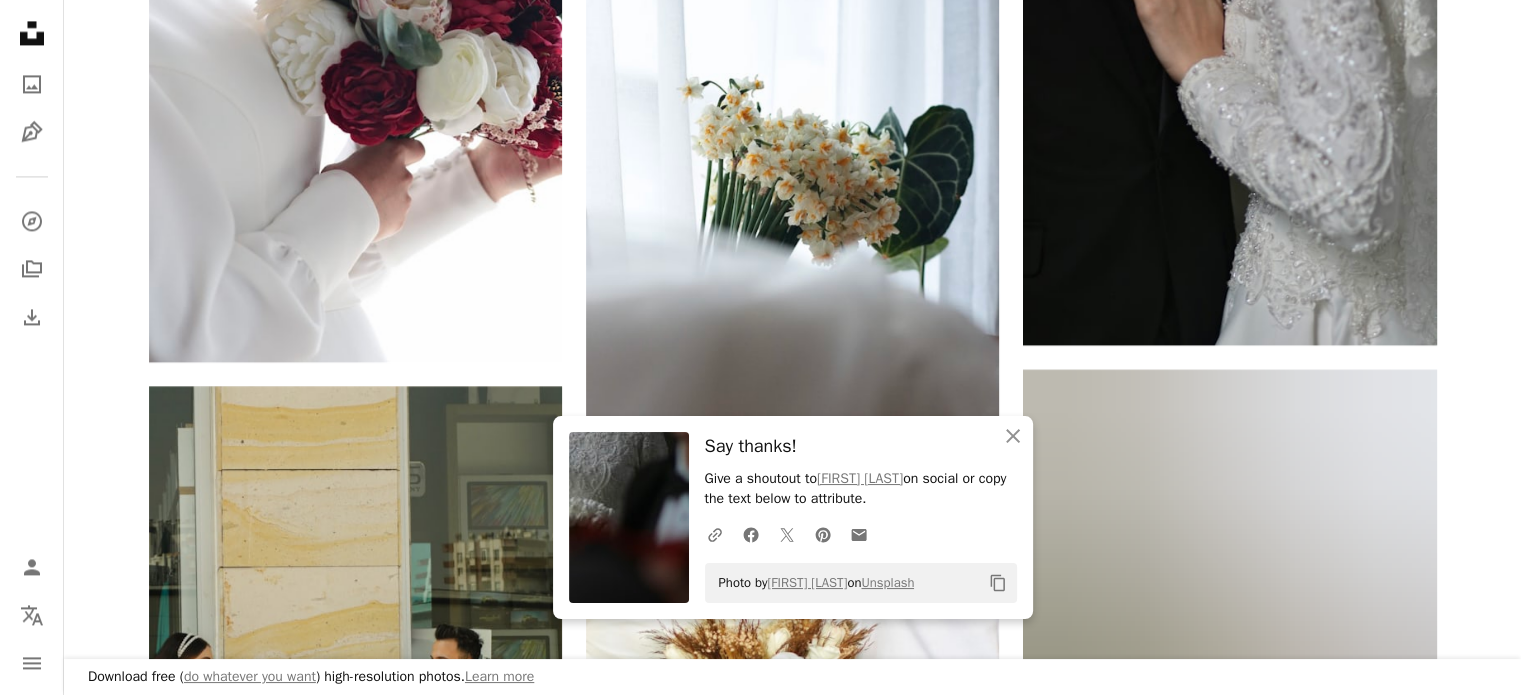 scroll, scrollTop: 3102, scrollLeft: 0, axis: vertical 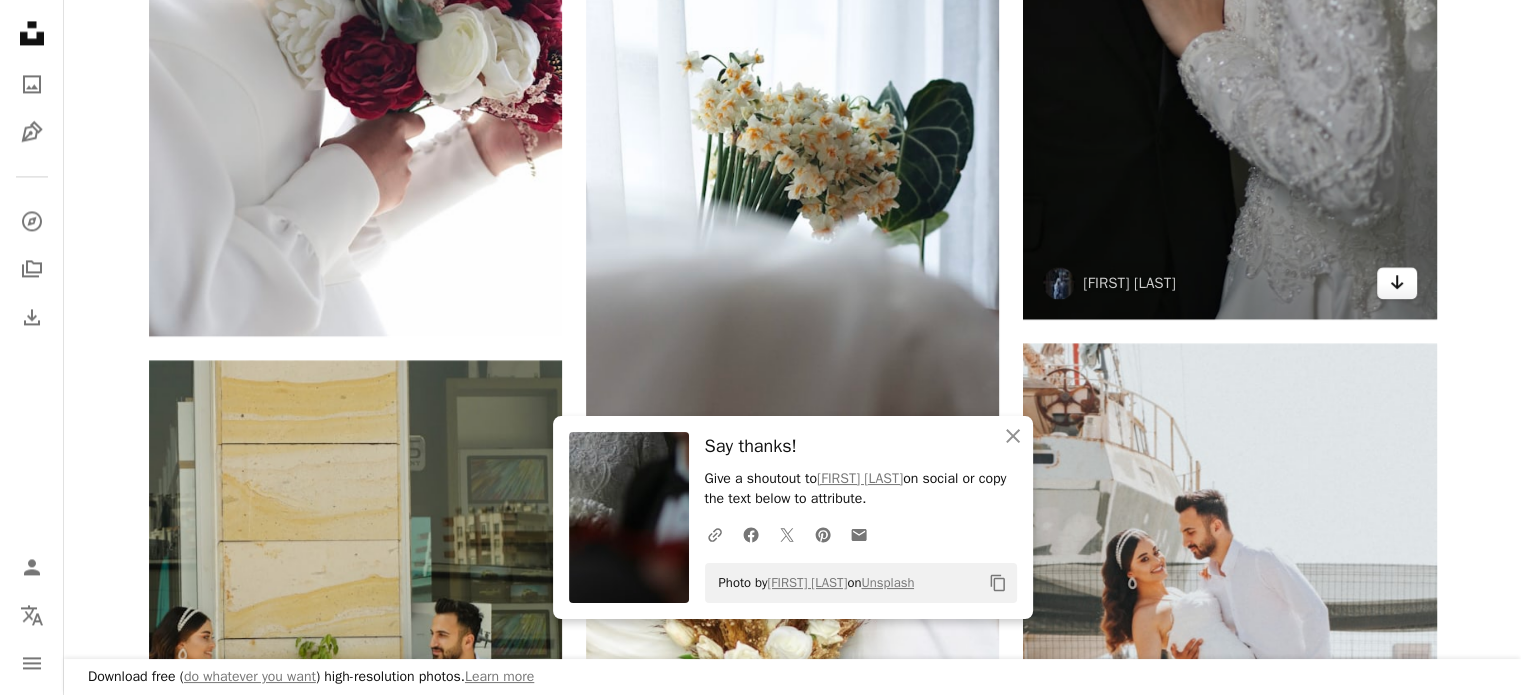 click 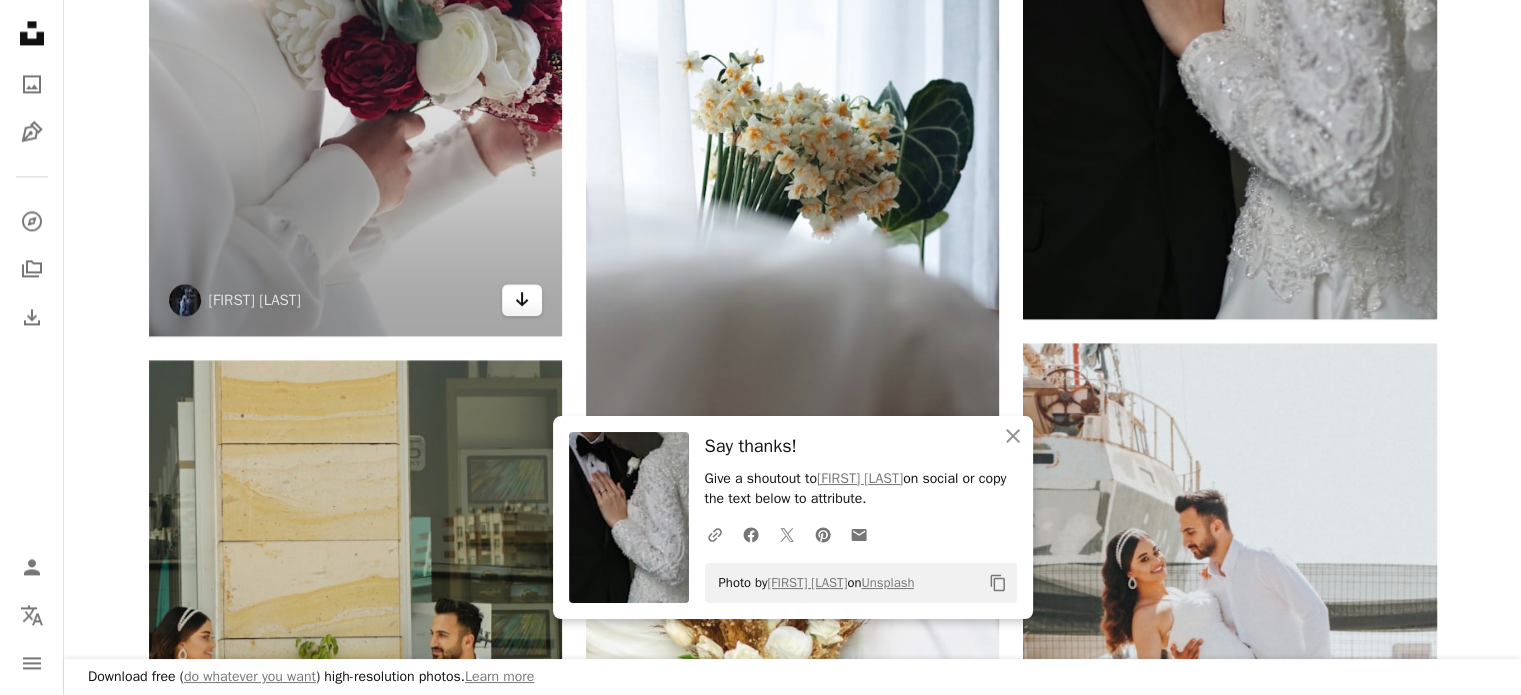 click 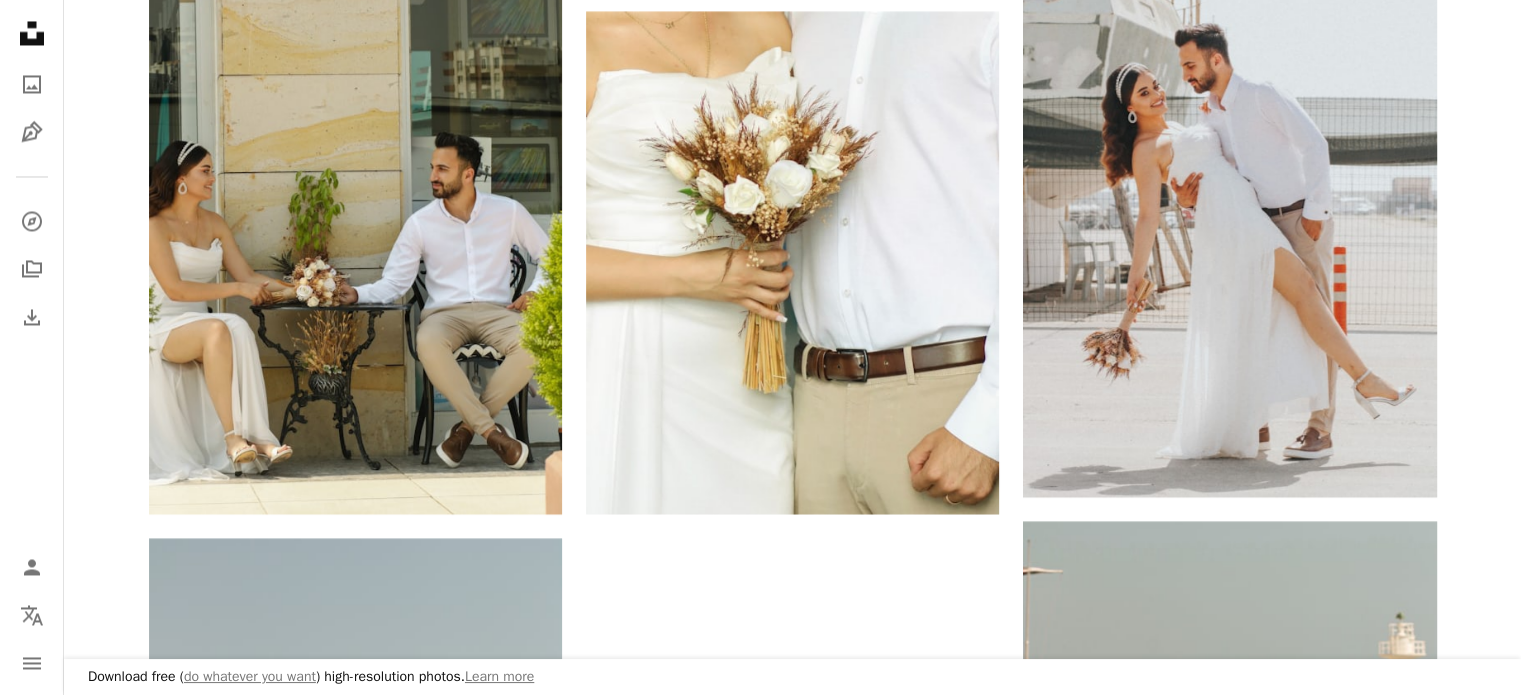 scroll, scrollTop: 3582, scrollLeft: 0, axis: vertical 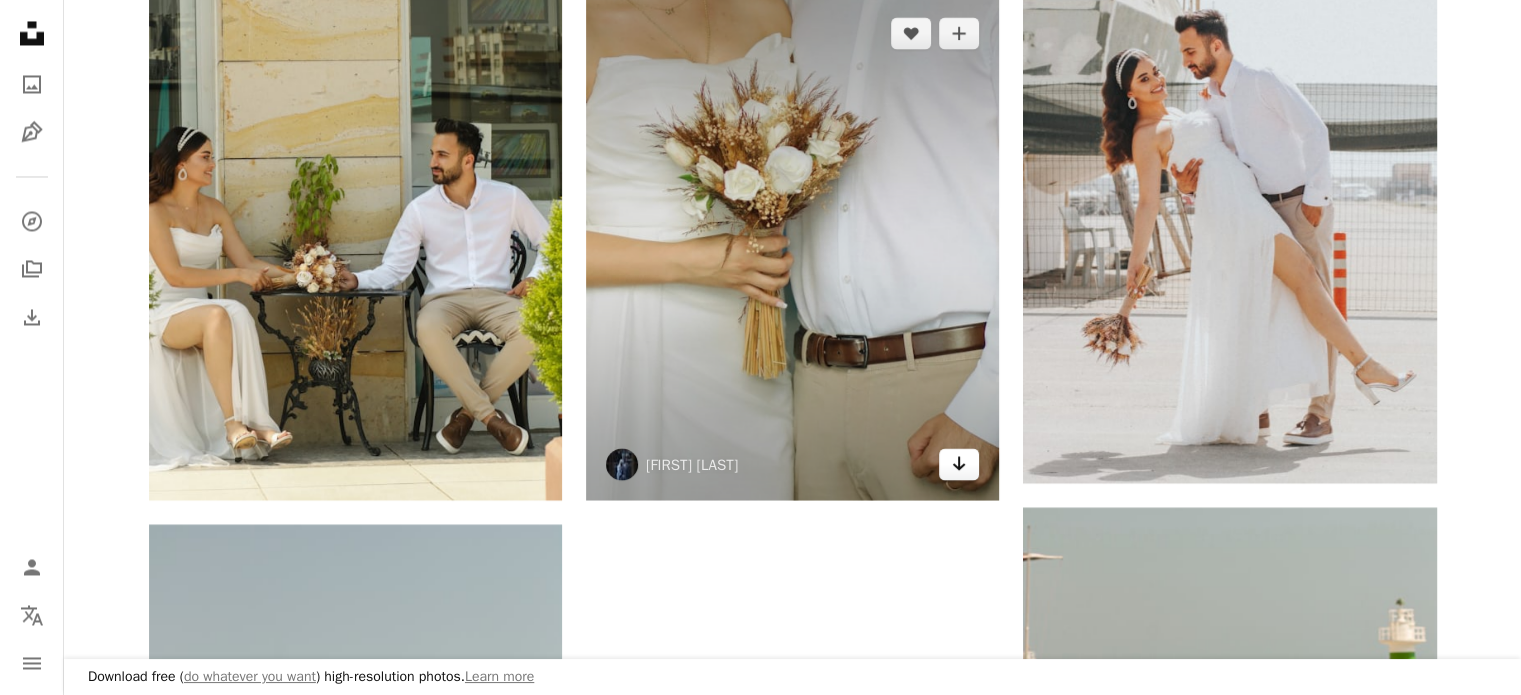 click on "Arrow pointing down" 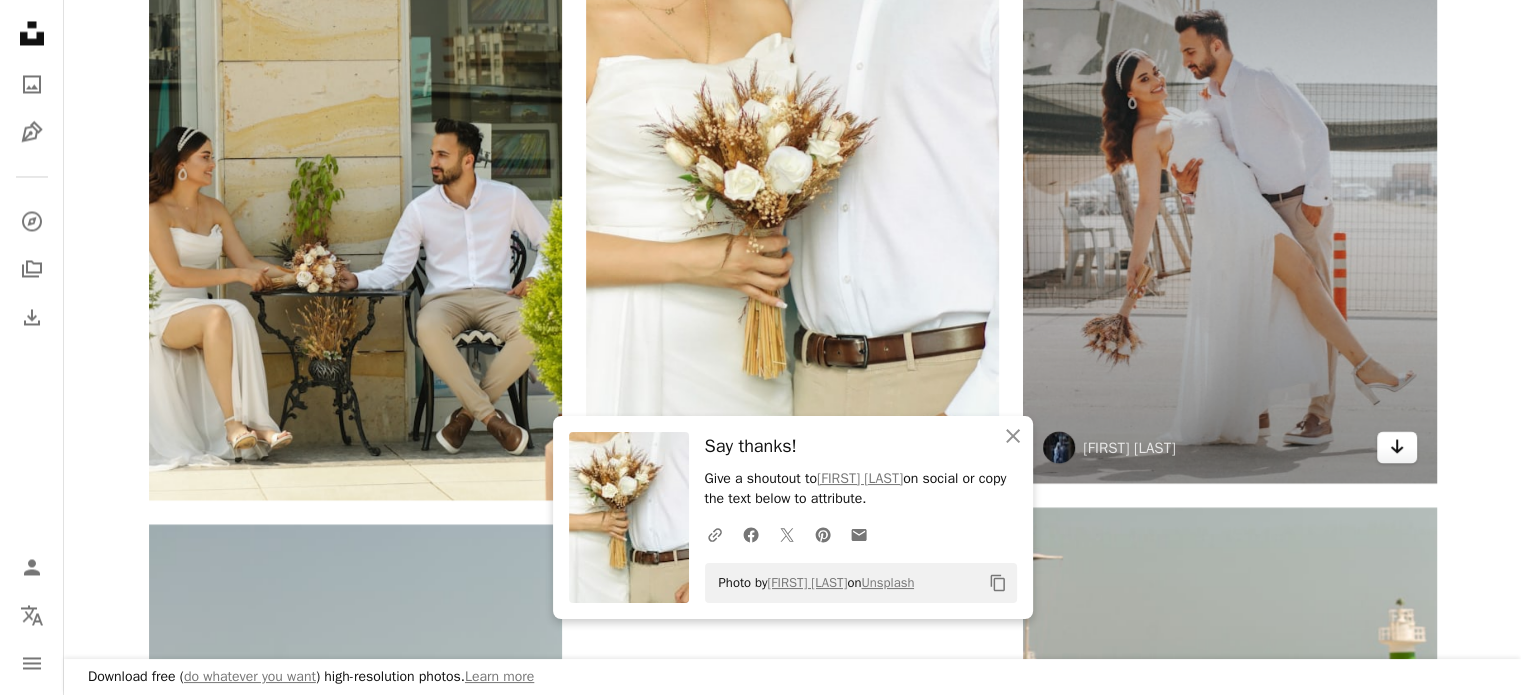 click 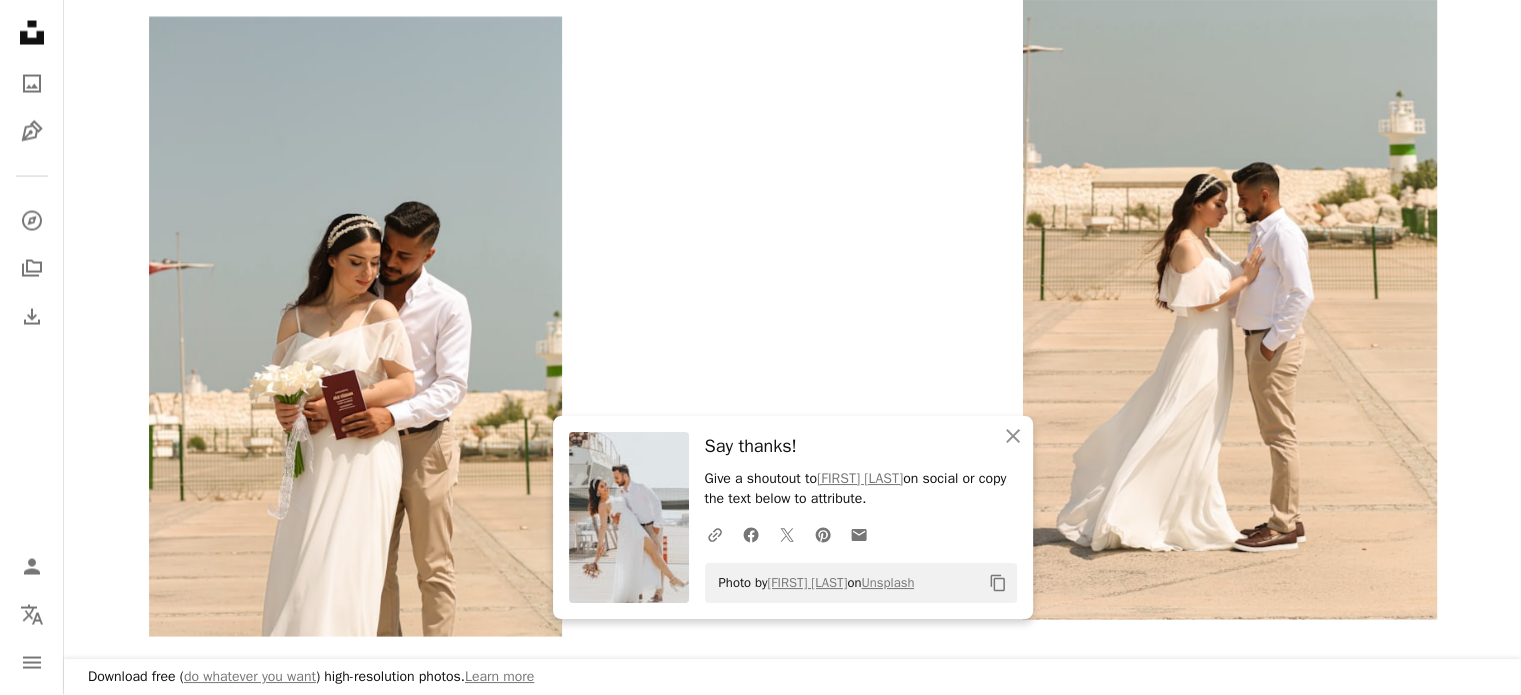 scroll, scrollTop: 4102, scrollLeft: 0, axis: vertical 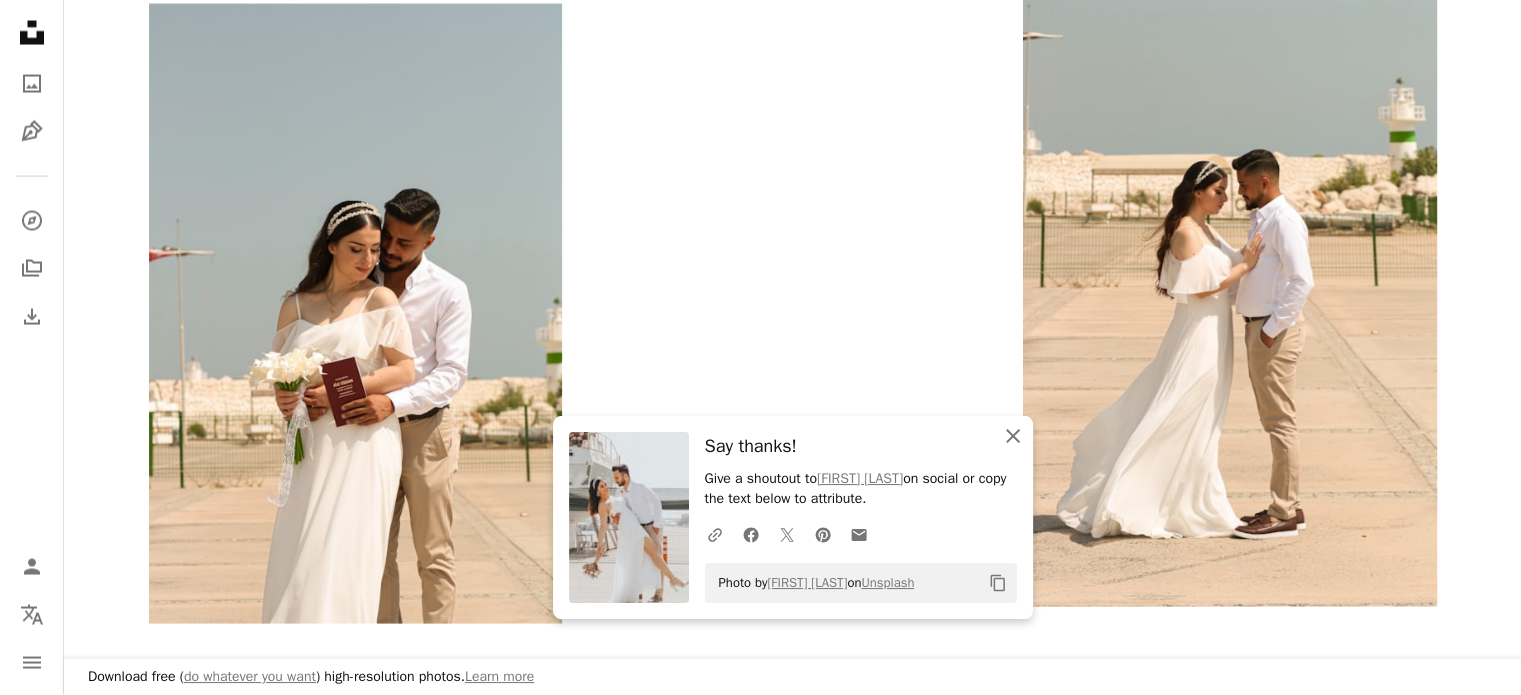 click 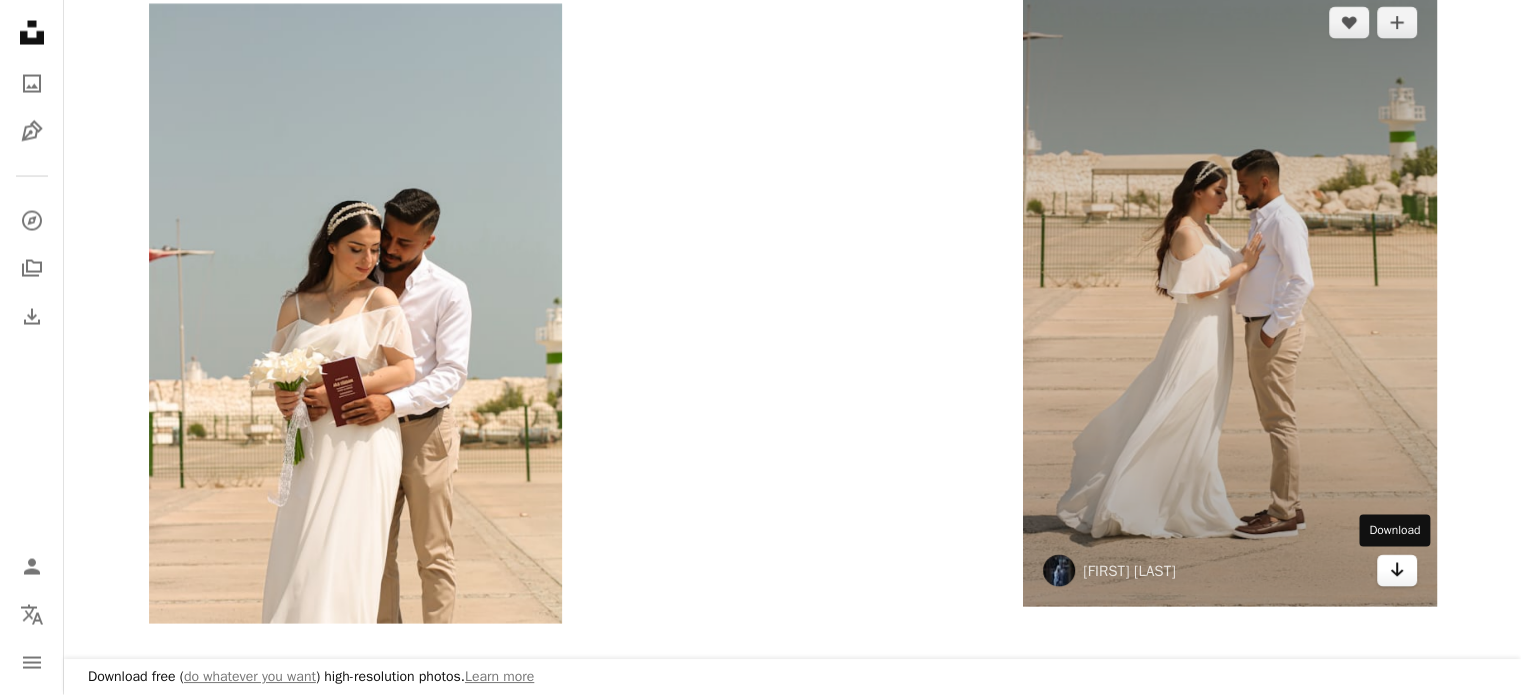 click on "Arrow pointing down" 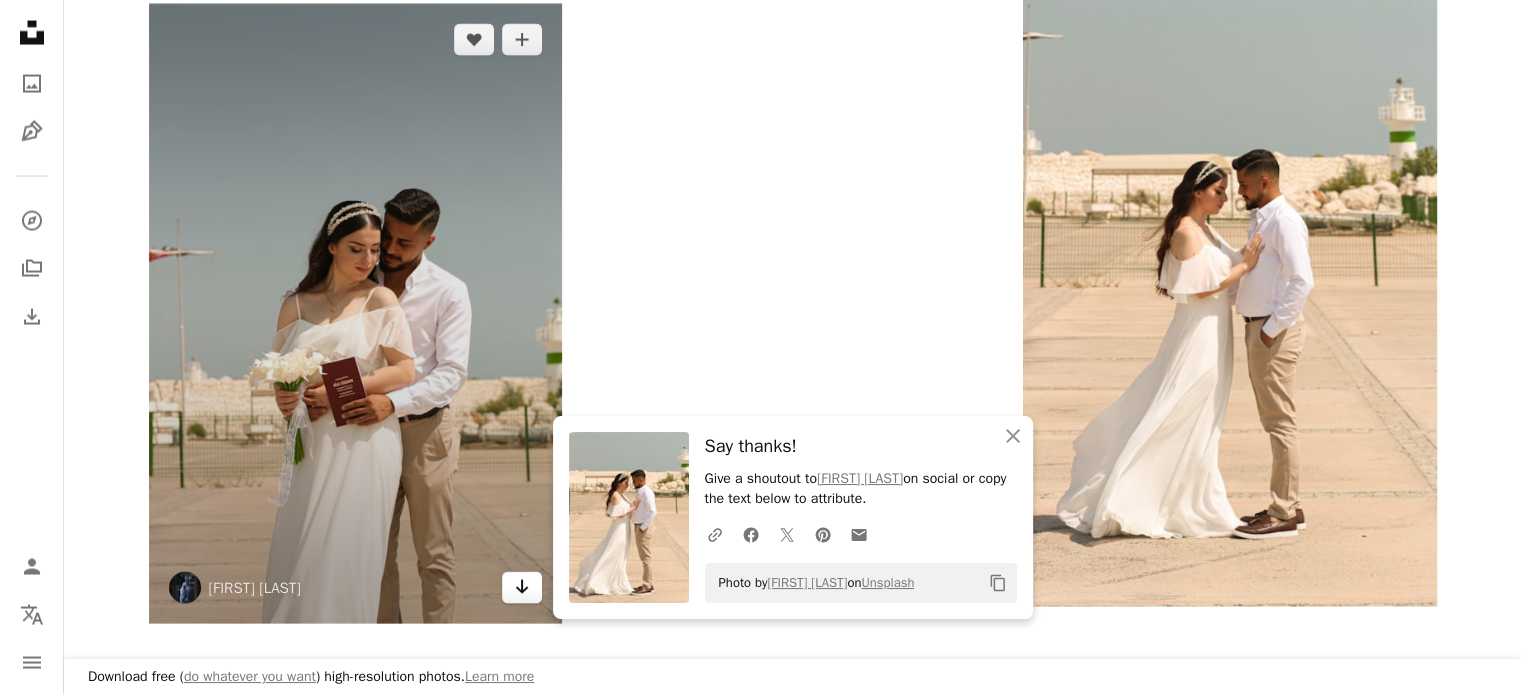 click on "Arrow pointing down" at bounding box center [522, 588] 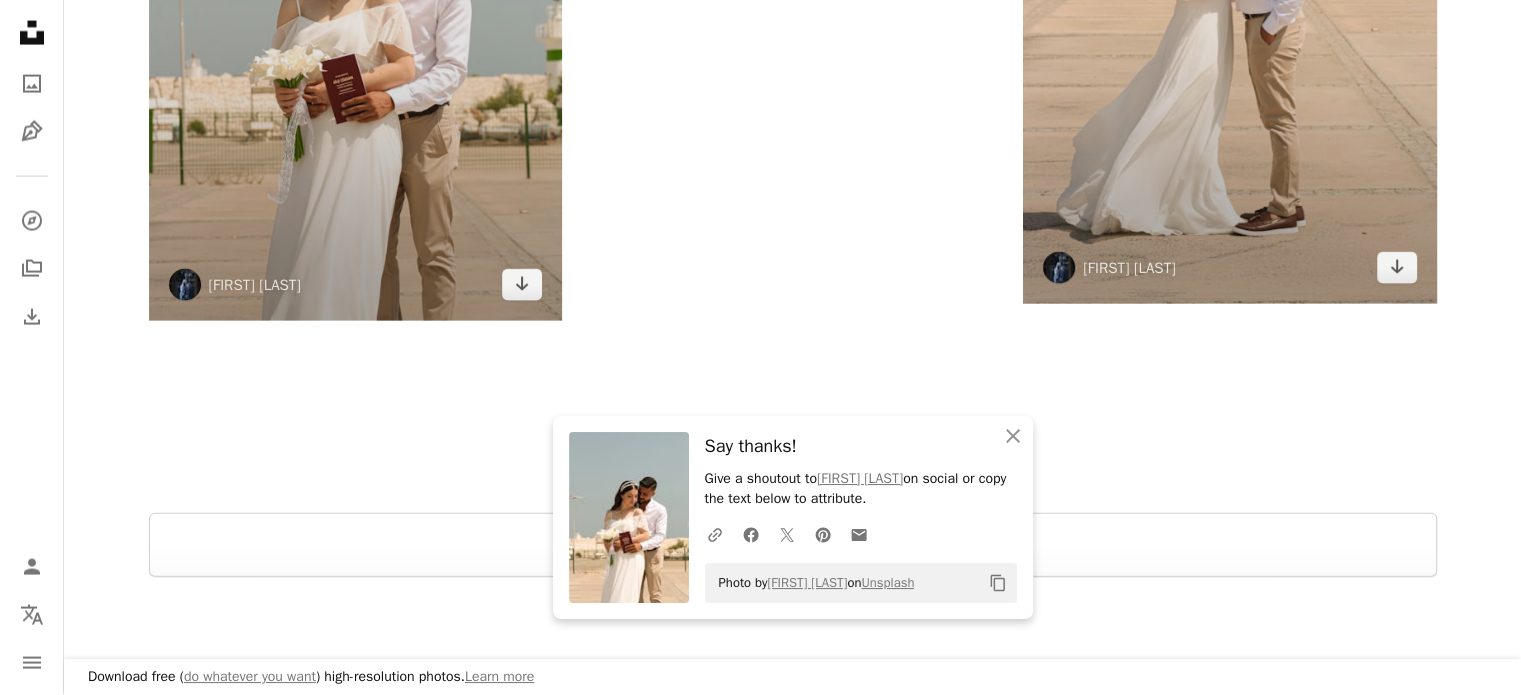scroll, scrollTop: 4422, scrollLeft: 0, axis: vertical 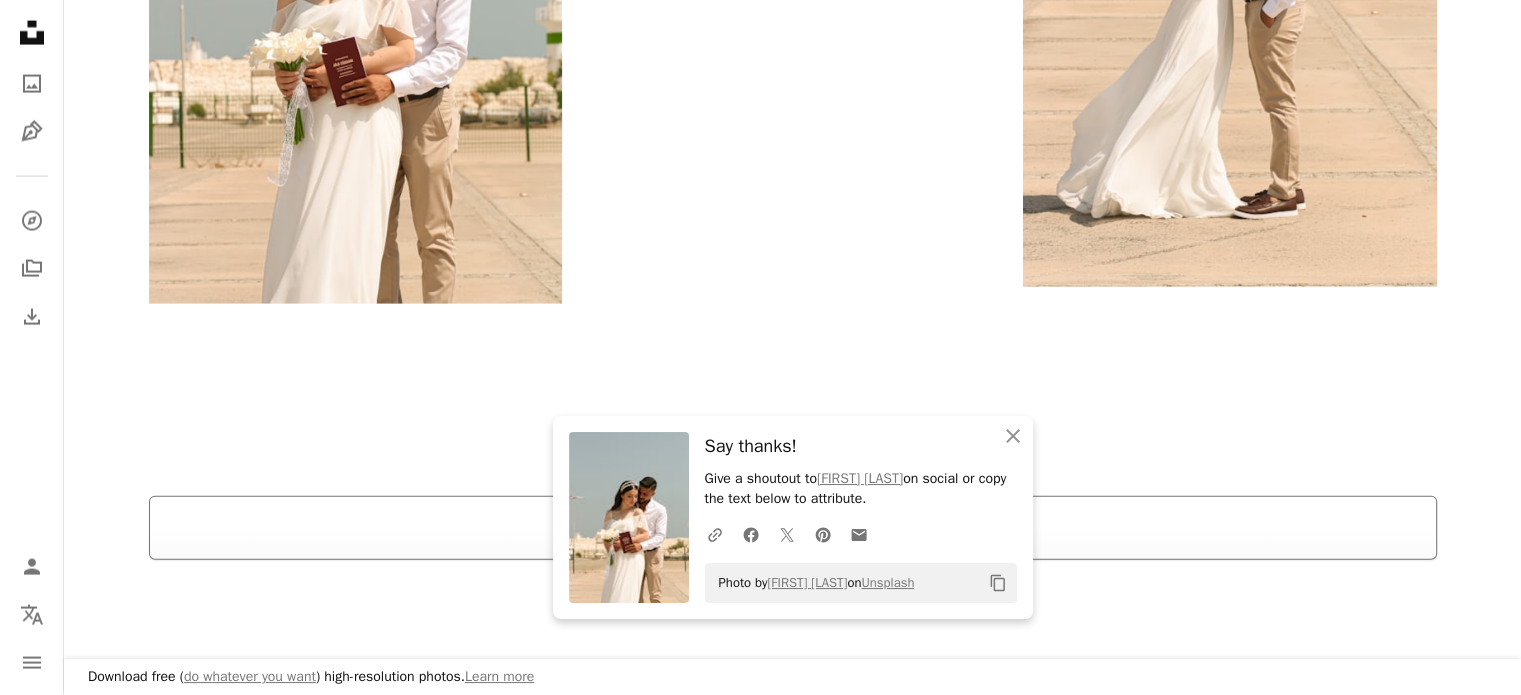 click on "Load more" at bounding box center [793, 528] 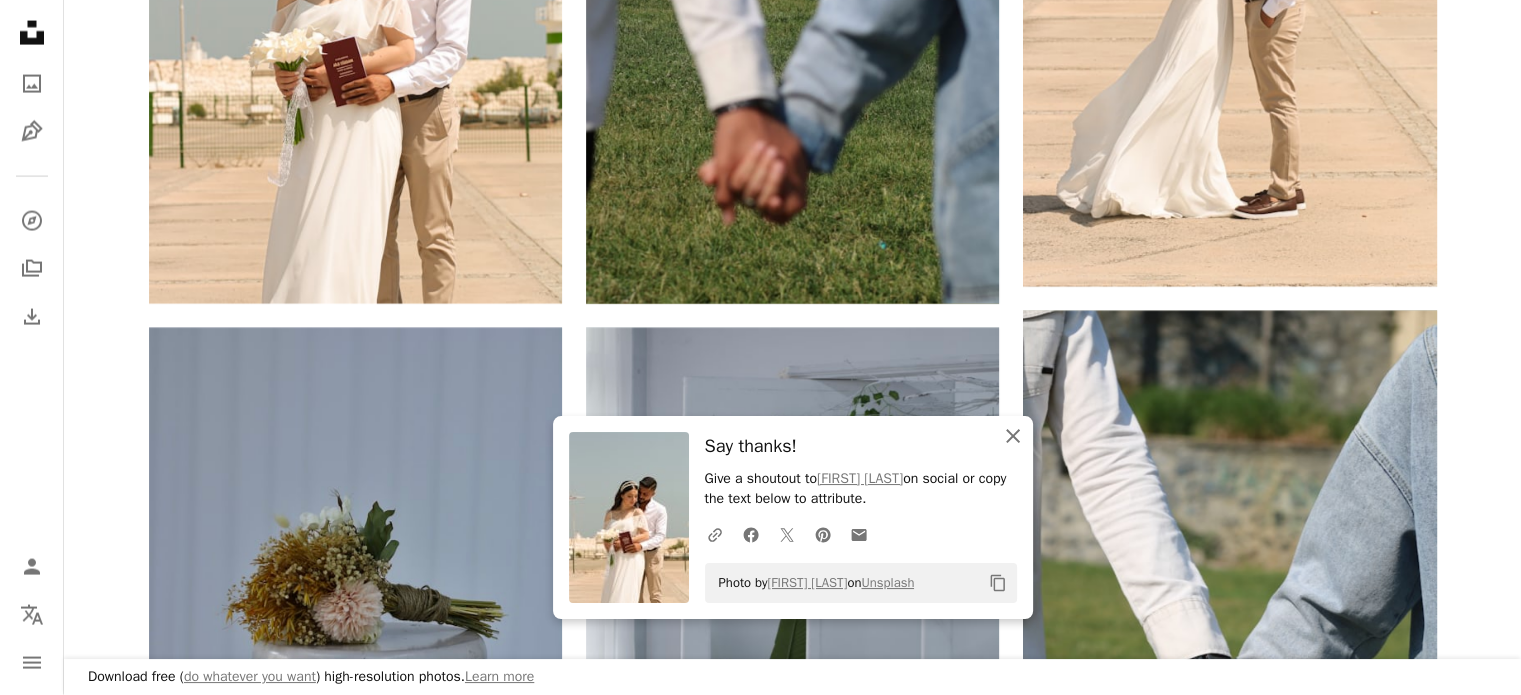 click 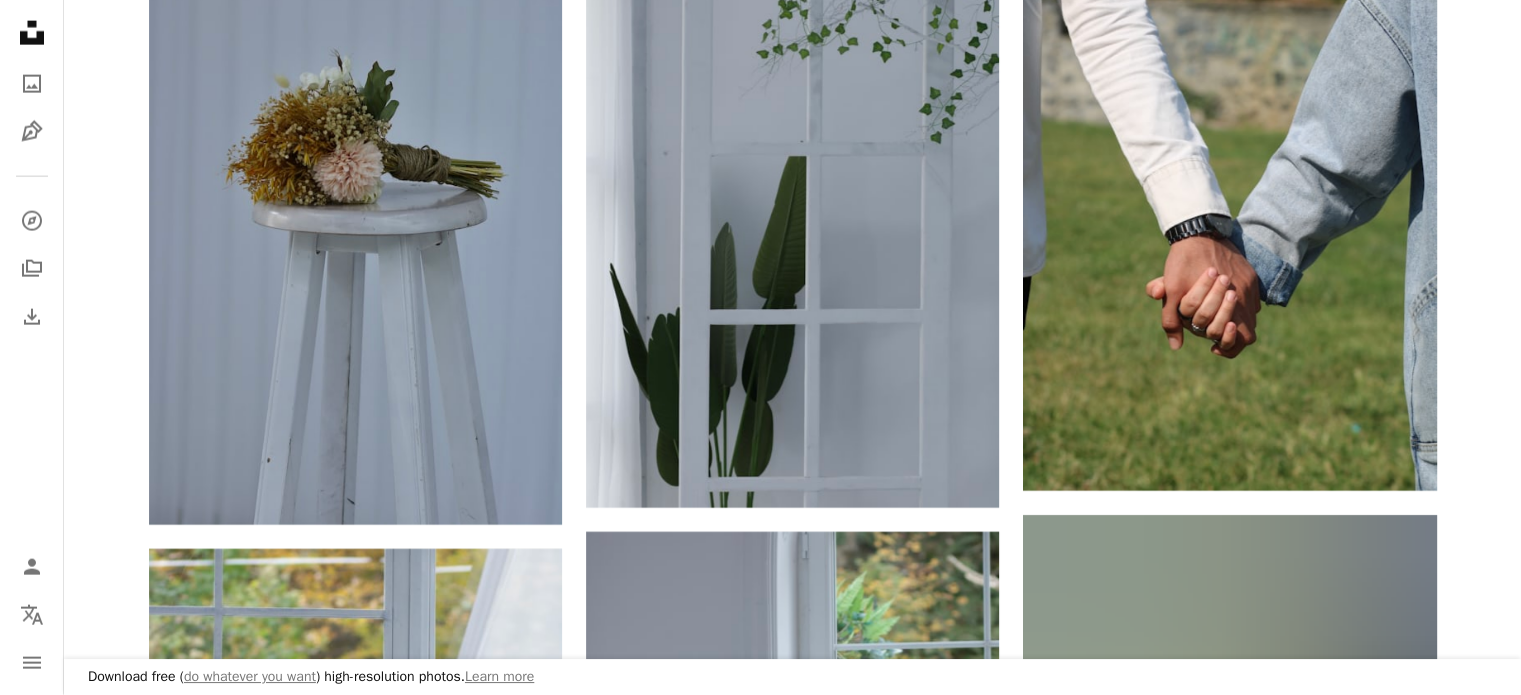 scroll, scrollTop: 4822, scrollLeft: 0, axis: vertical 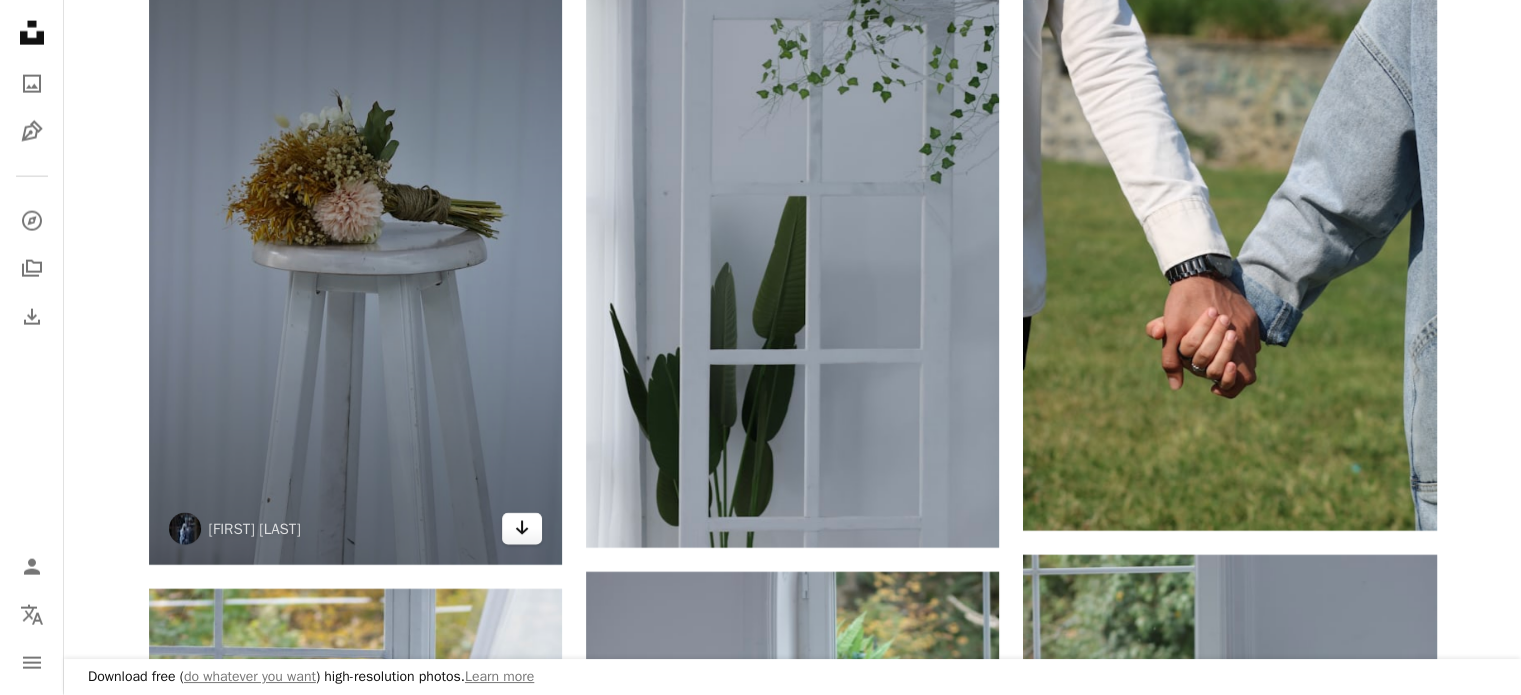 click on "Arrow pointing down" 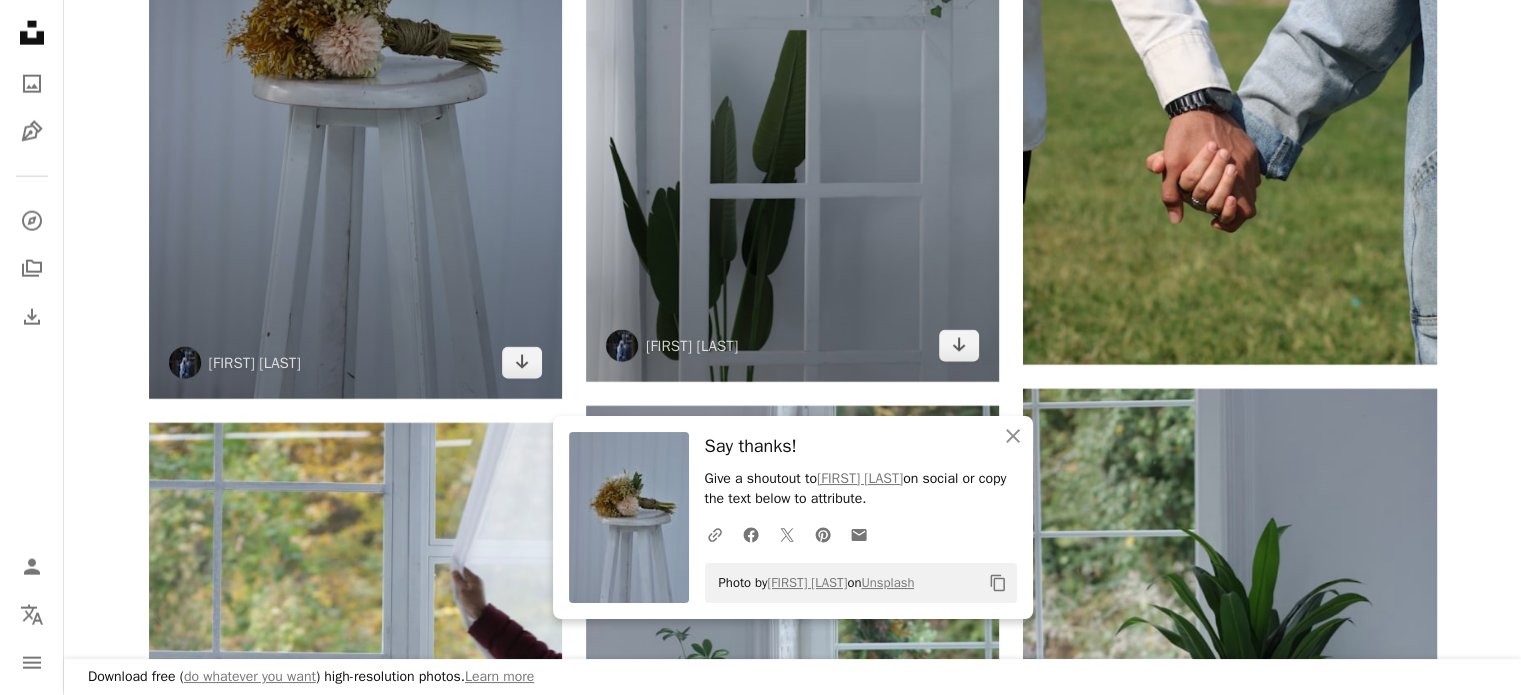scroll, scrollTop: 4942, scrollLeft: 0, axis: vertical 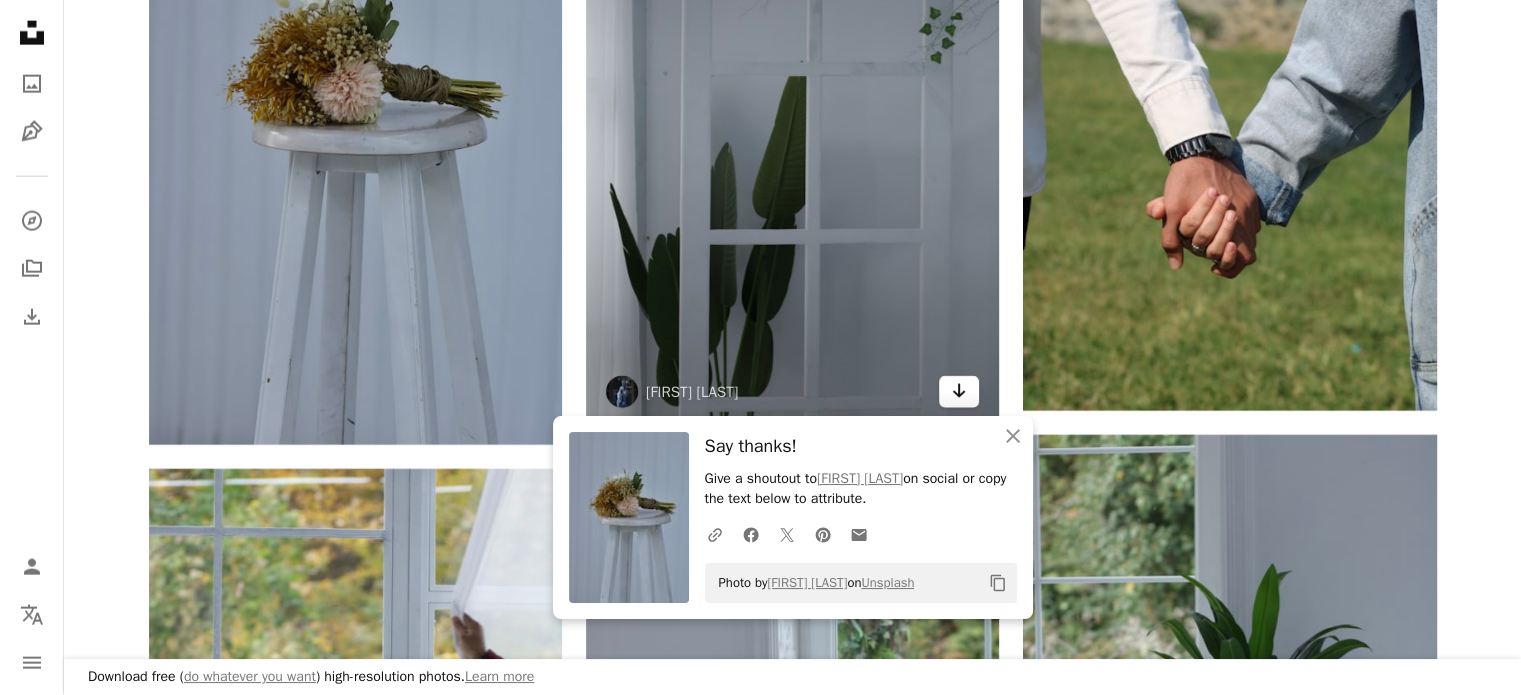 click on "Arrow pointing down" at bounding box center [959, 392] 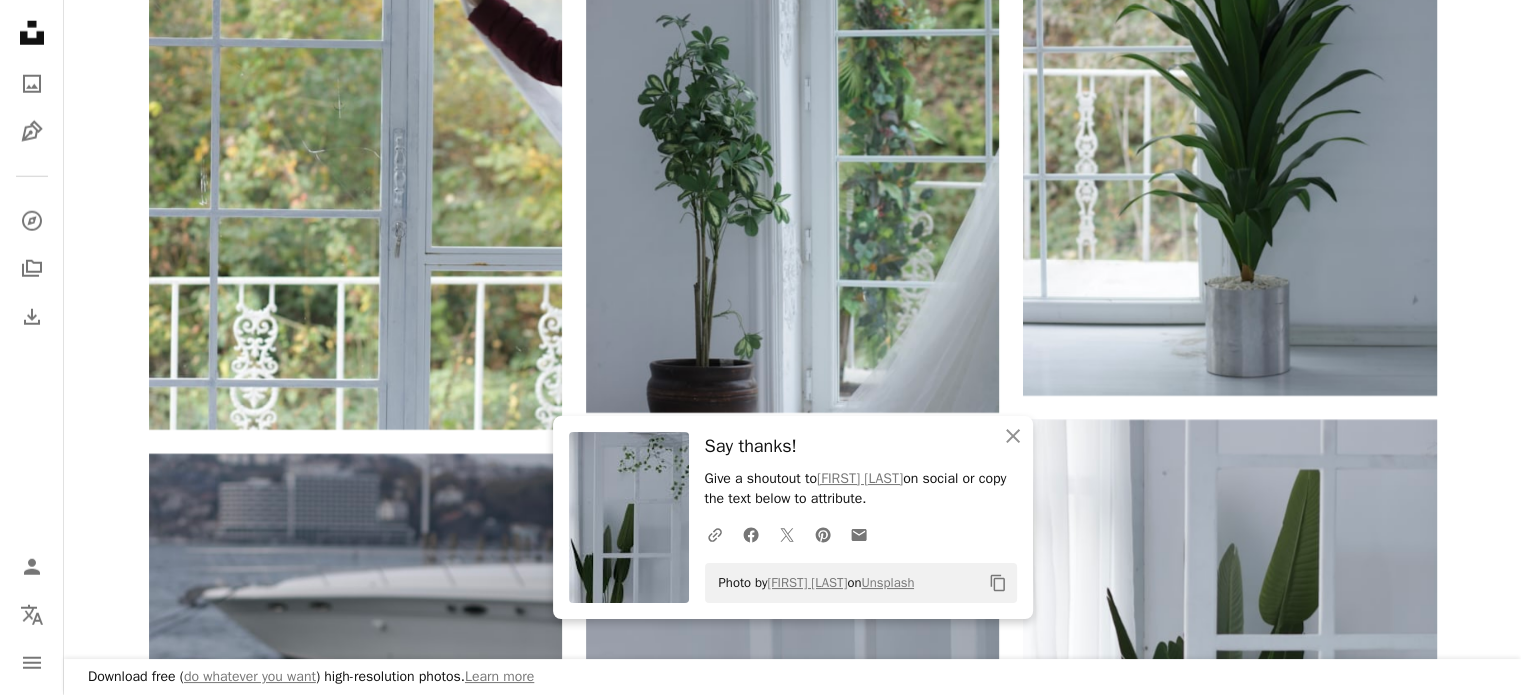 scroll, scrollTop: 5662, scrollLeft: 0, axis: vertical 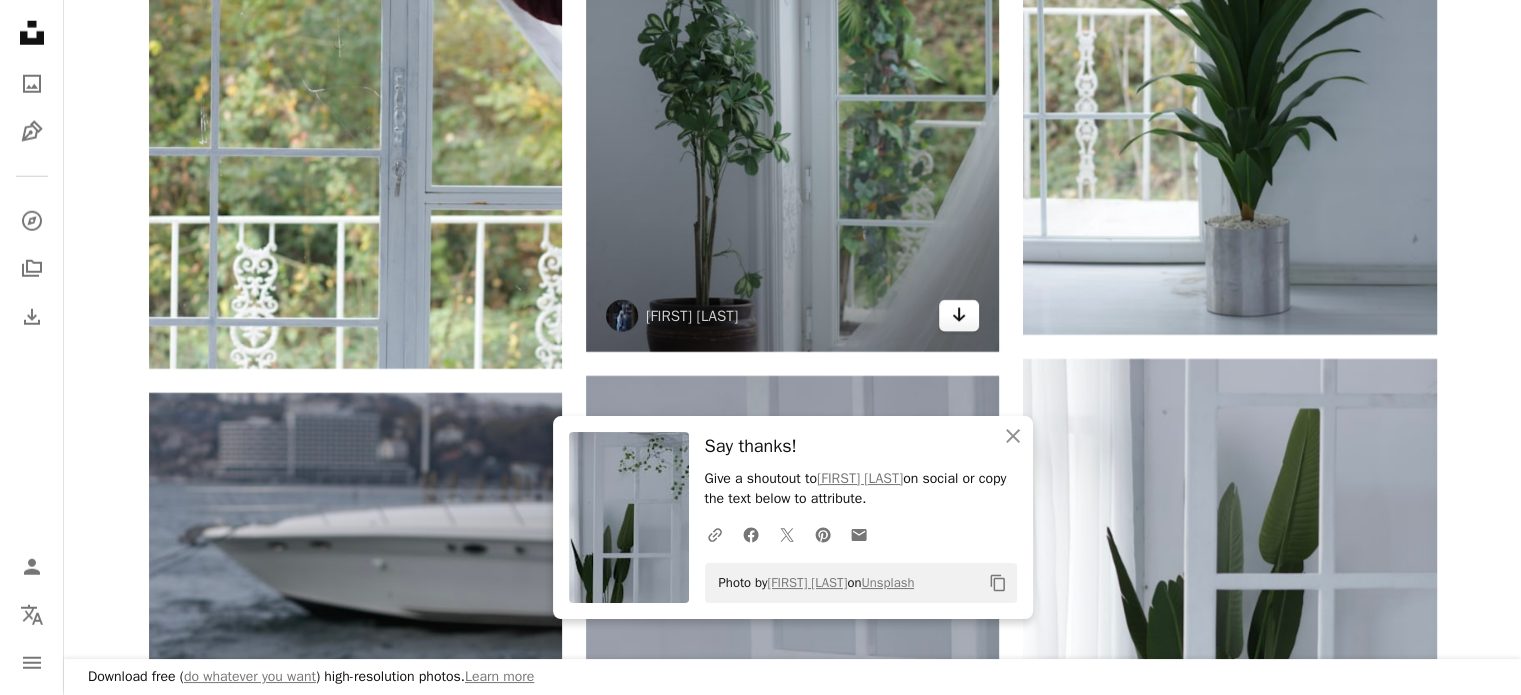 click on "Arrow pointing down" 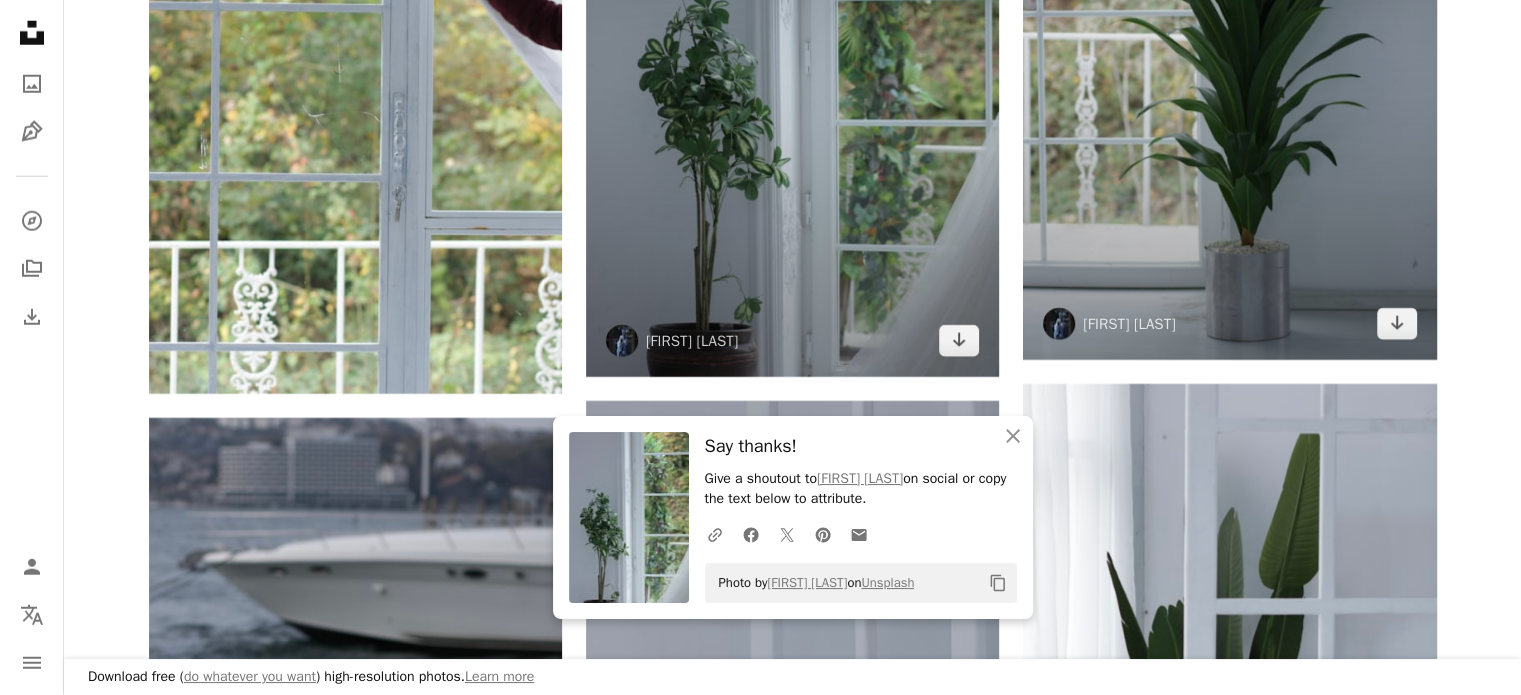 scroll, scrollTop: 5662, scrollLeft: 0, axis: vertical 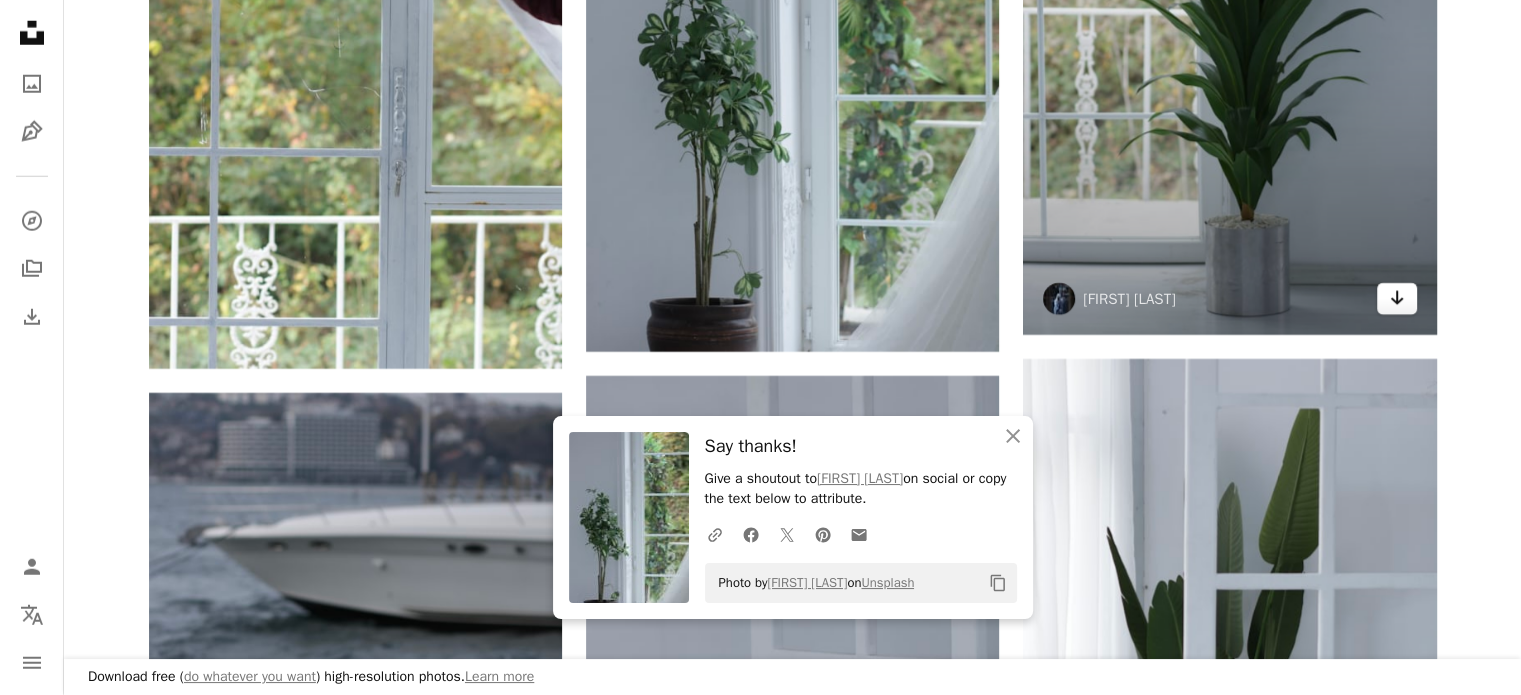click on "Arrow pointing down" at bounding box center [1397, 299] 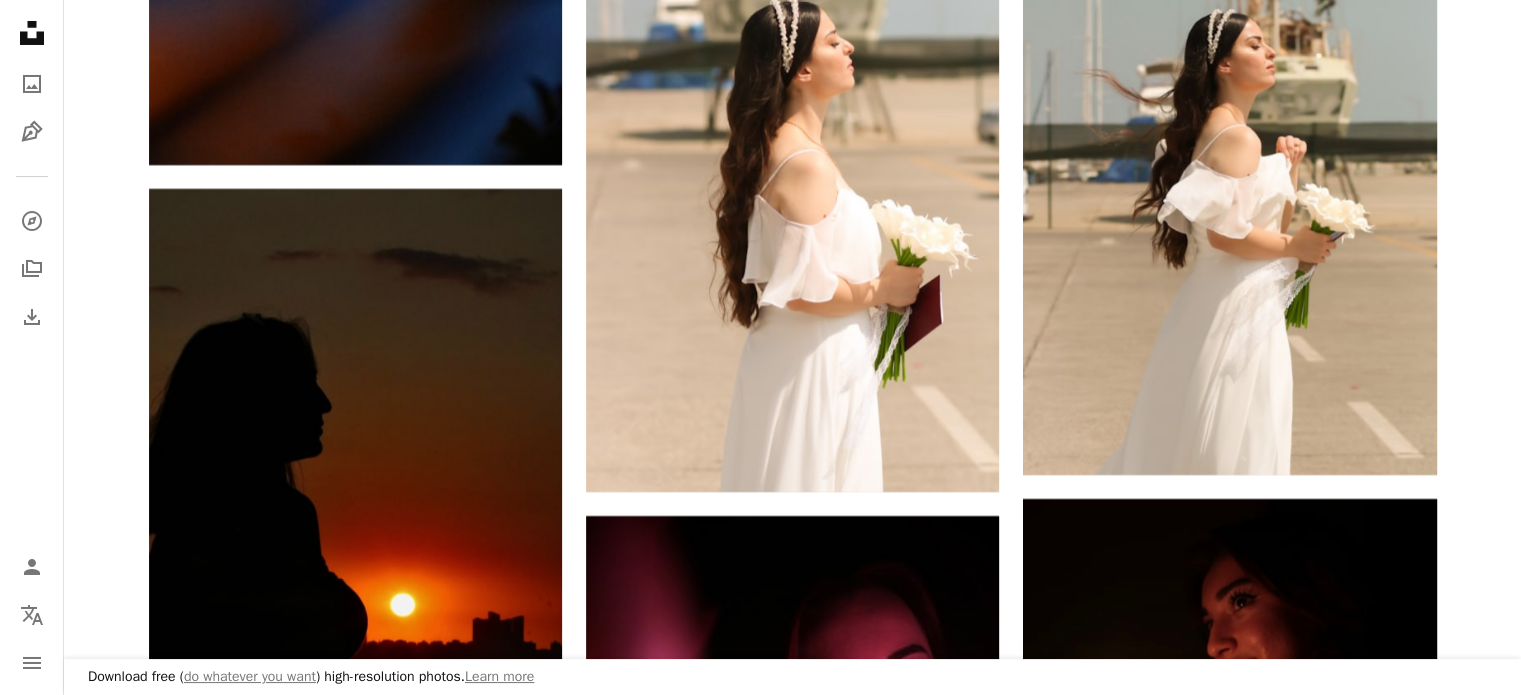 scroll, scrollTop: 7462, scrollLeft: 0, axis: vertical 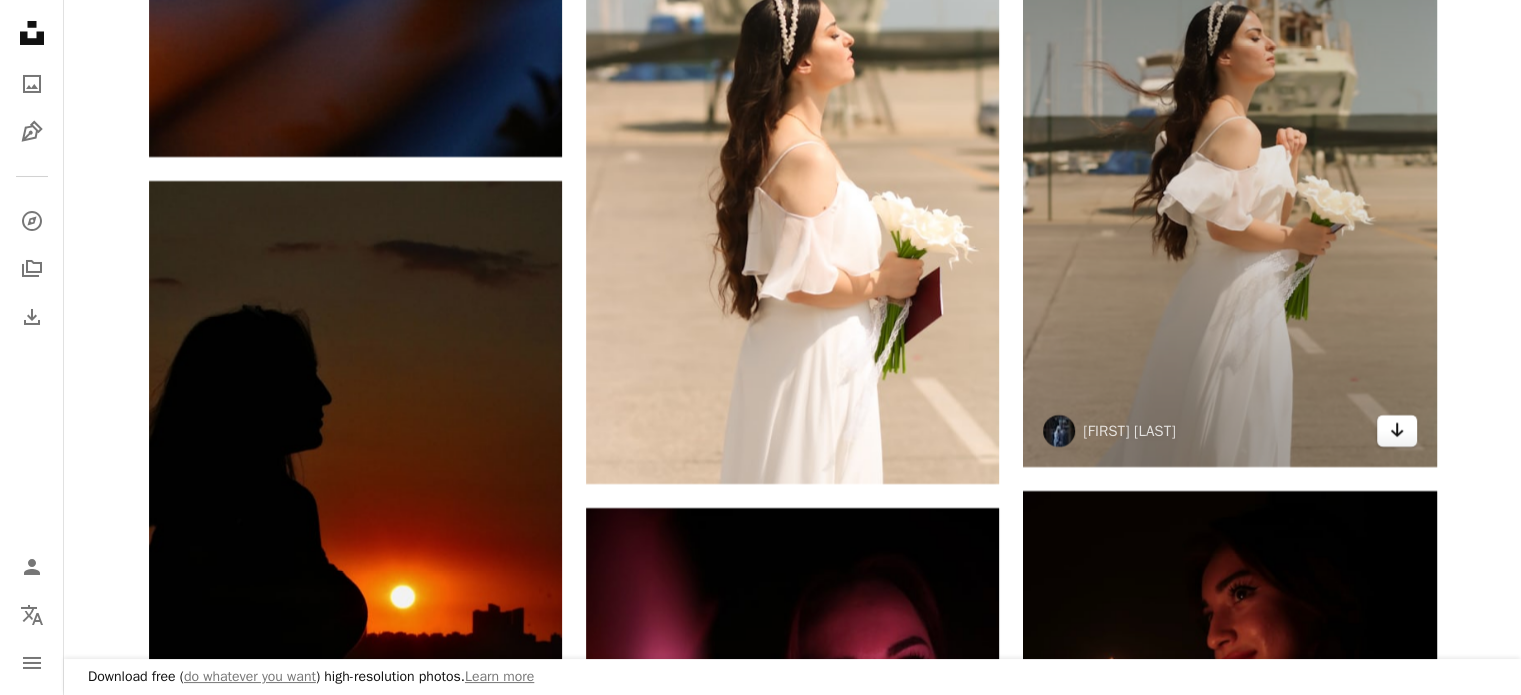 click on "Arrow pointing down" at bounding box center [1397, 431] 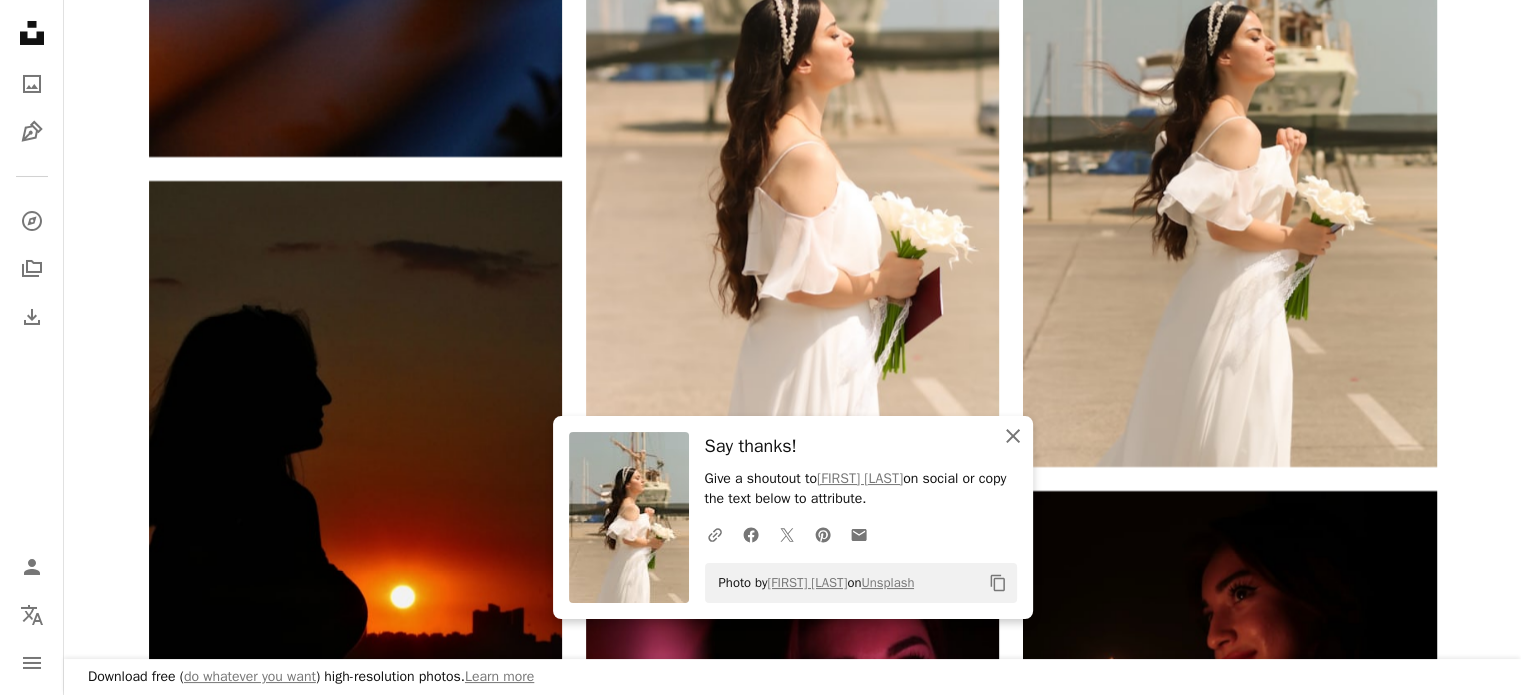click 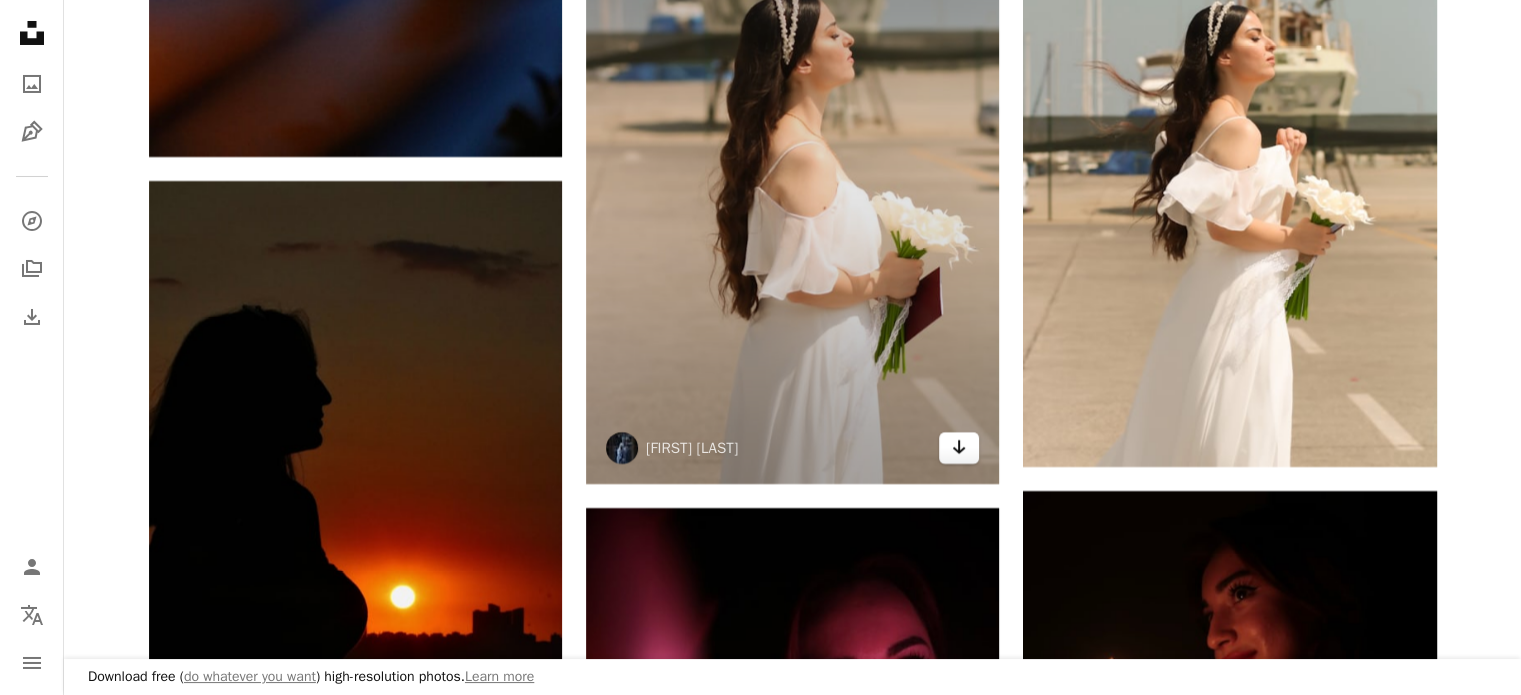 click 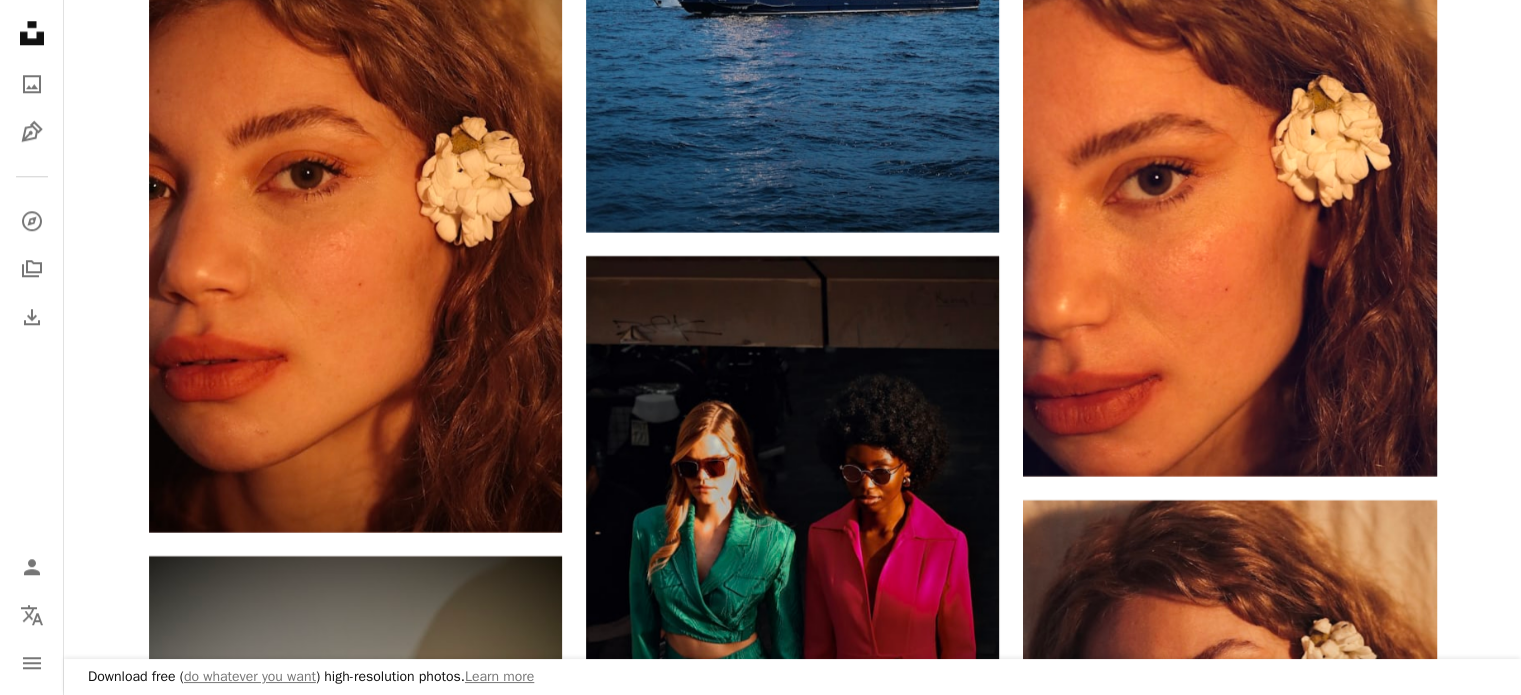 scroll, scrollTop: 9702, scrollLeft: 0, axis: vertical 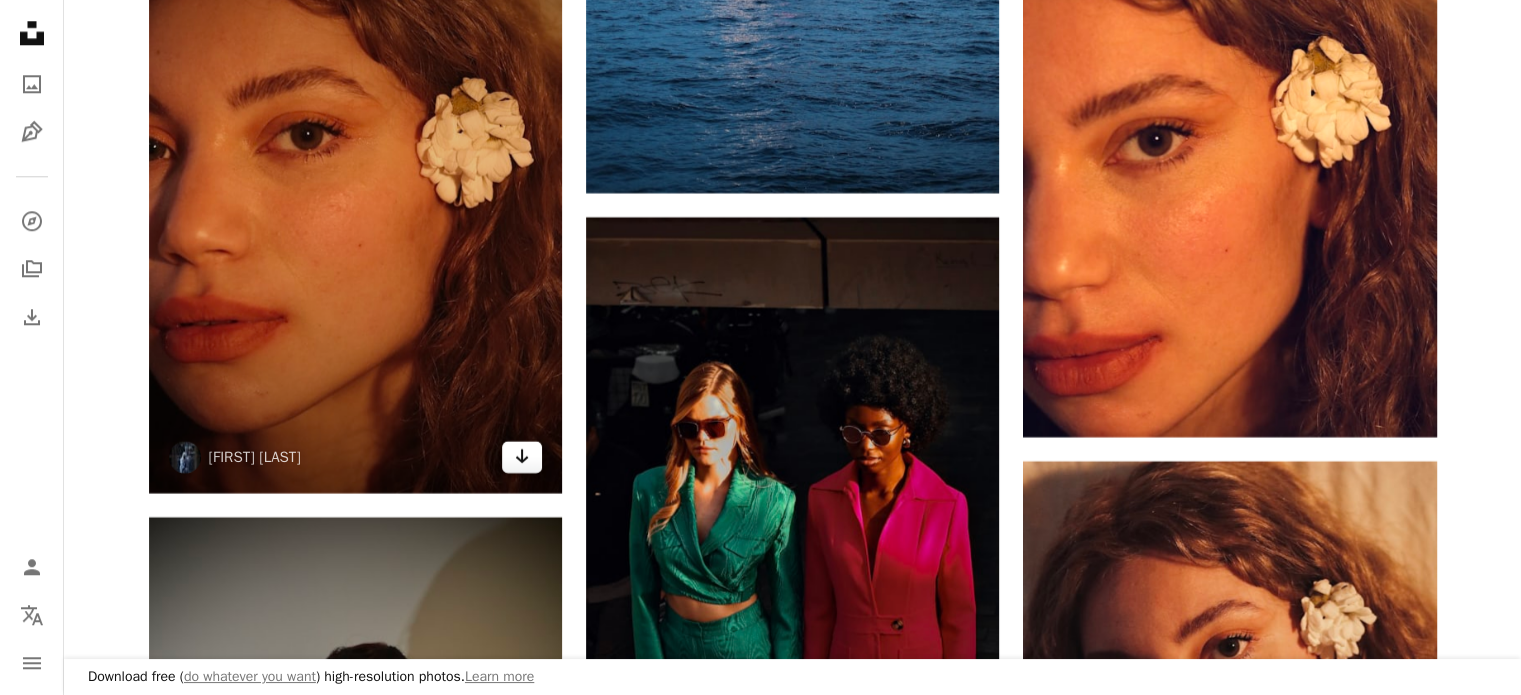 click on "Arrow pointing down" 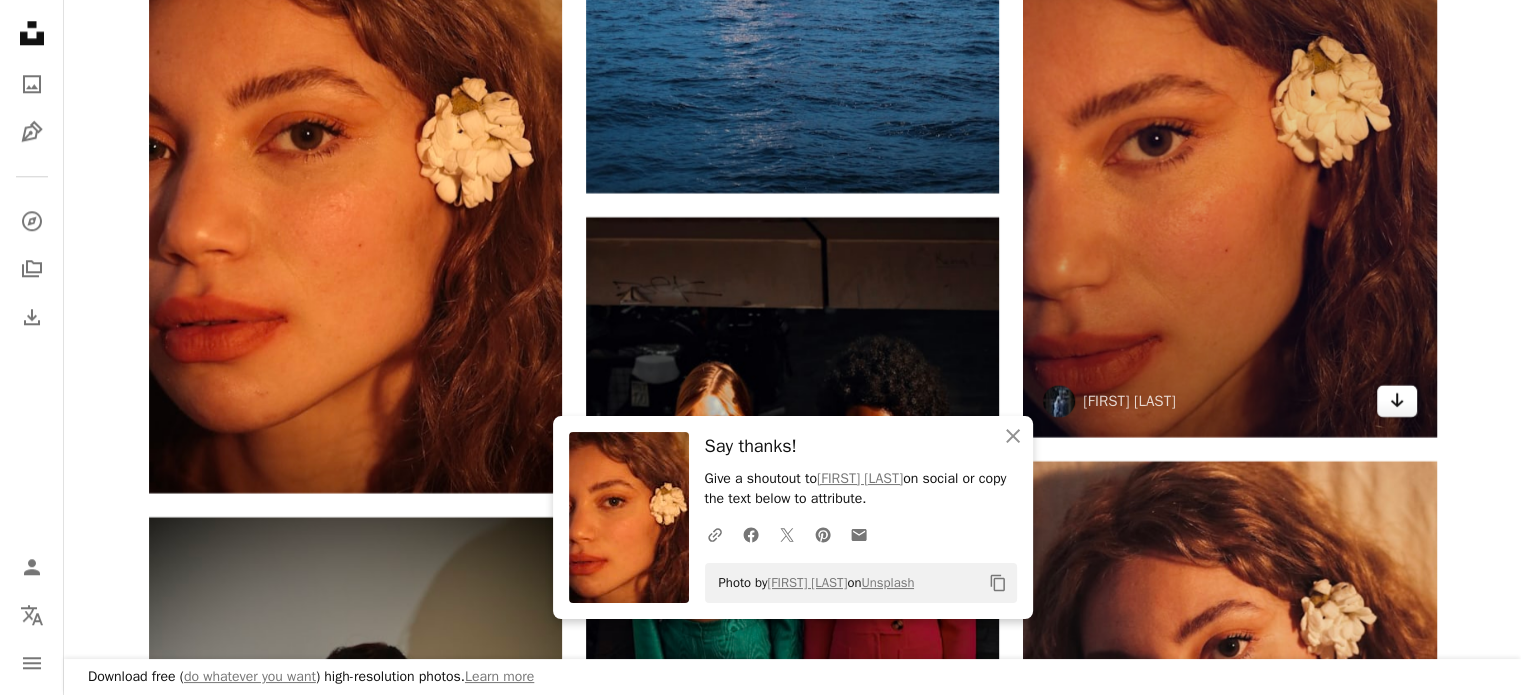 click on "Arrow pointing down" at bounding box center (1397, 401) 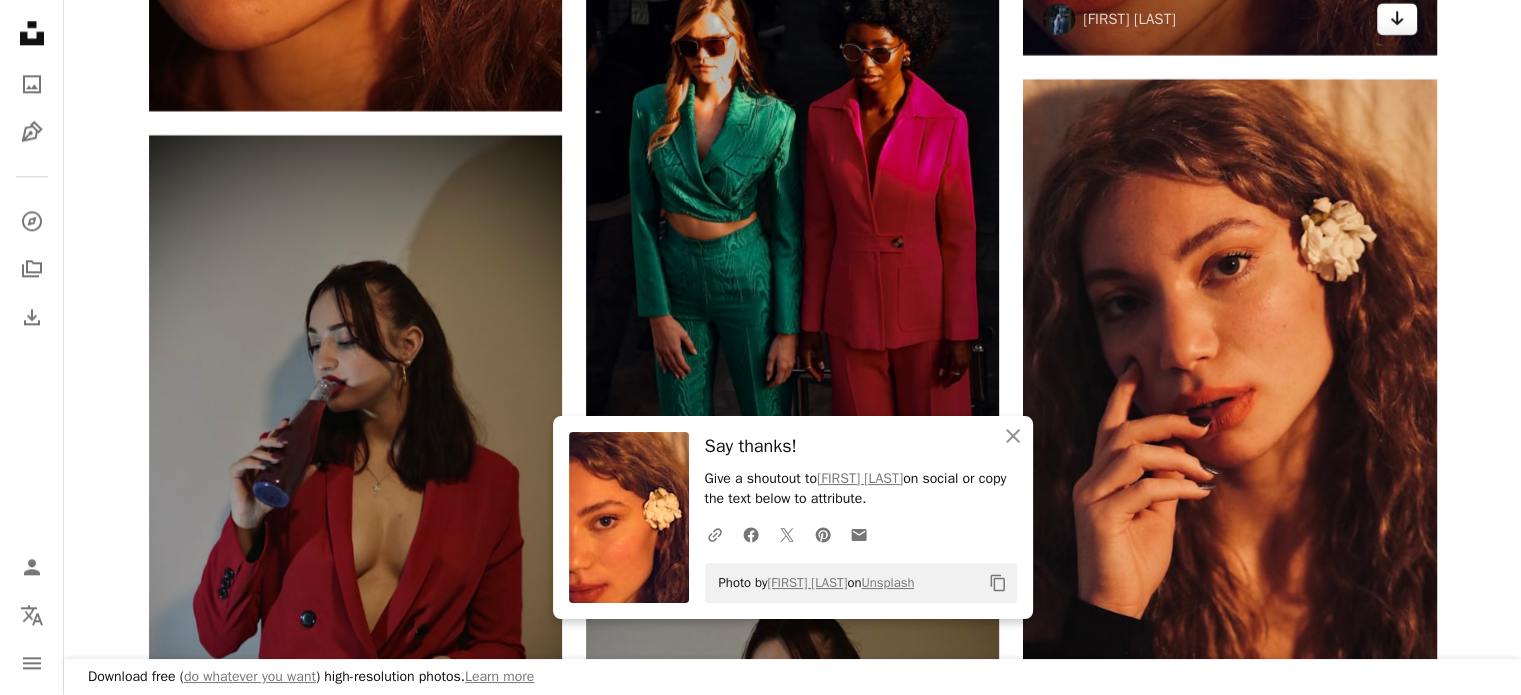 scroll, scrollTop: 10102, scrollLeft: 0, axis: vertical 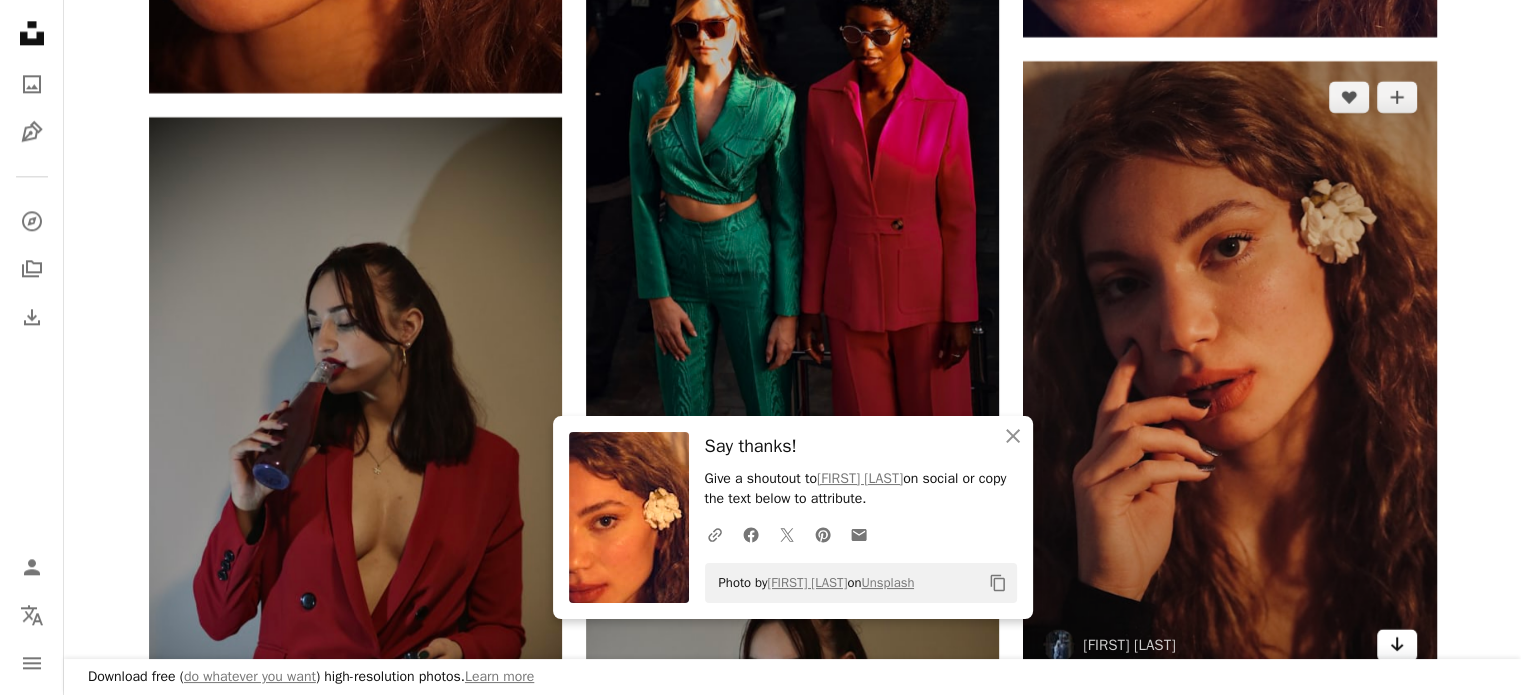 click on "Arrow pointing down" 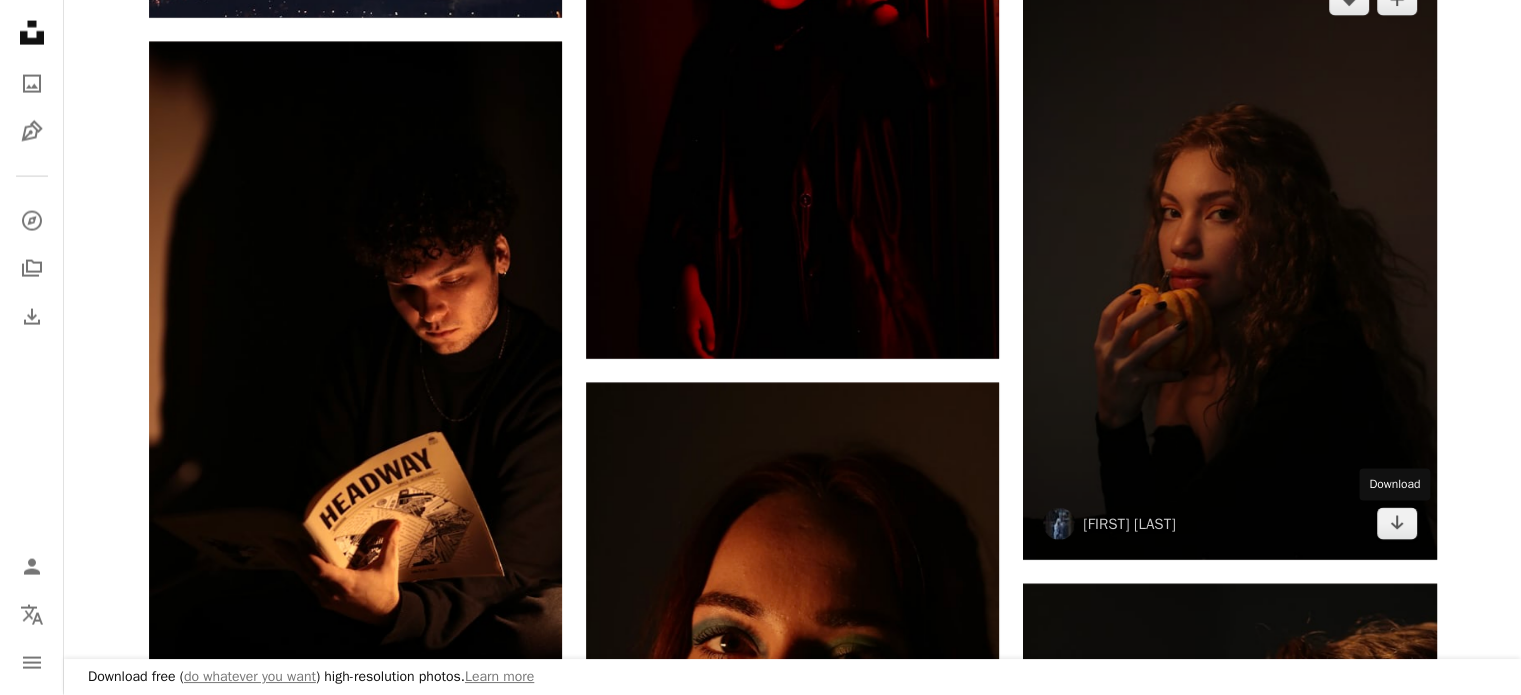 scroll, scrollTop: 12142, scrollLeft: 0, axis: vertical 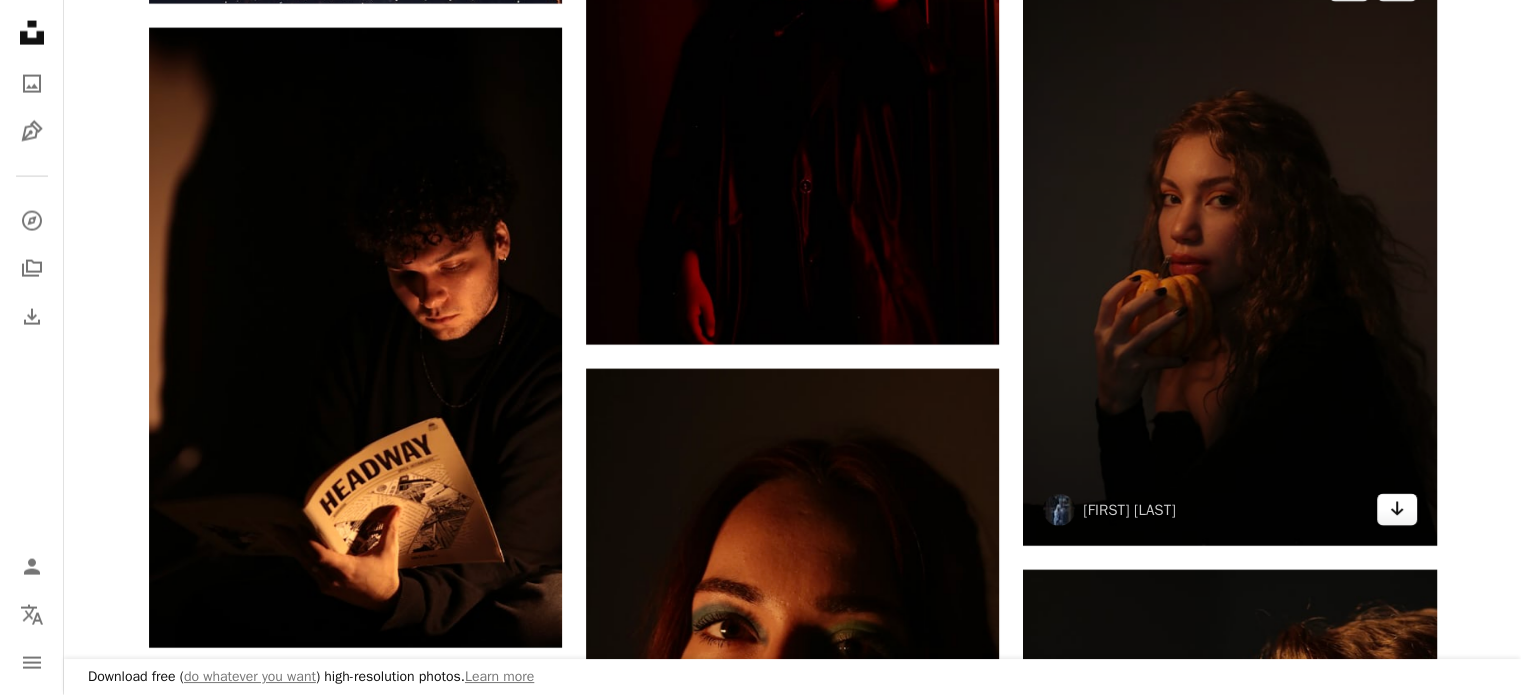click on "Arrow pointing down" 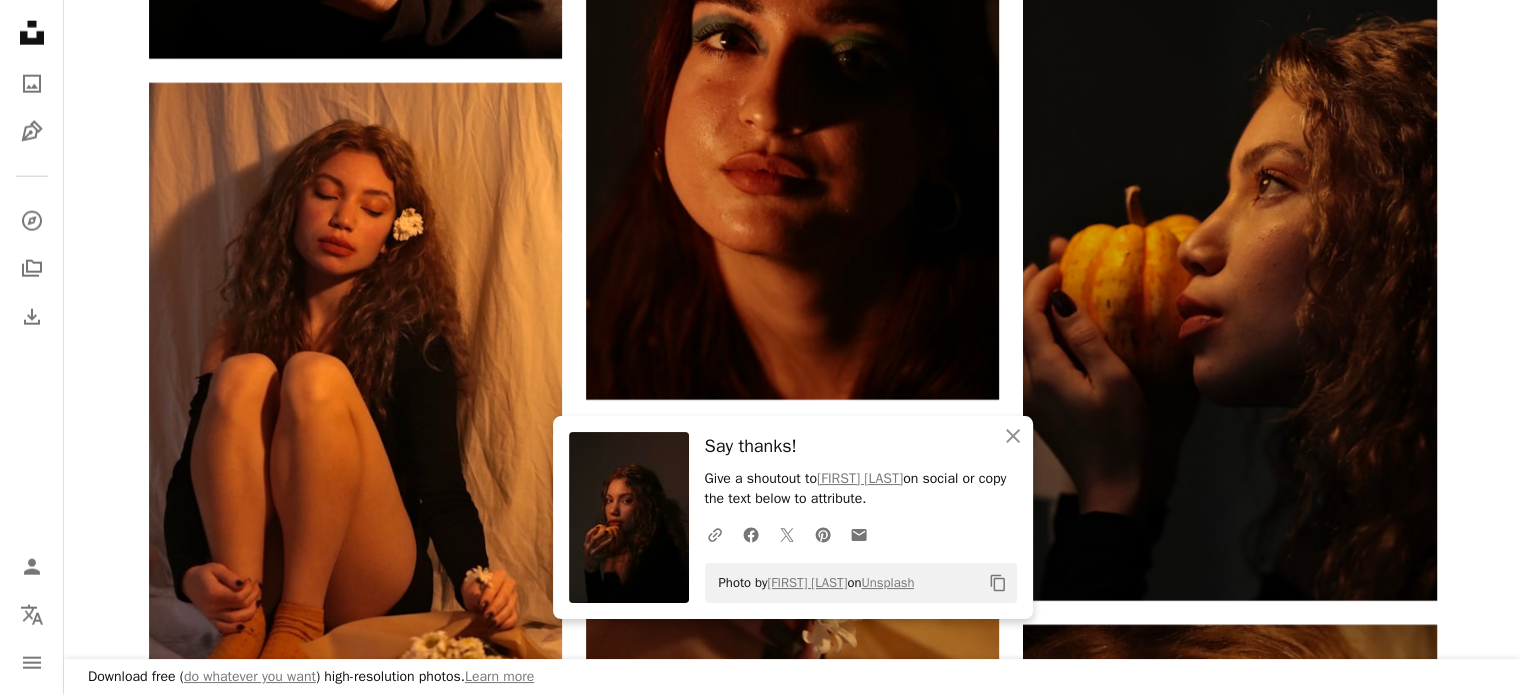 scroll, scrollTop: 12782, scrollLeft: 0, axis: vertical 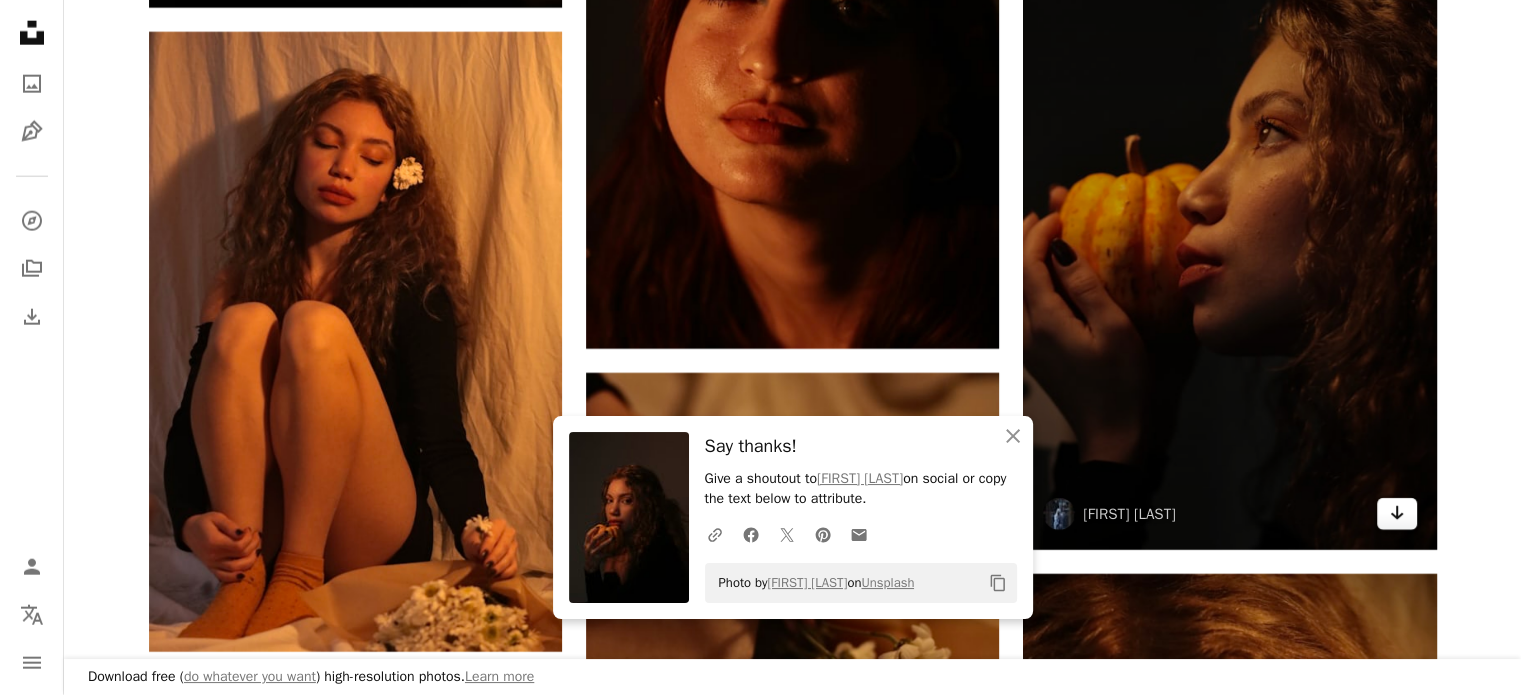click on "Arrow pointing down" at bounding box center [1397, 514] 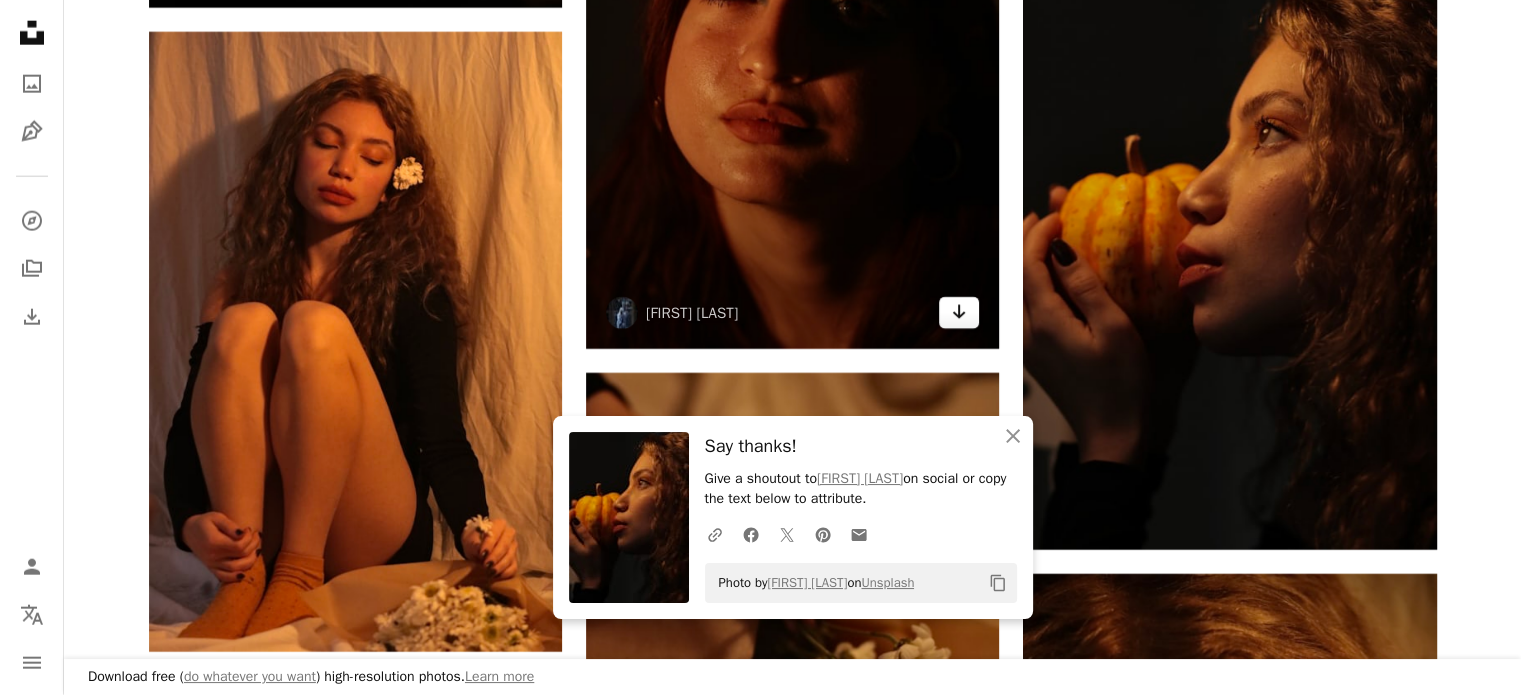 click 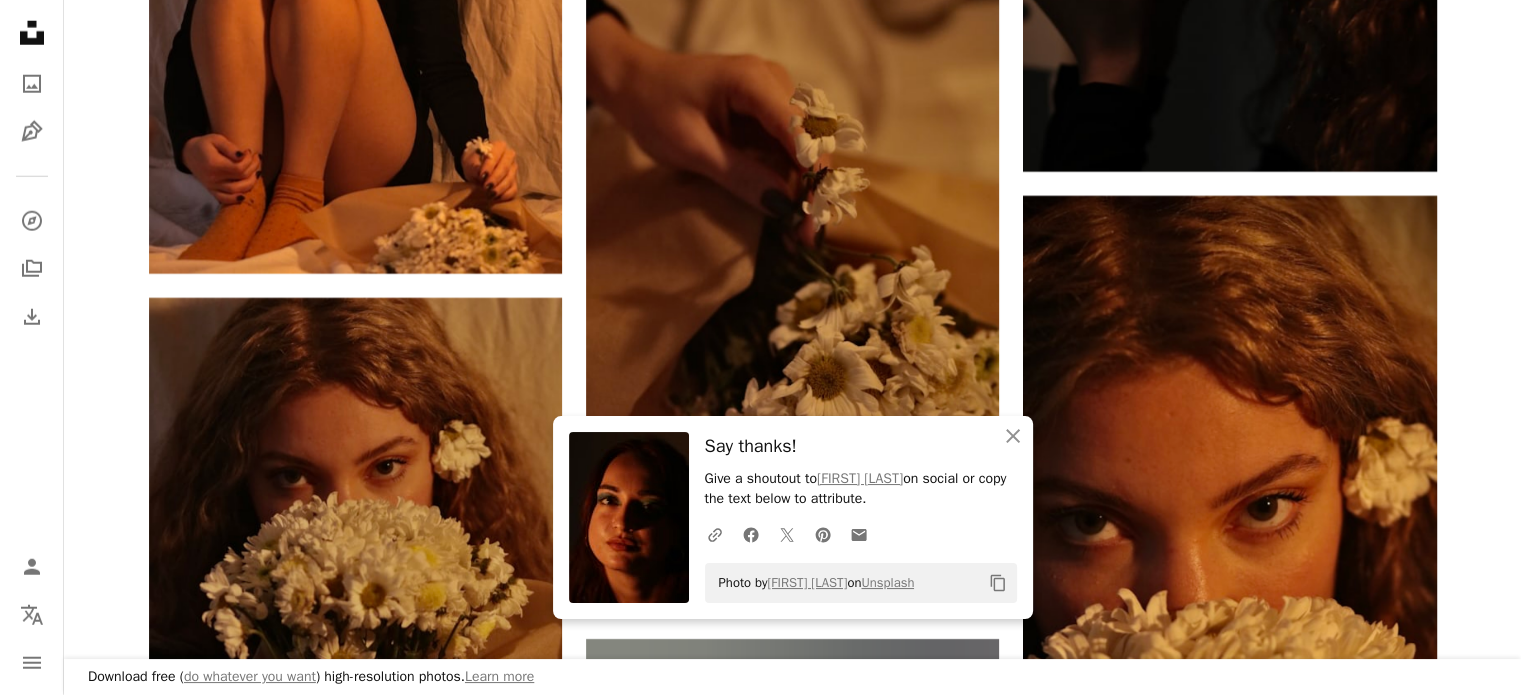 scroll, scrollTop: 13262, scrollLeft: 0, axis: vertical 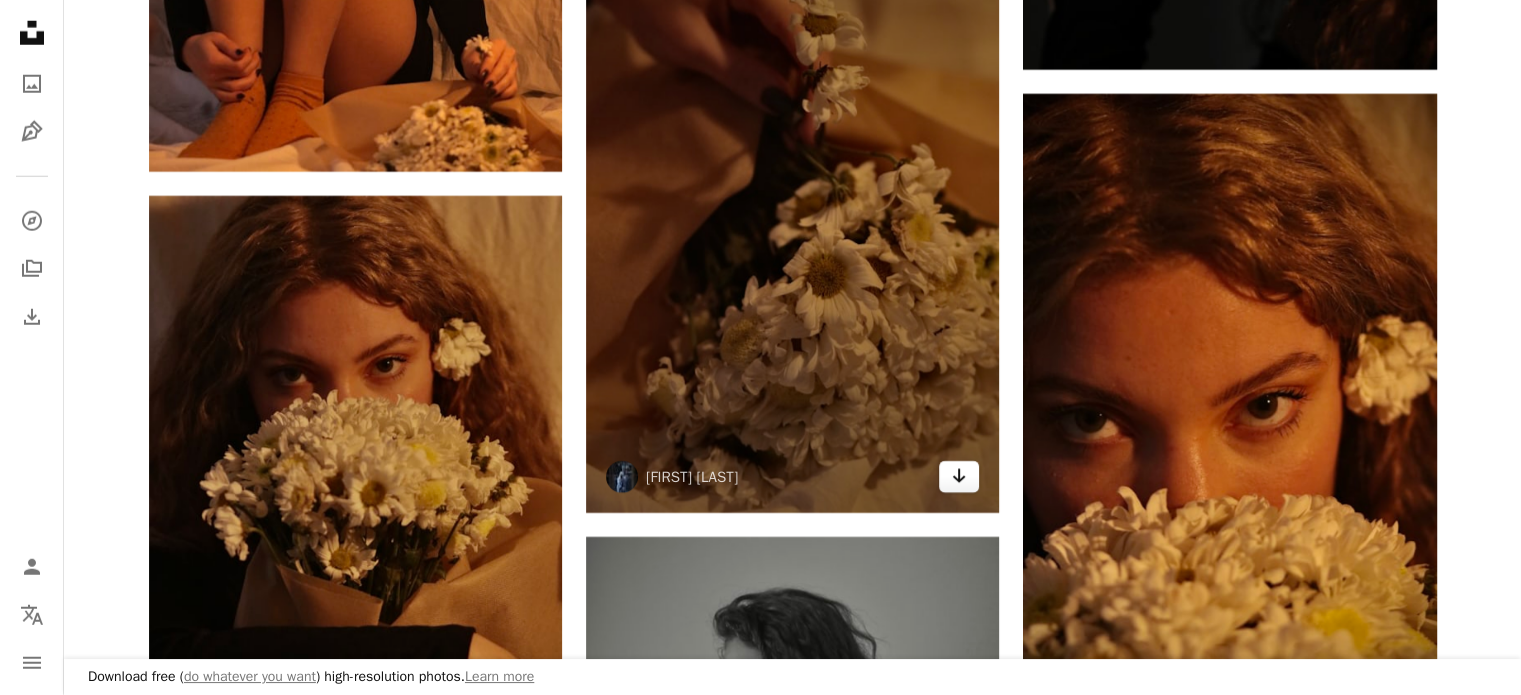 click on "Arrow pointing down" 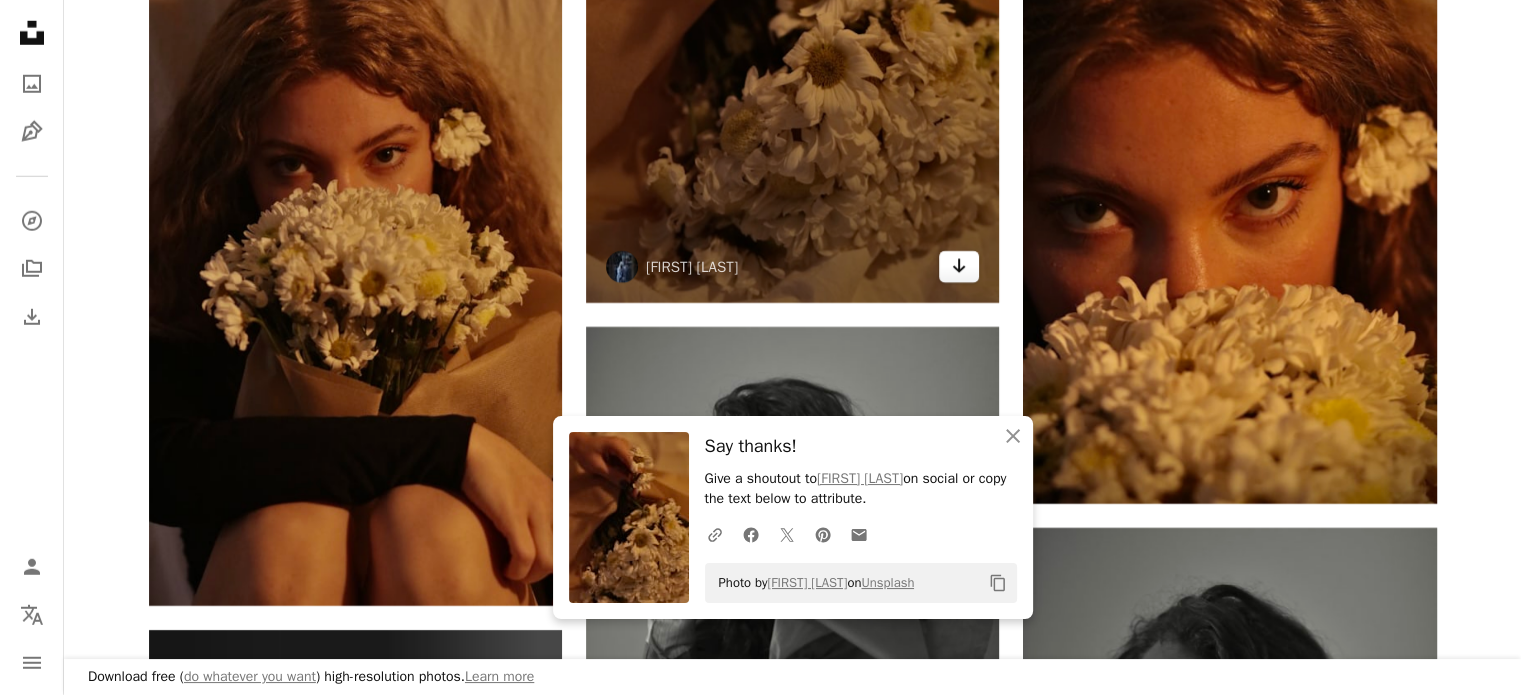 scroll, scrollTop: 13542, scrollLeft: 0, axis: vertical 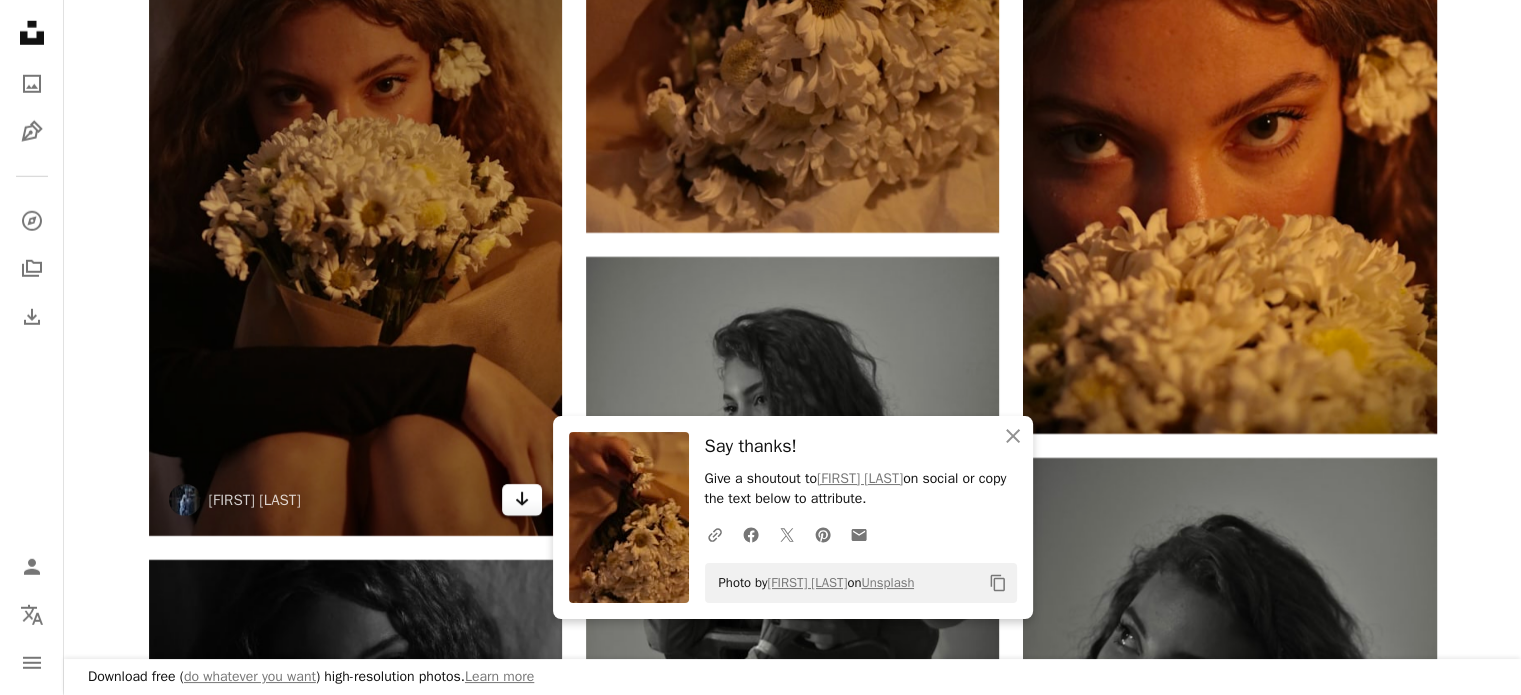 click on "Arrow pointing down" at bounding box center (522, 500) 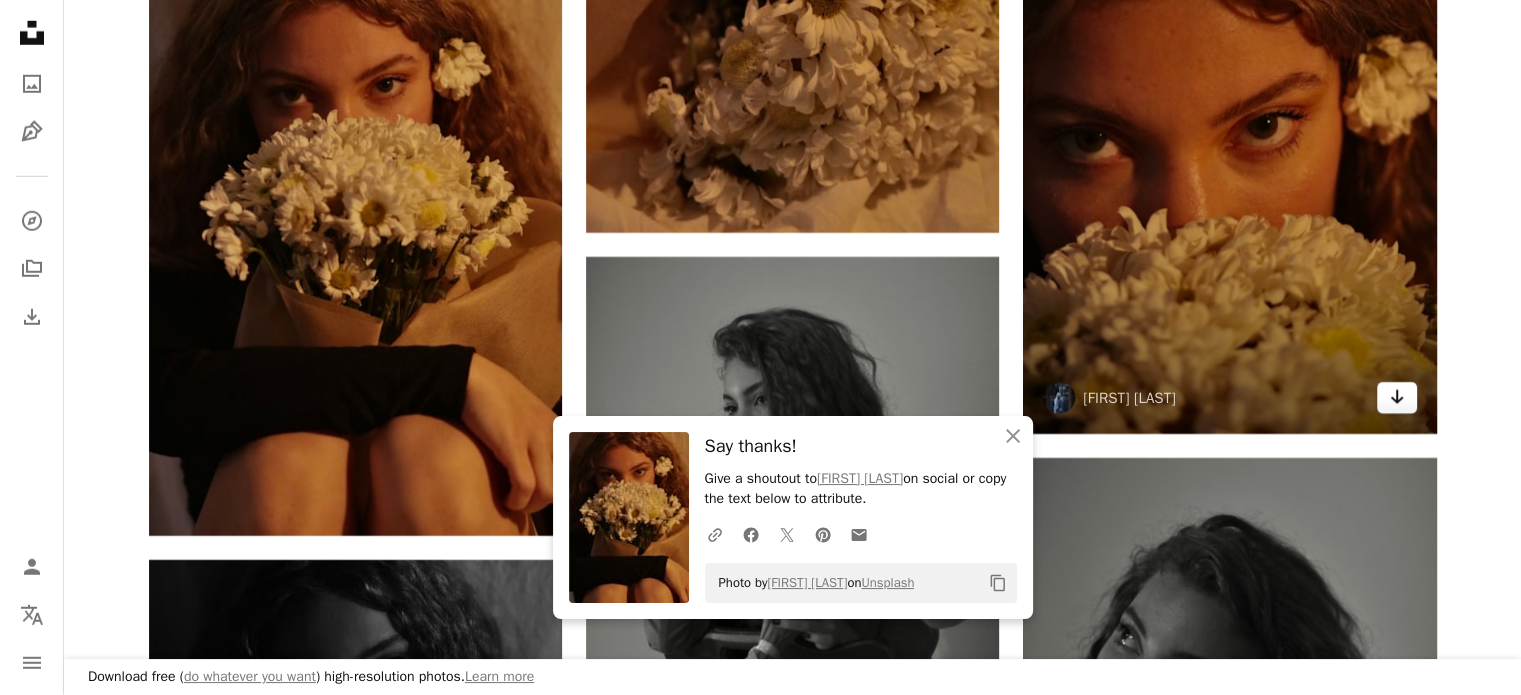 click 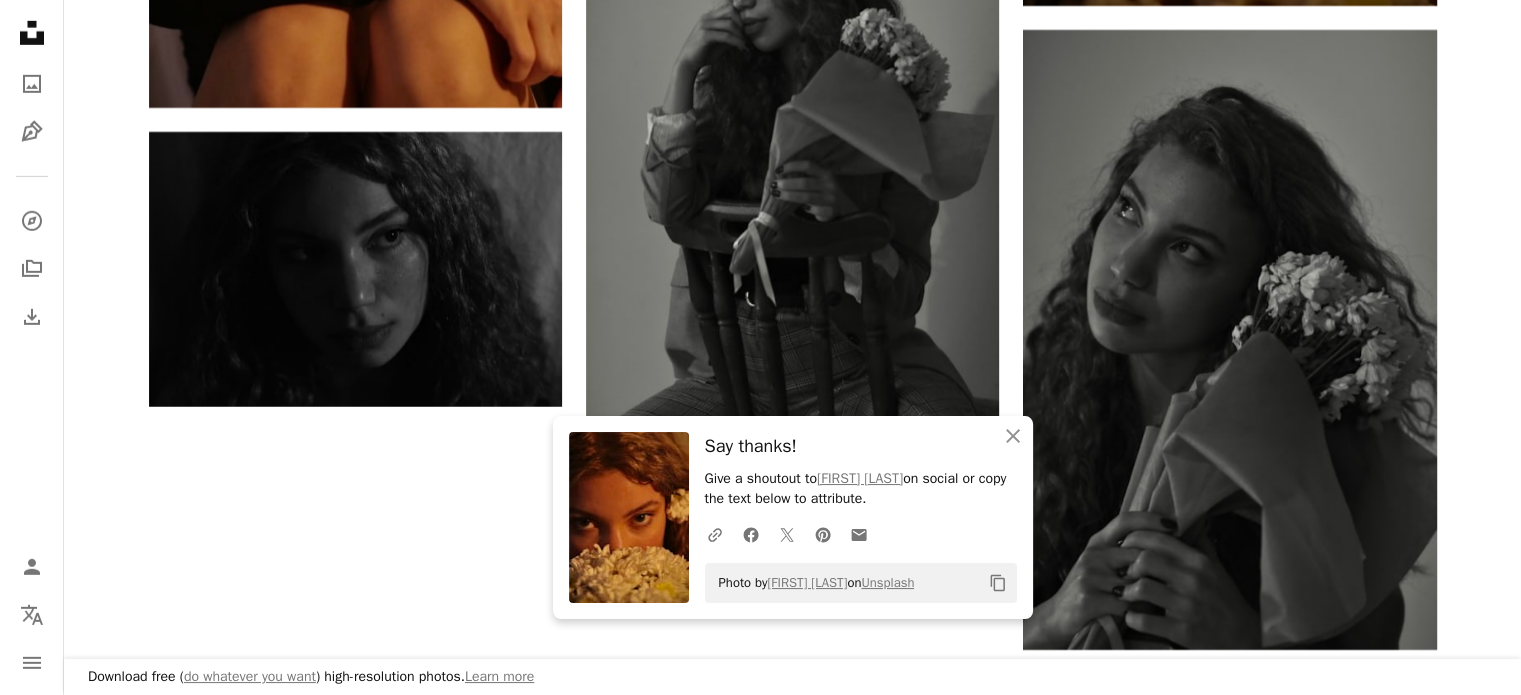 scroll, scrollTop: 13982, scrollLeft: 0, axis: vertical 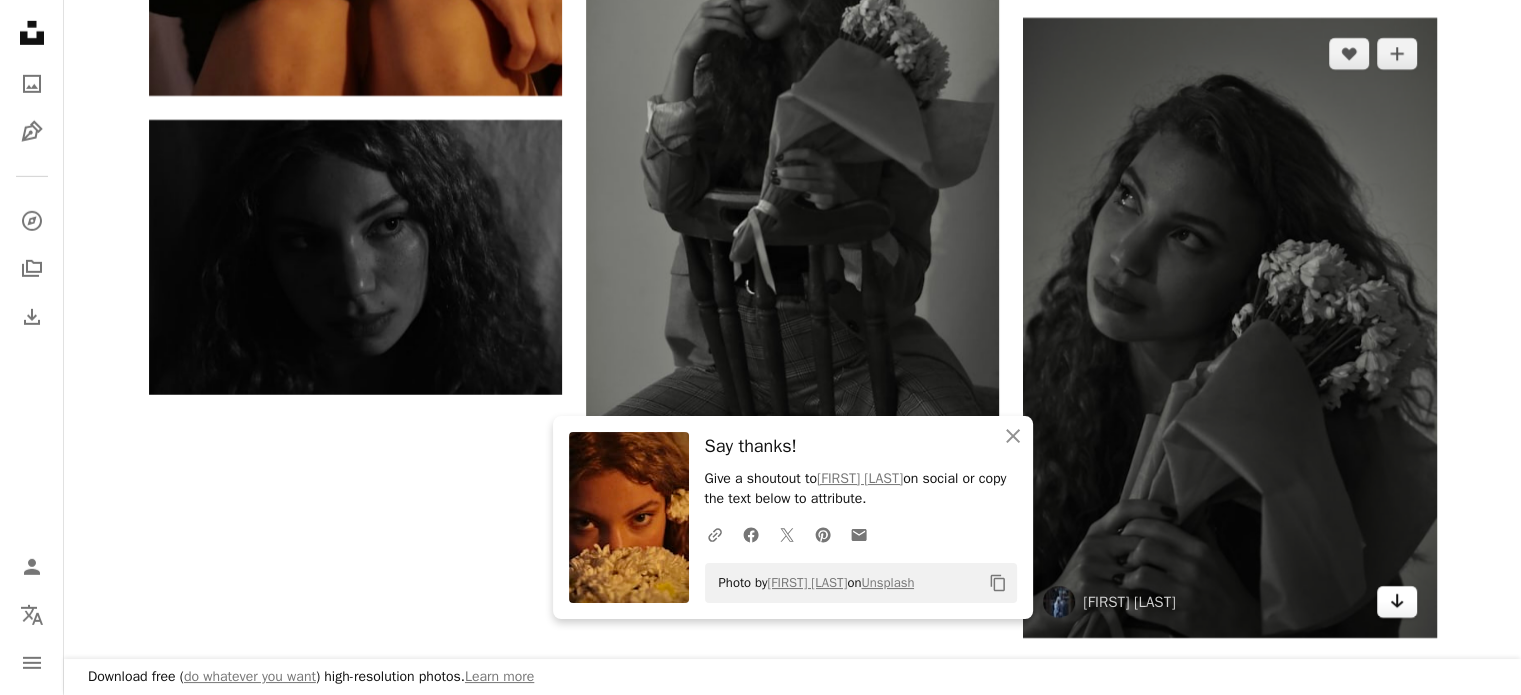 click on "Arrow pointing down" 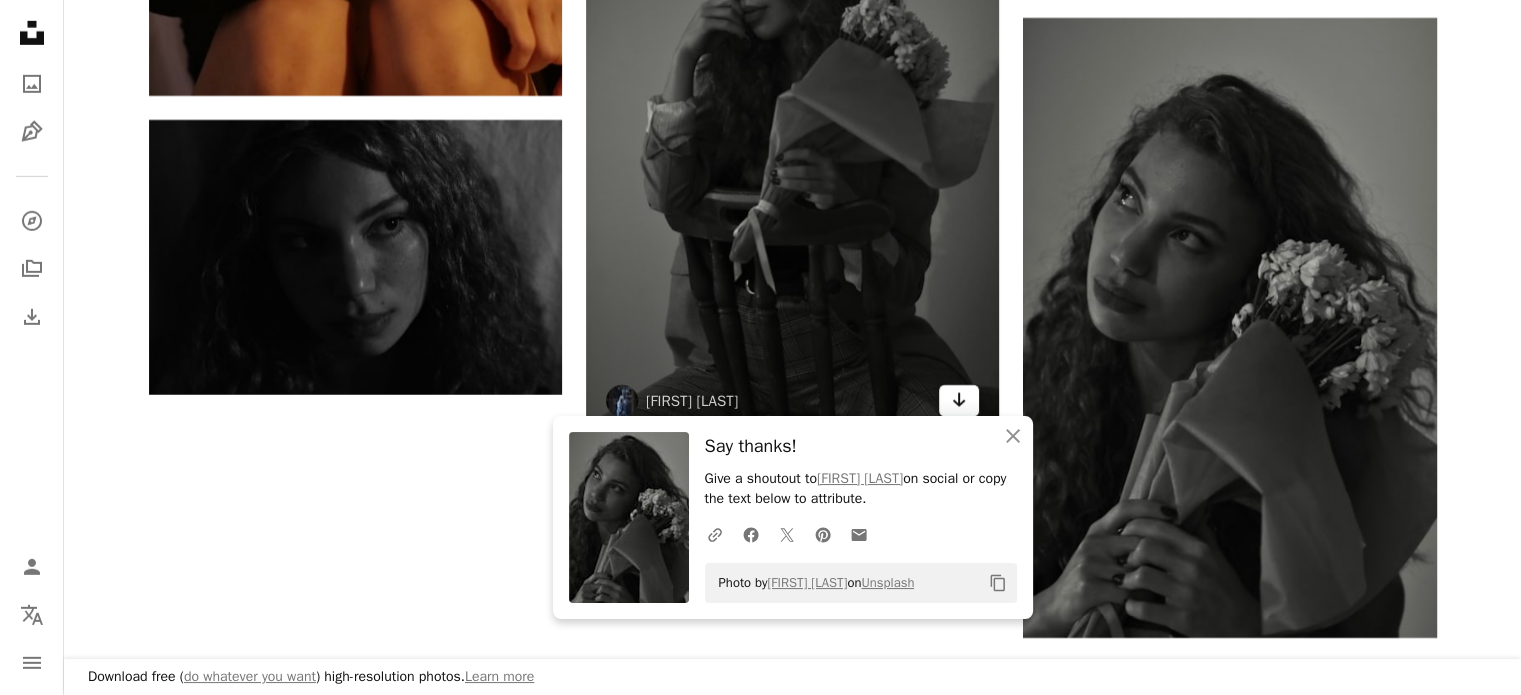 click on "Arrow pointing down" 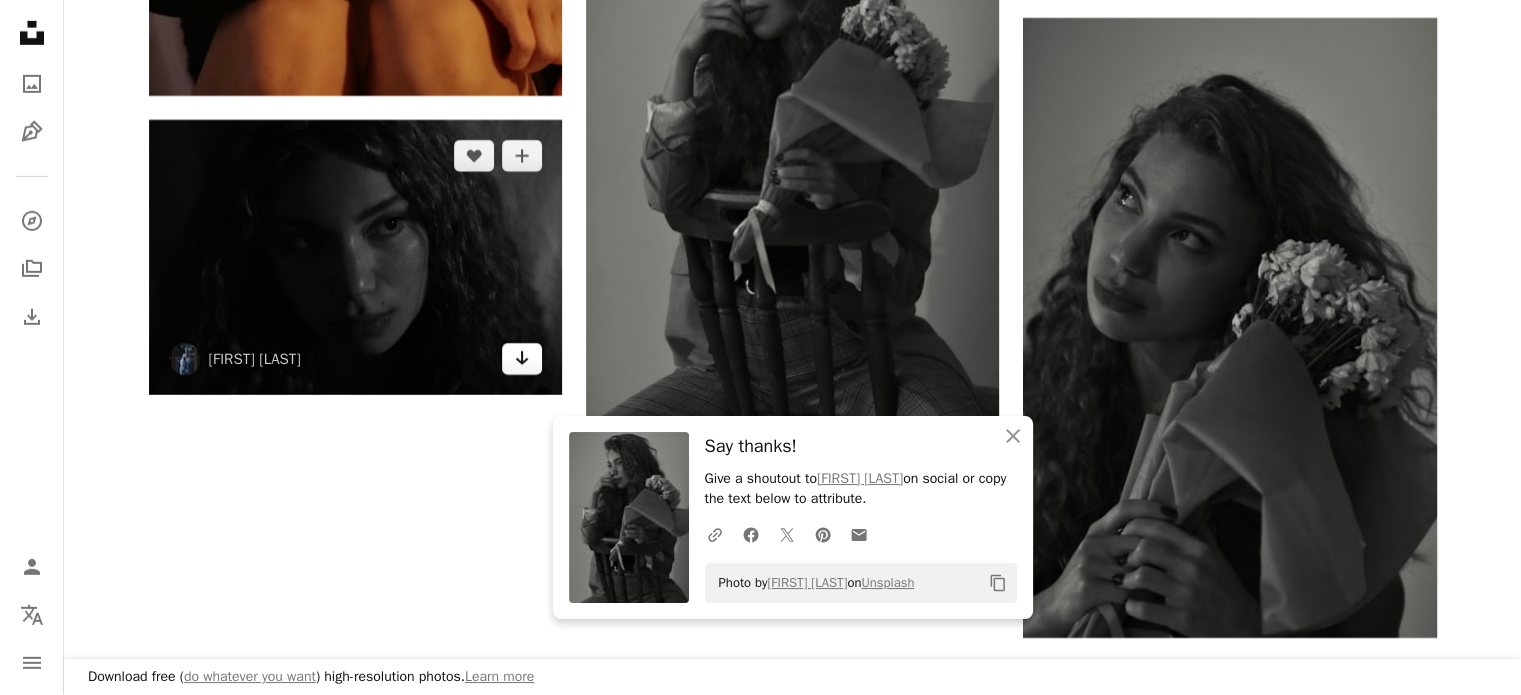 click on "Arrow pointing down" 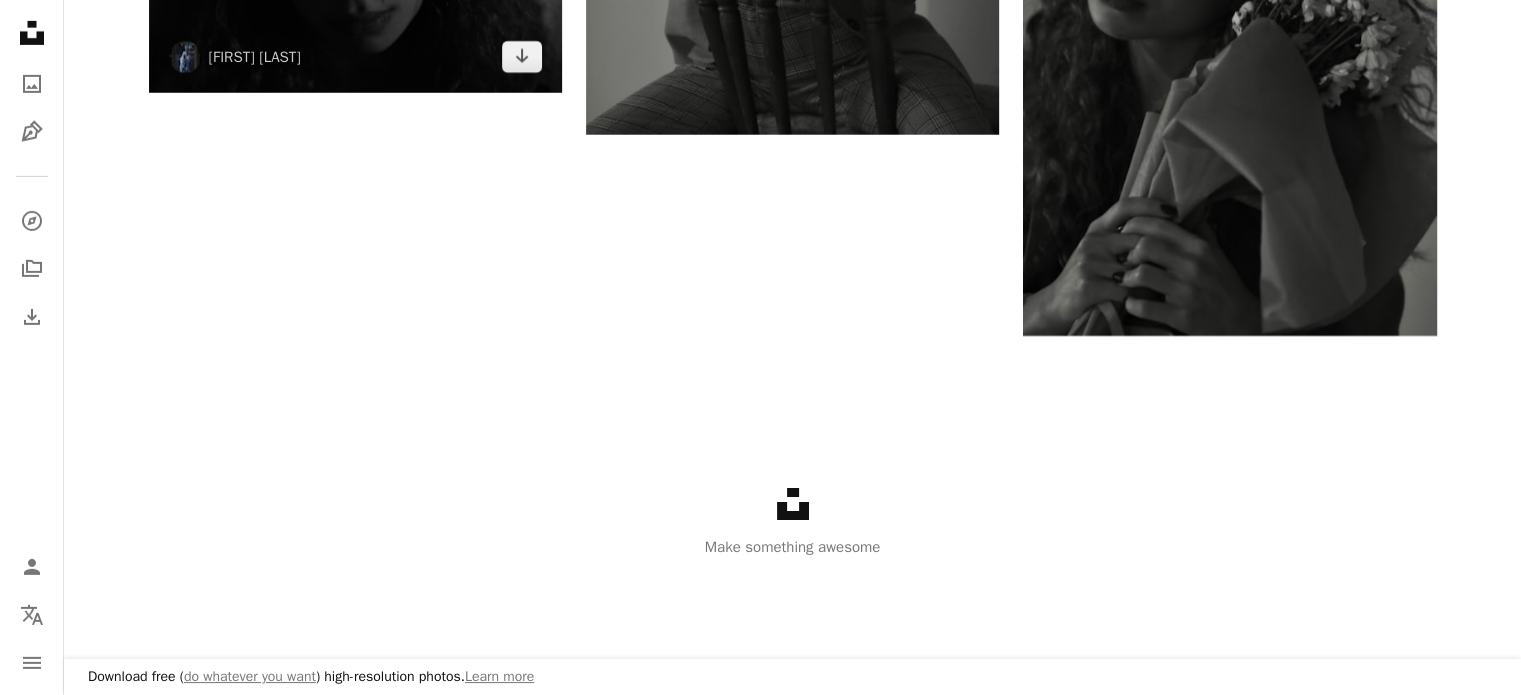 scroll, scrollTop: 14268, scrollLeft: 0, axis: vertical 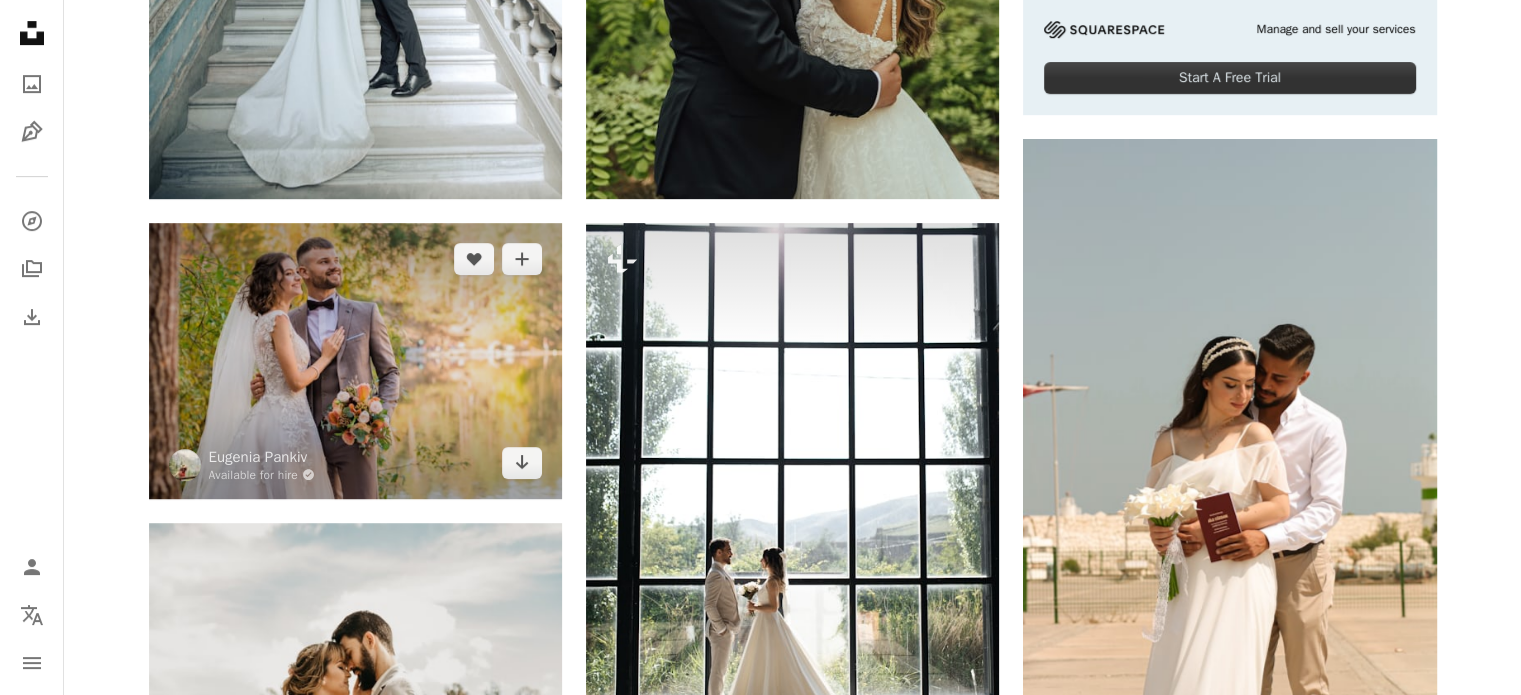 click at bounding box center (185, 465) 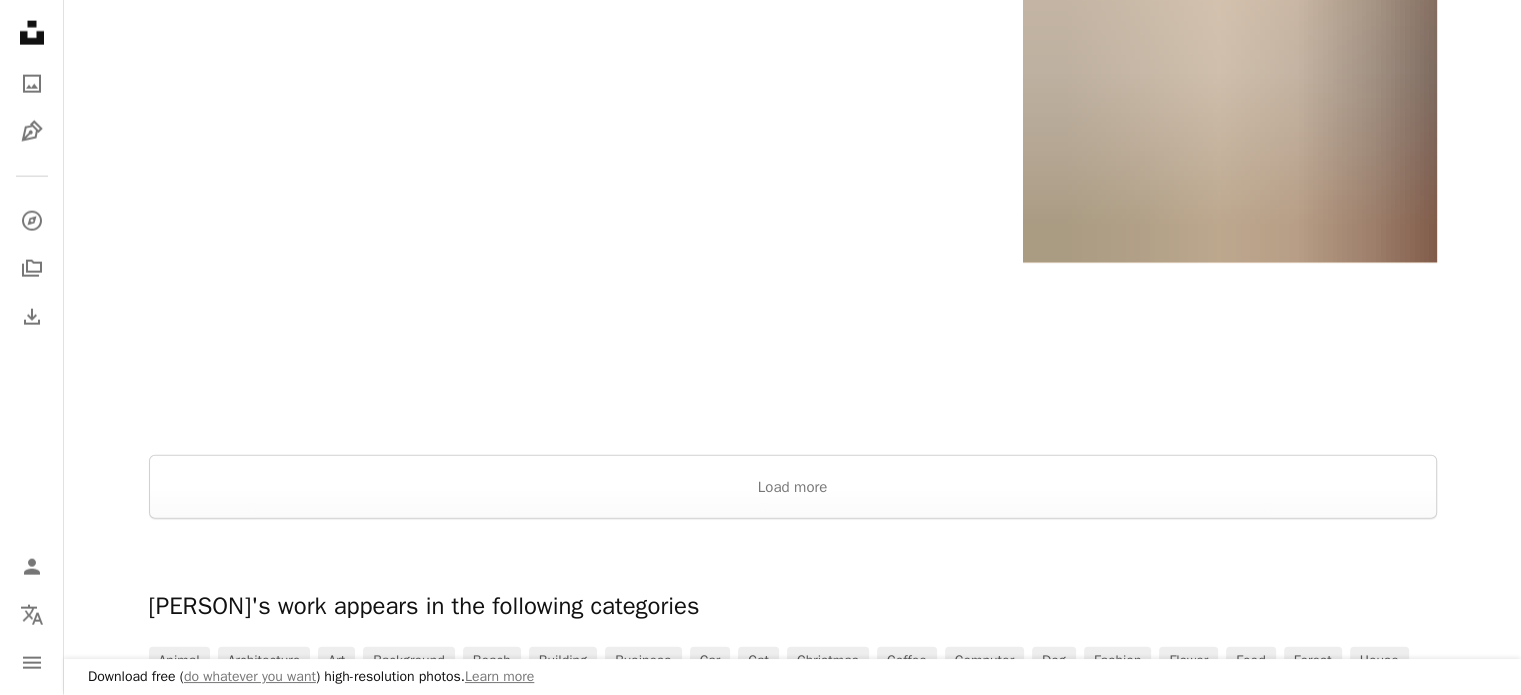 scroll, scrollTop: 4880, scrollLeft: 0, axis: vertical 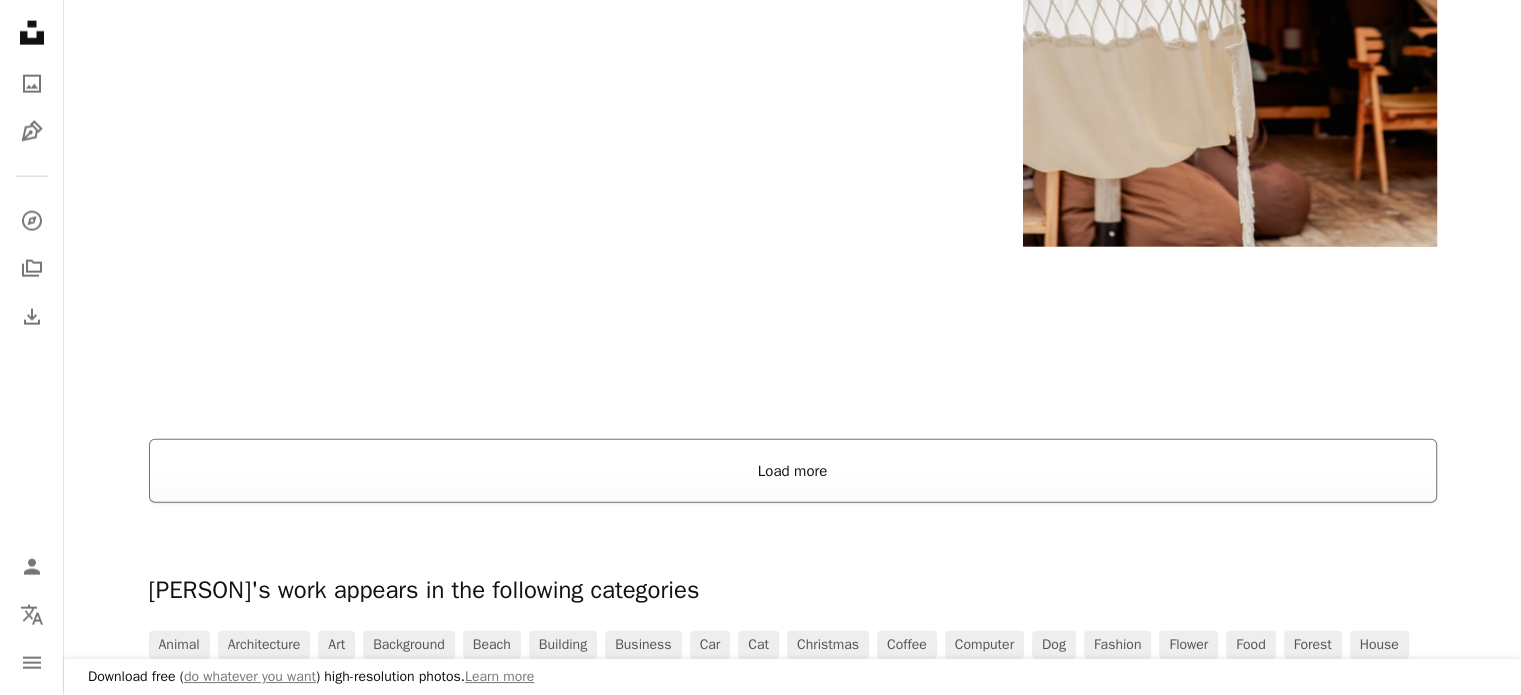 click on "Load more" at bounding box center (793, 471) 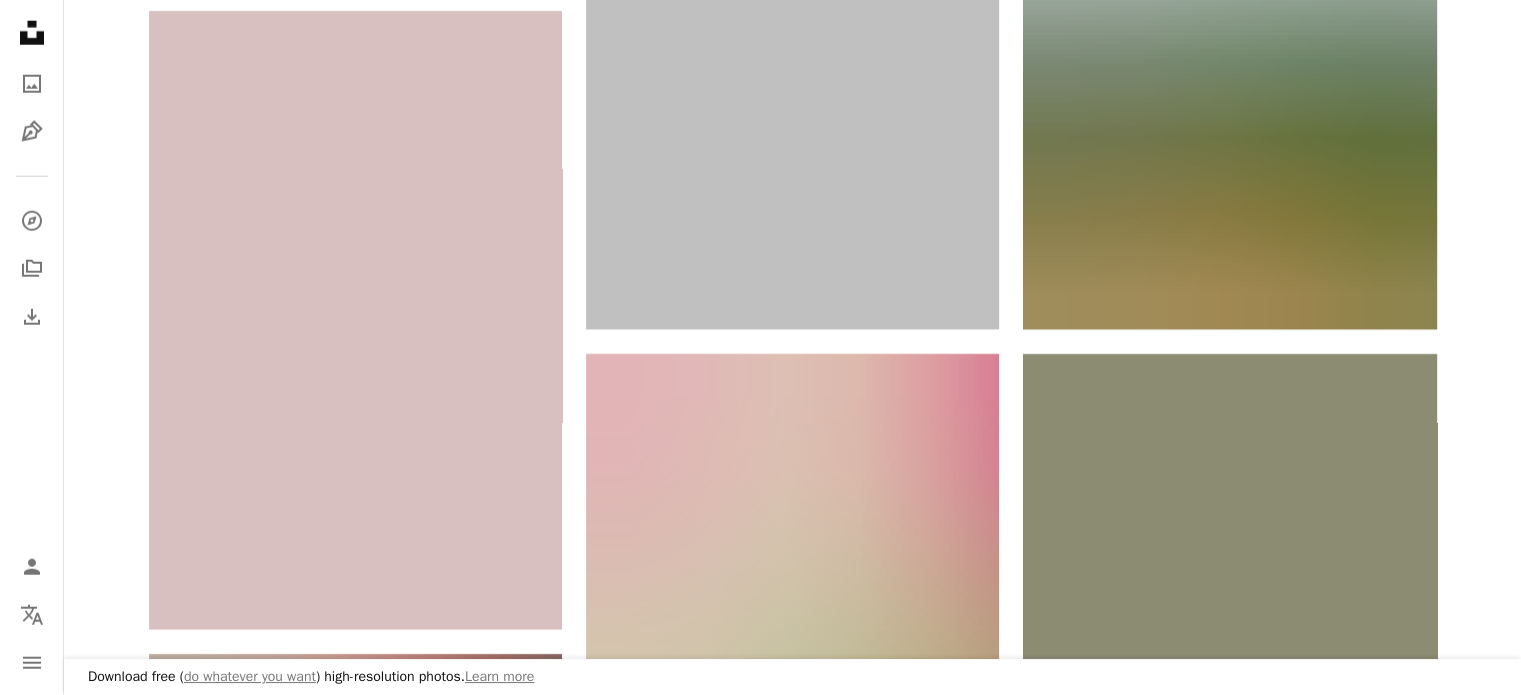 scroll, scrollTop: 5440, scrollLeft: 0, axis: vertical 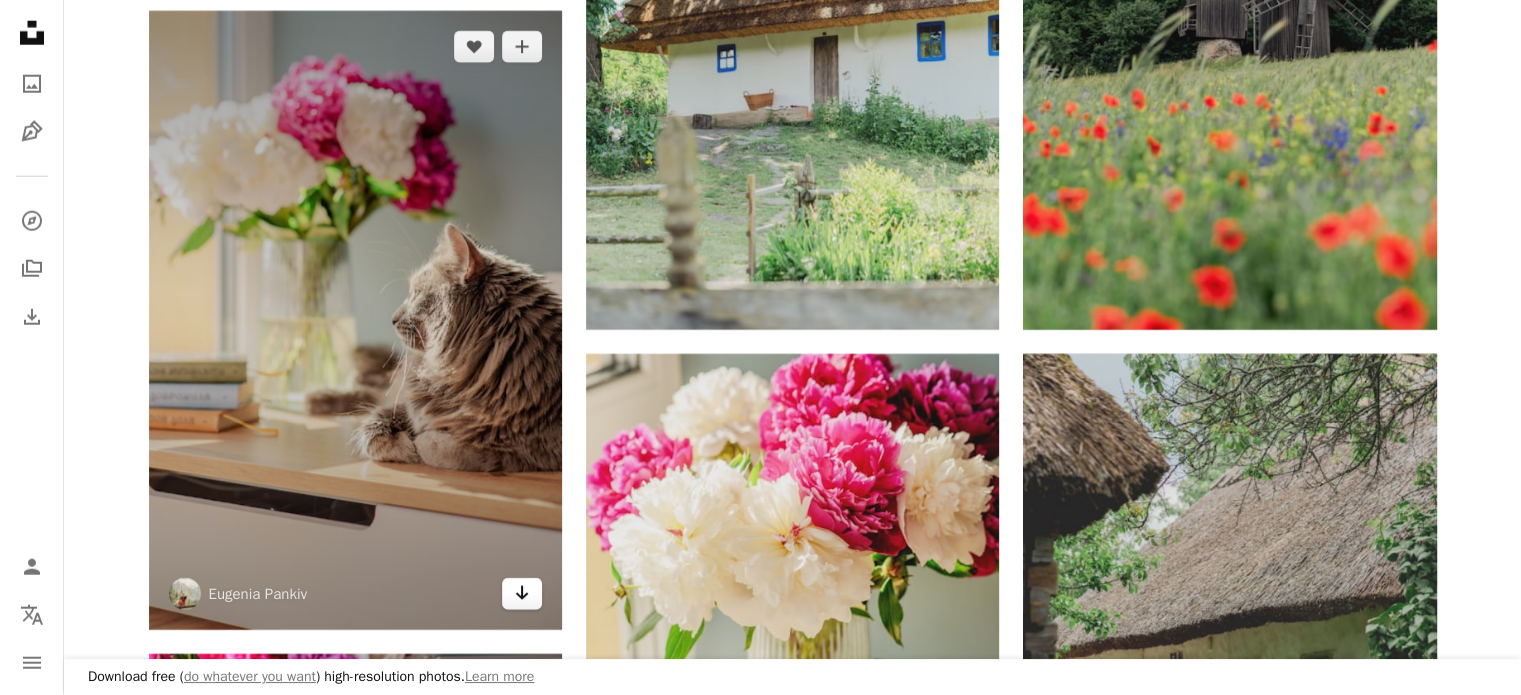 click 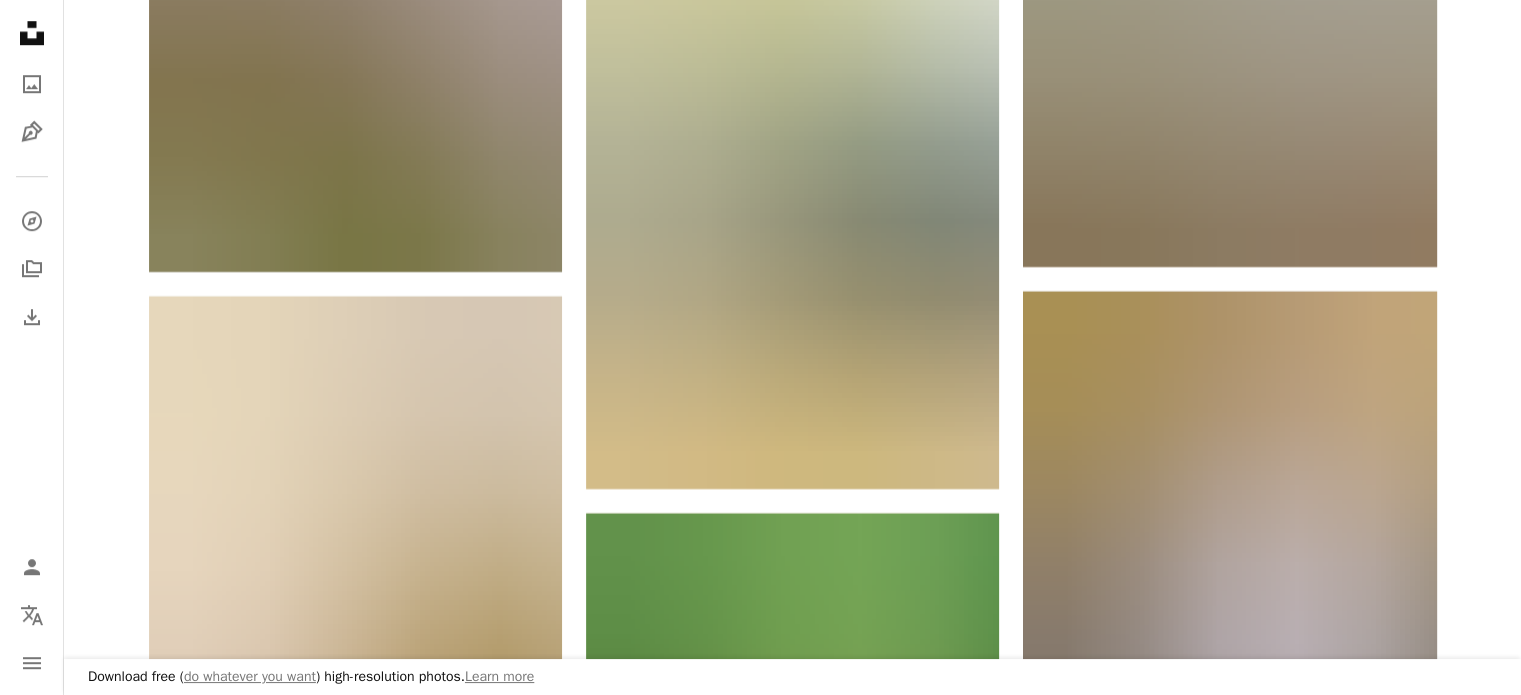 scroll, scrollTop: 70080, scrollLeft: 0, axis: vertical 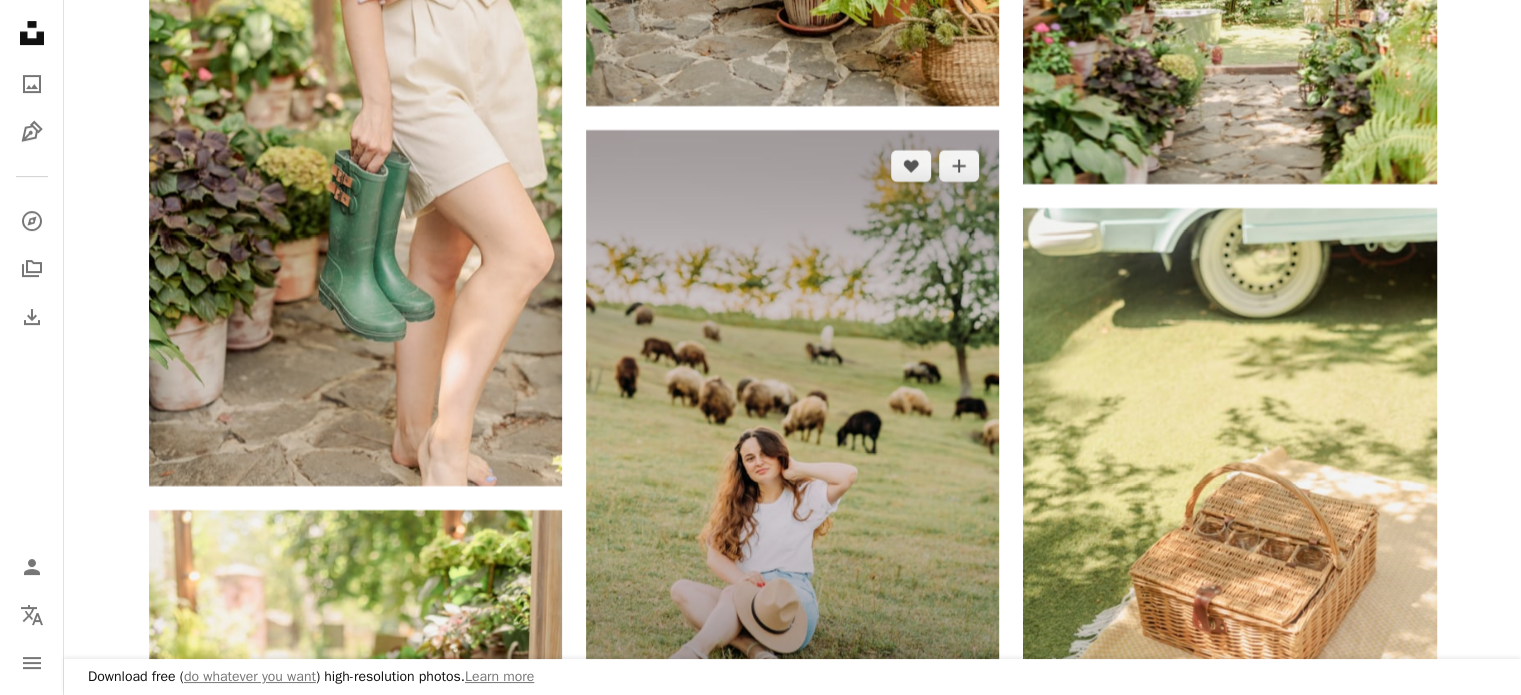 click at bounding box center (792, 439) 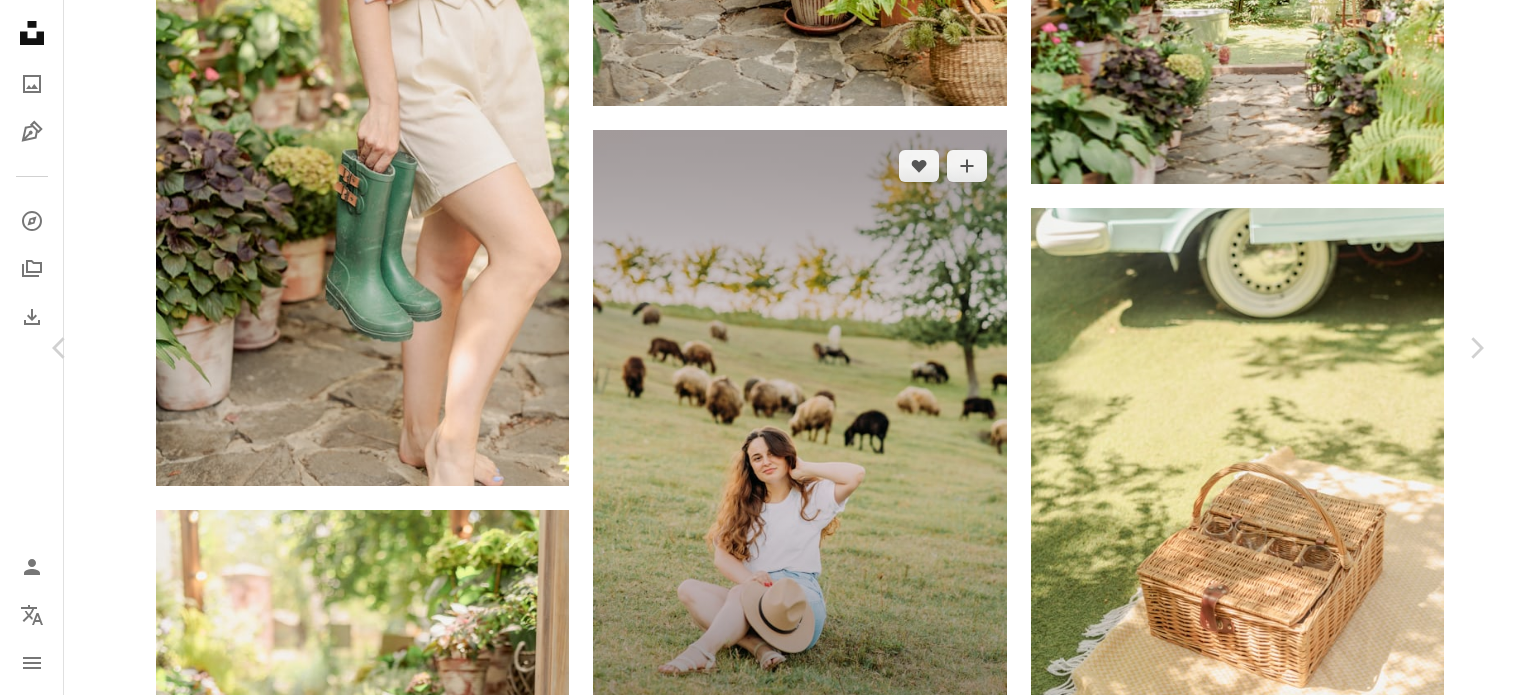 scroll, scrollTop: 120, scrollLeft: 0, axis: vertical 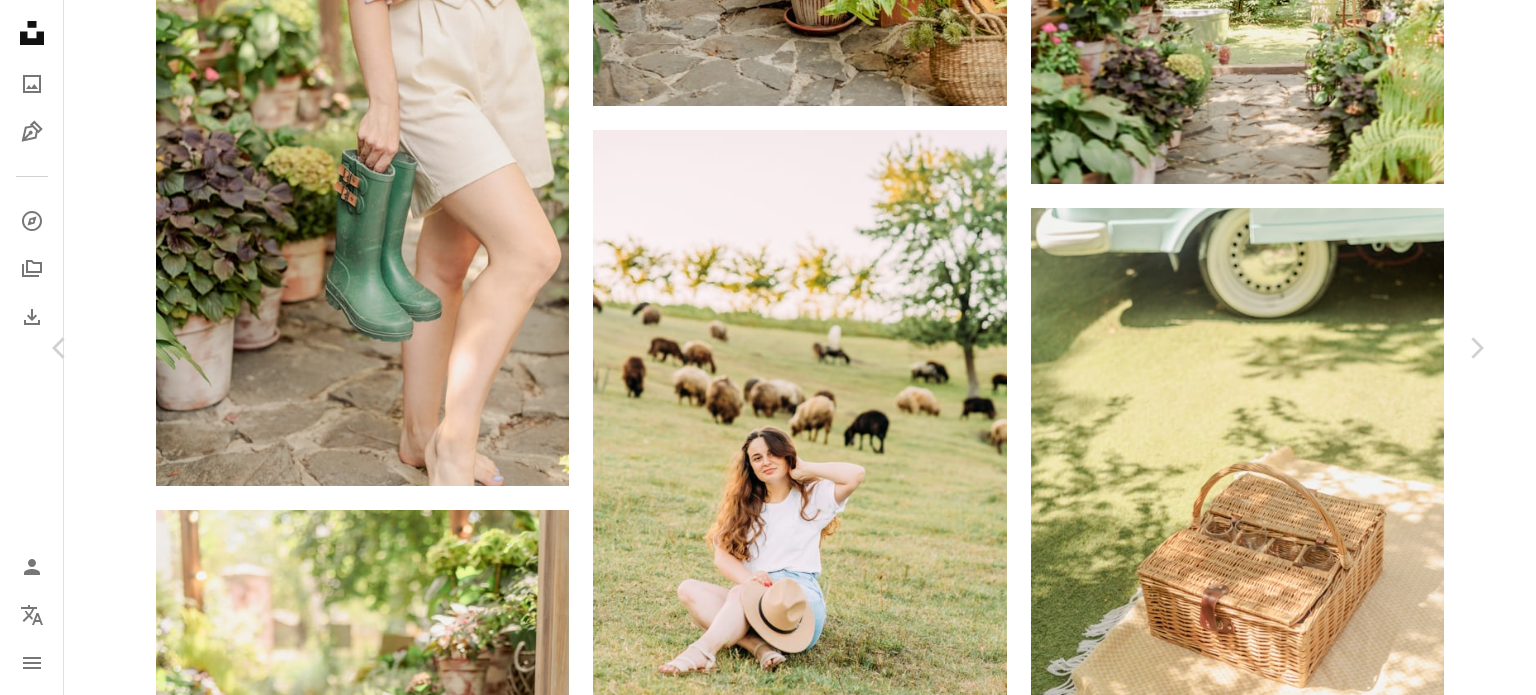 click on "Chevron down" 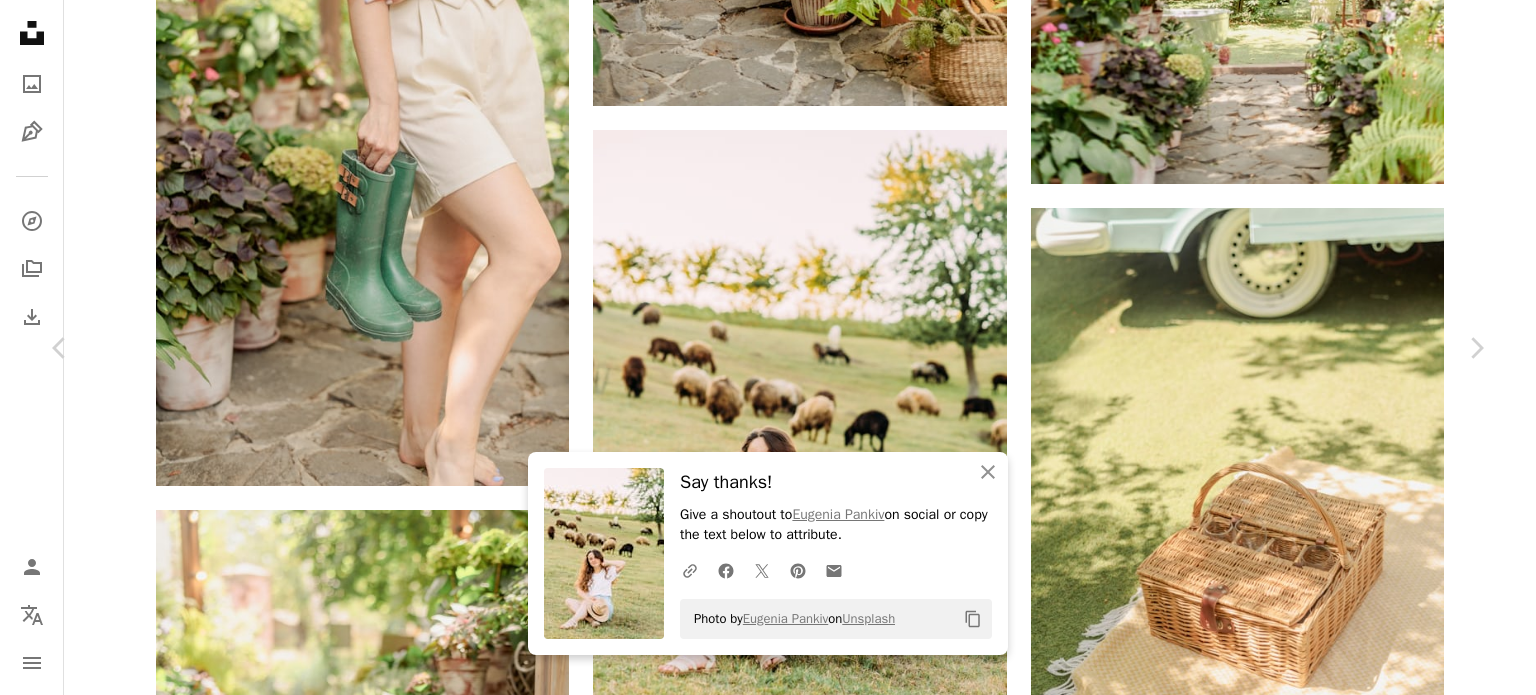 type 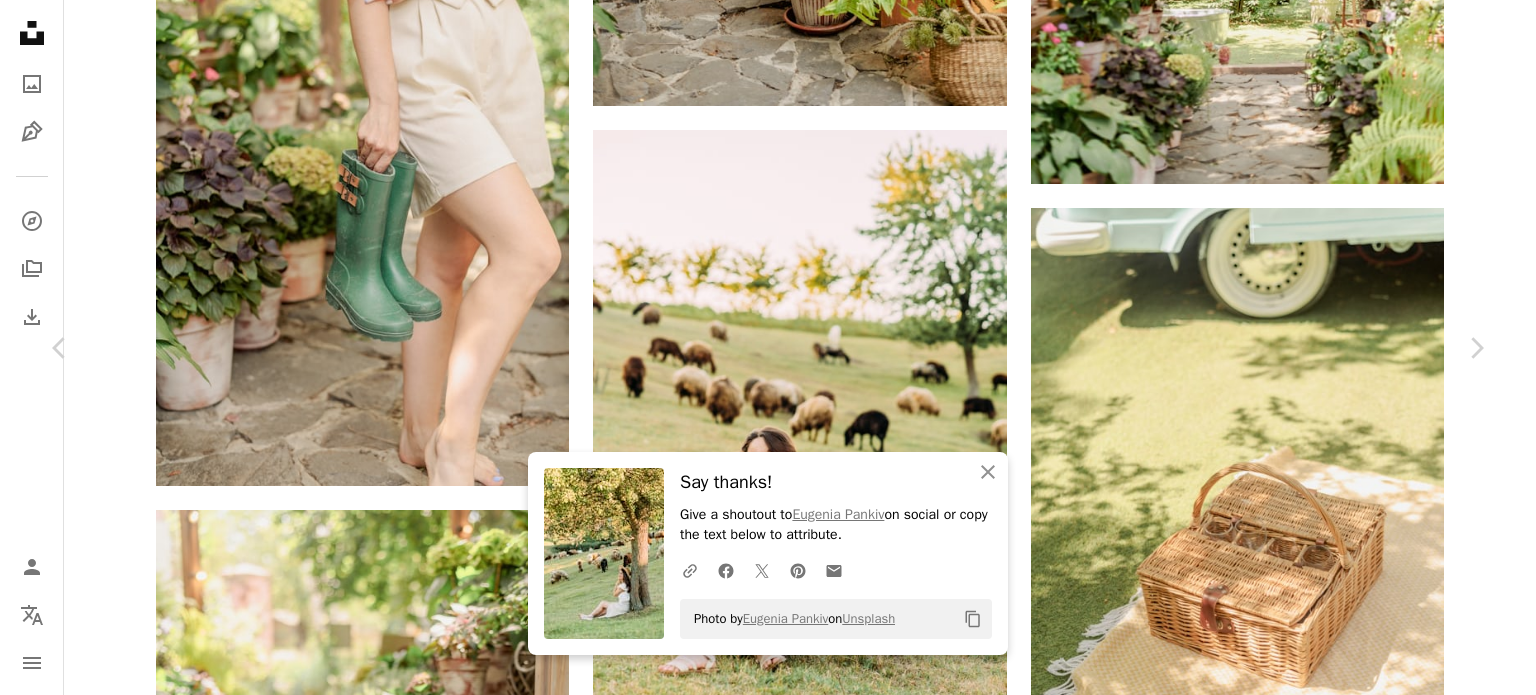 click on "Arrow pointing down" 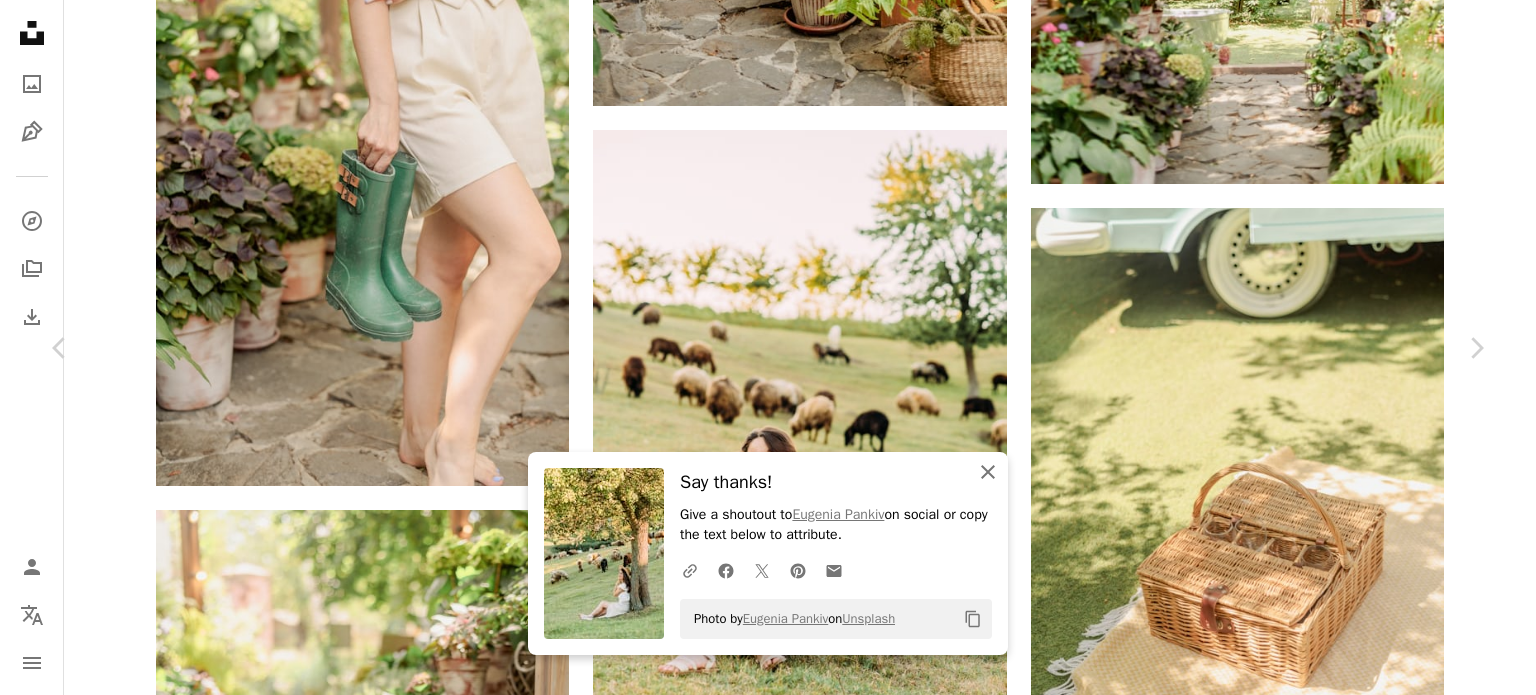scroll, scrollTop: 1708, scrollLeft: 0, axis: vertical 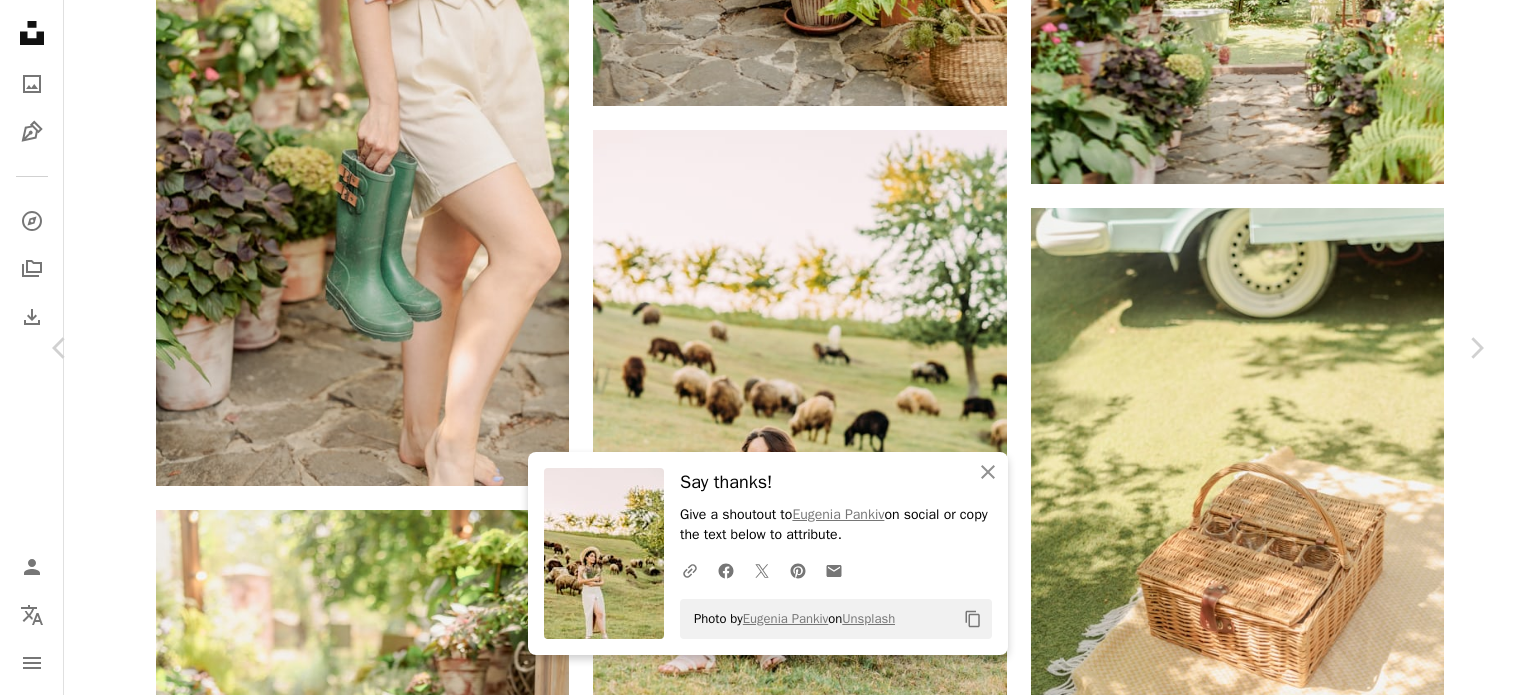 click on "Arrow pointing down" 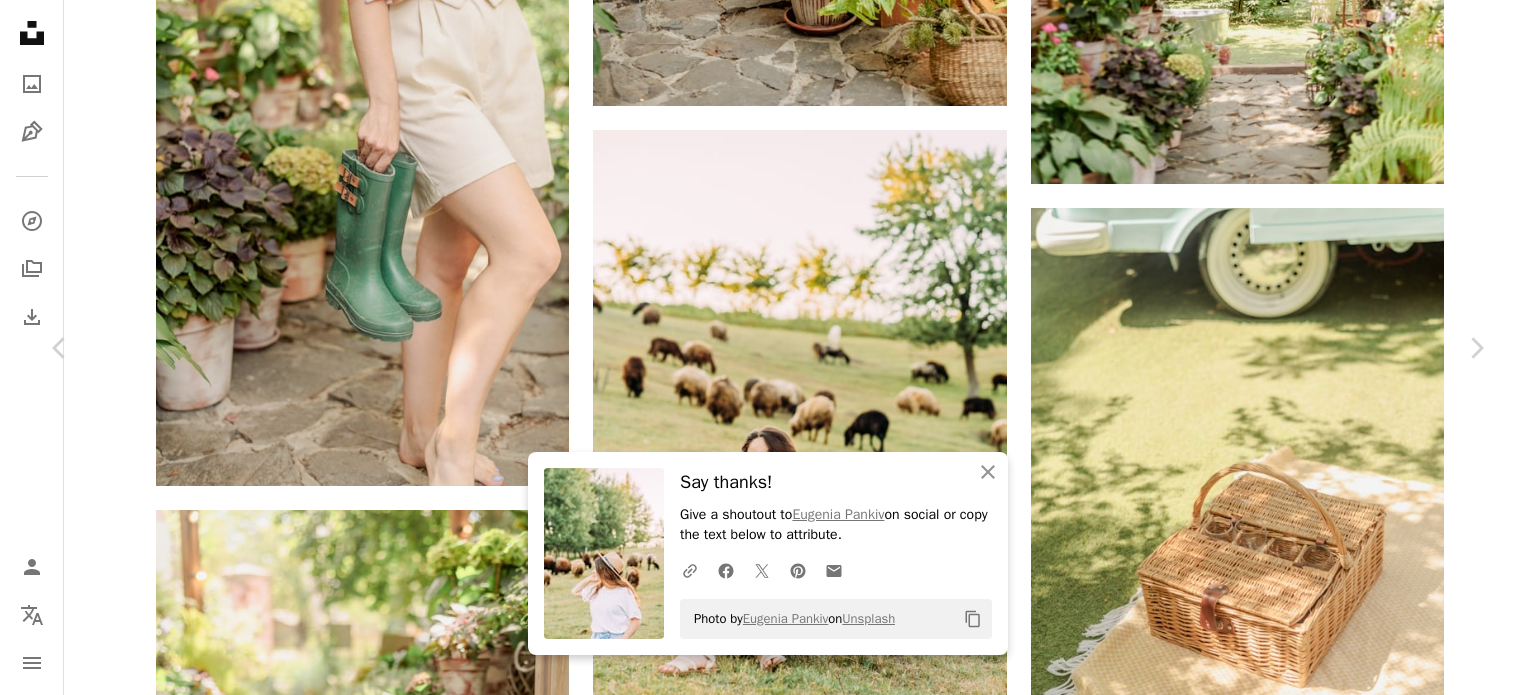 click 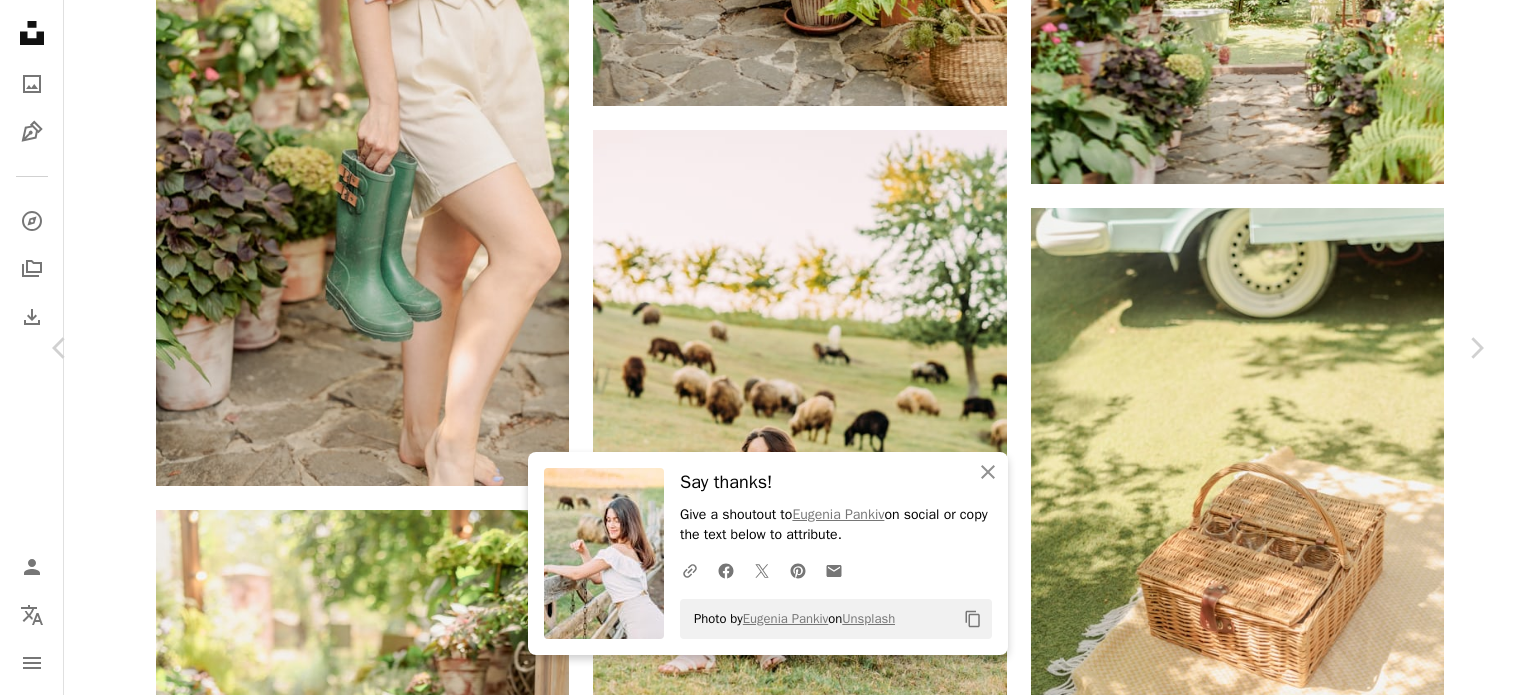 click on "Arrow pointing down" 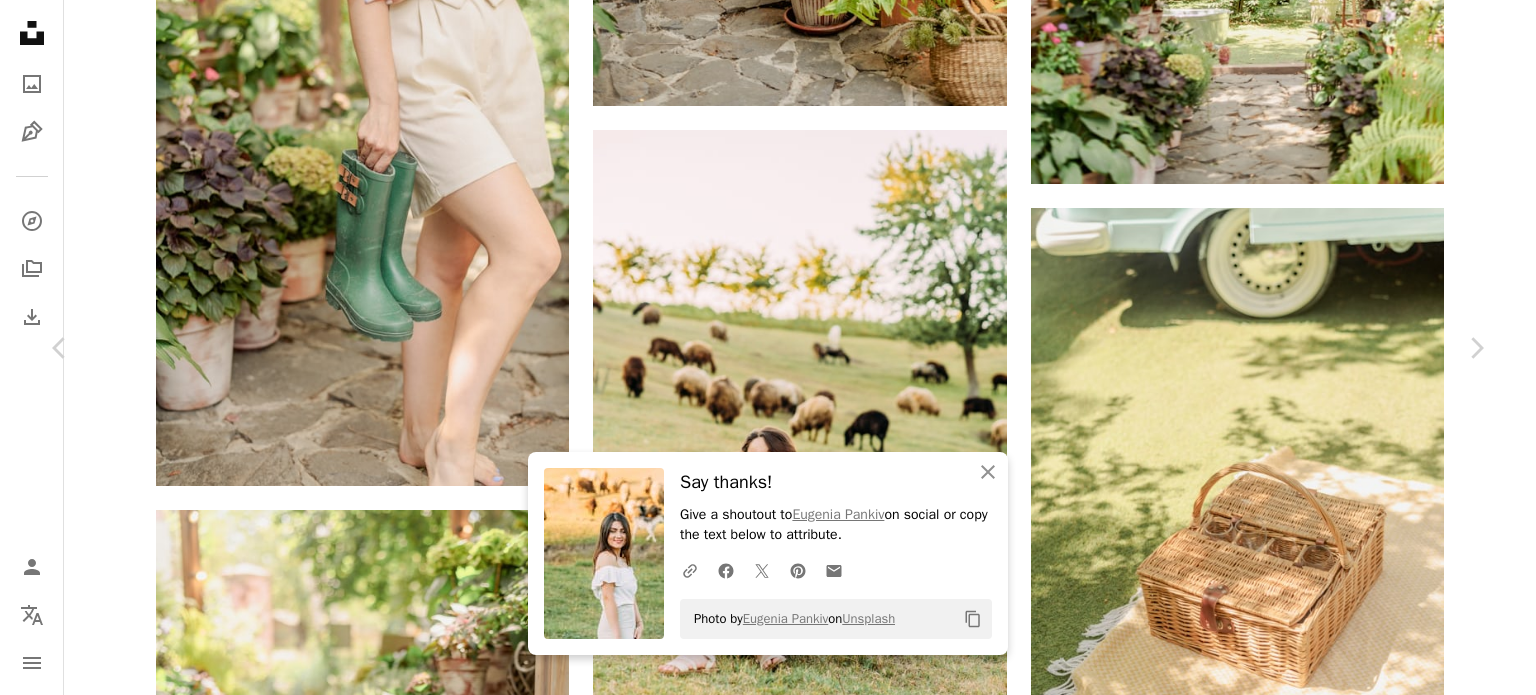 click 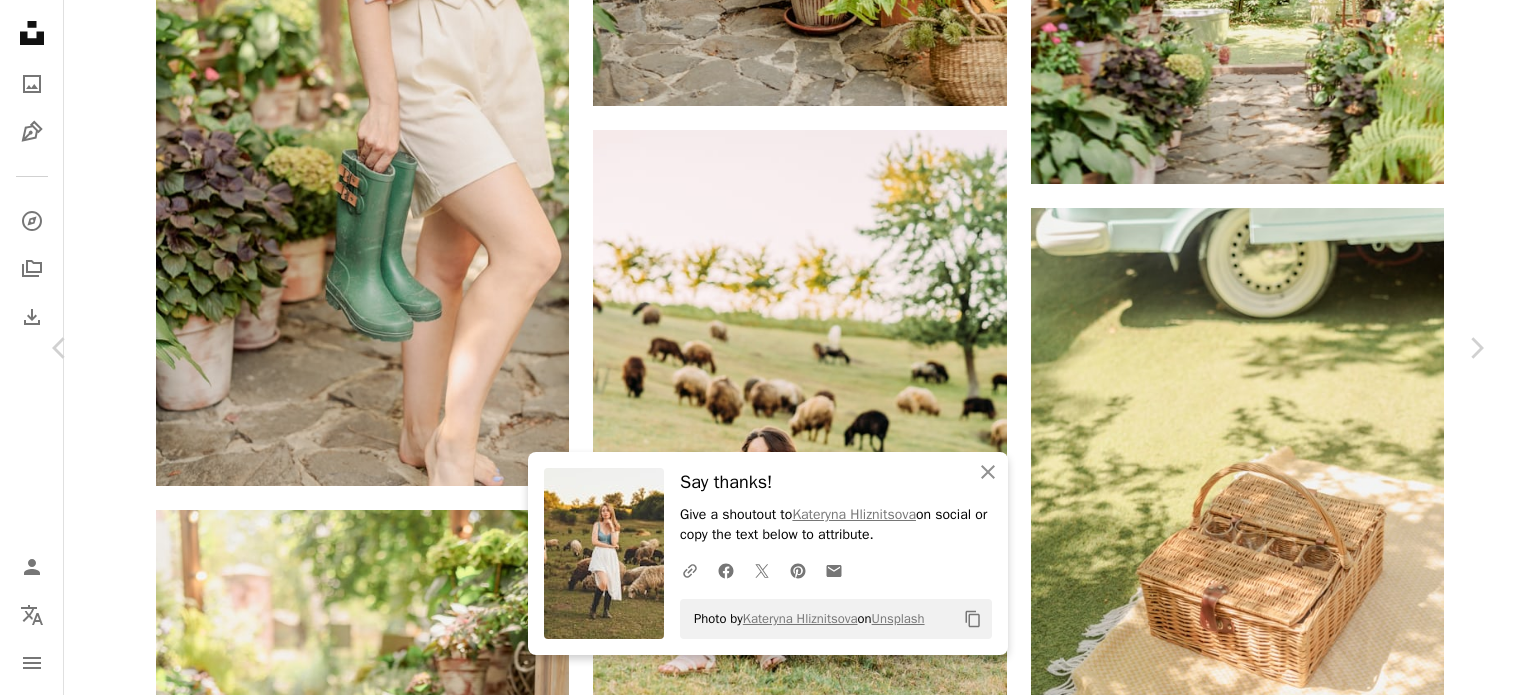 scroll, scrollTop: 4708, scrollLeft: 0, axis: vertical 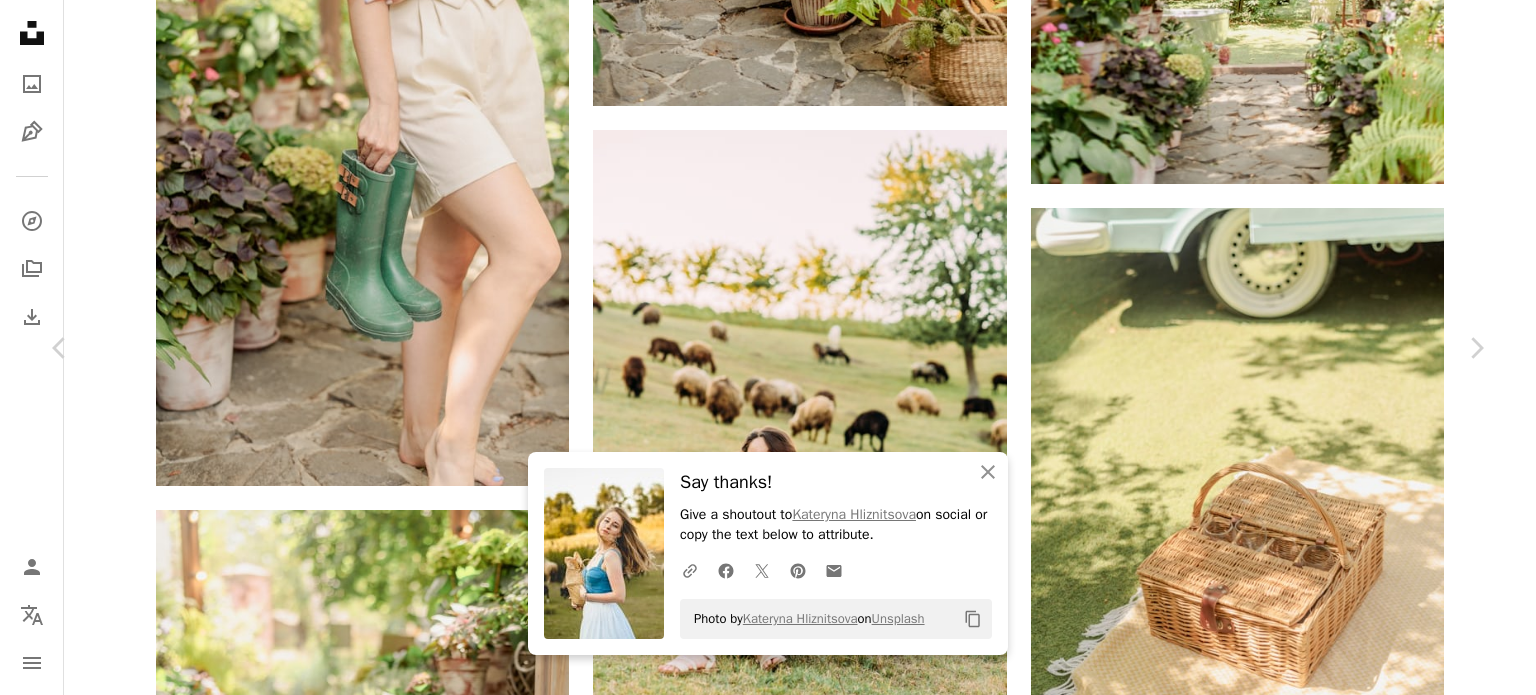 click on "Arrow pointing down" 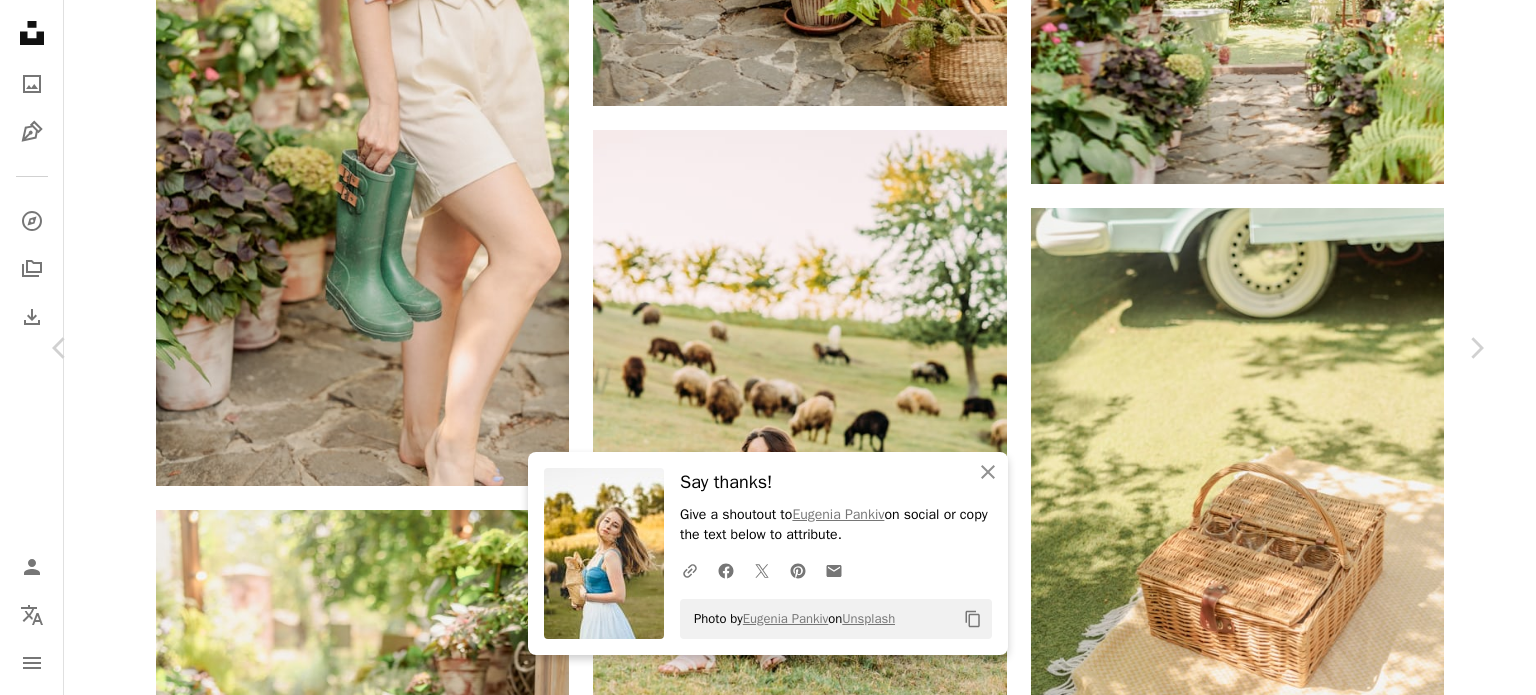 scroll, scrollTop: 6348, scrollLeft: 0, axis: vertical 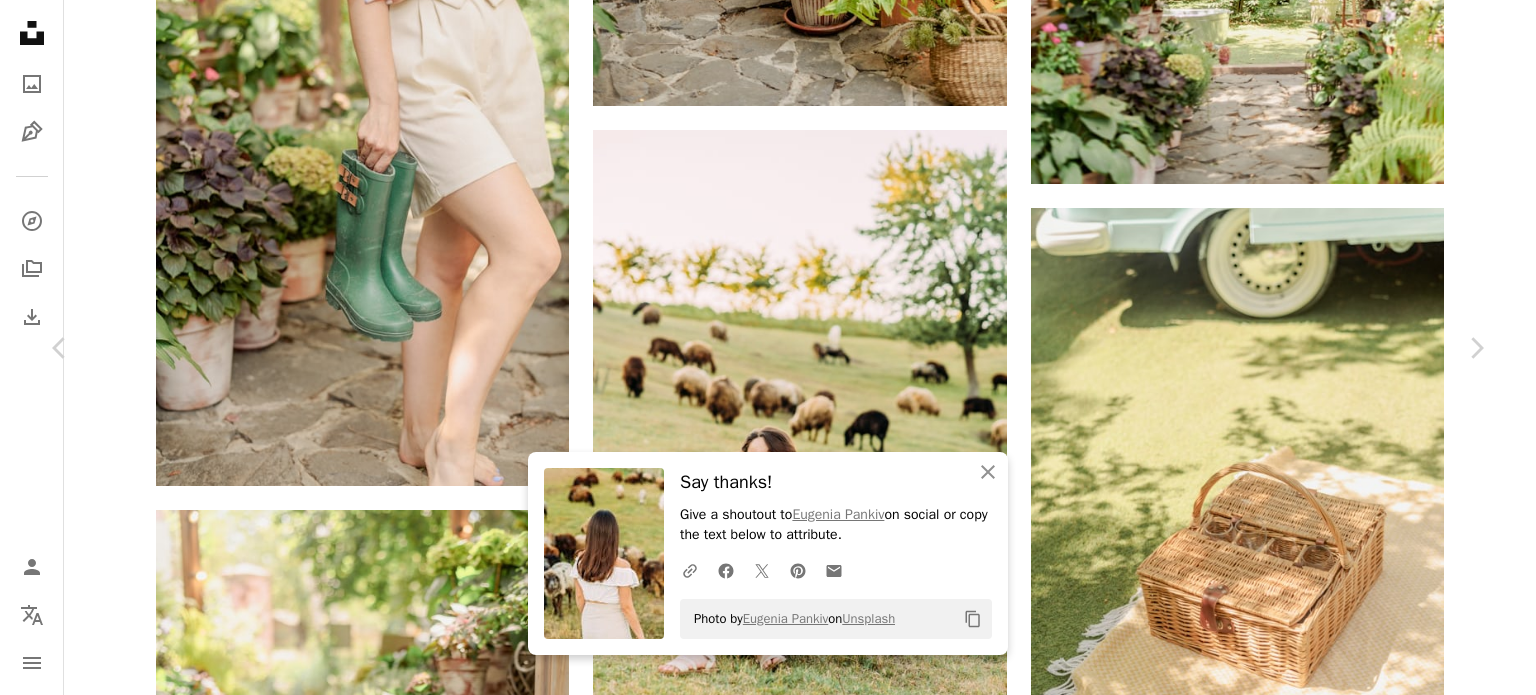 click on "Arrow pointing down" 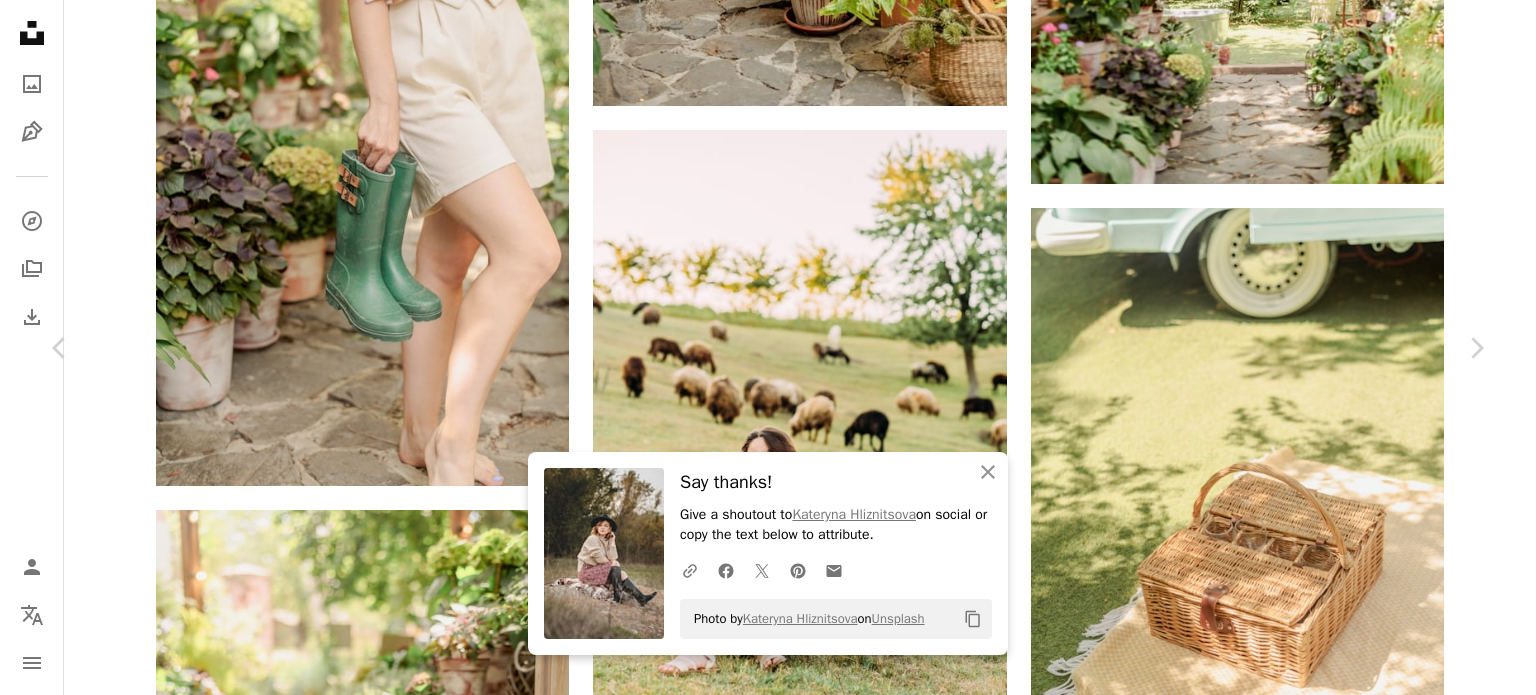 scroll, scrollTop: 7308, scrollLeft: 0, axis: vertical 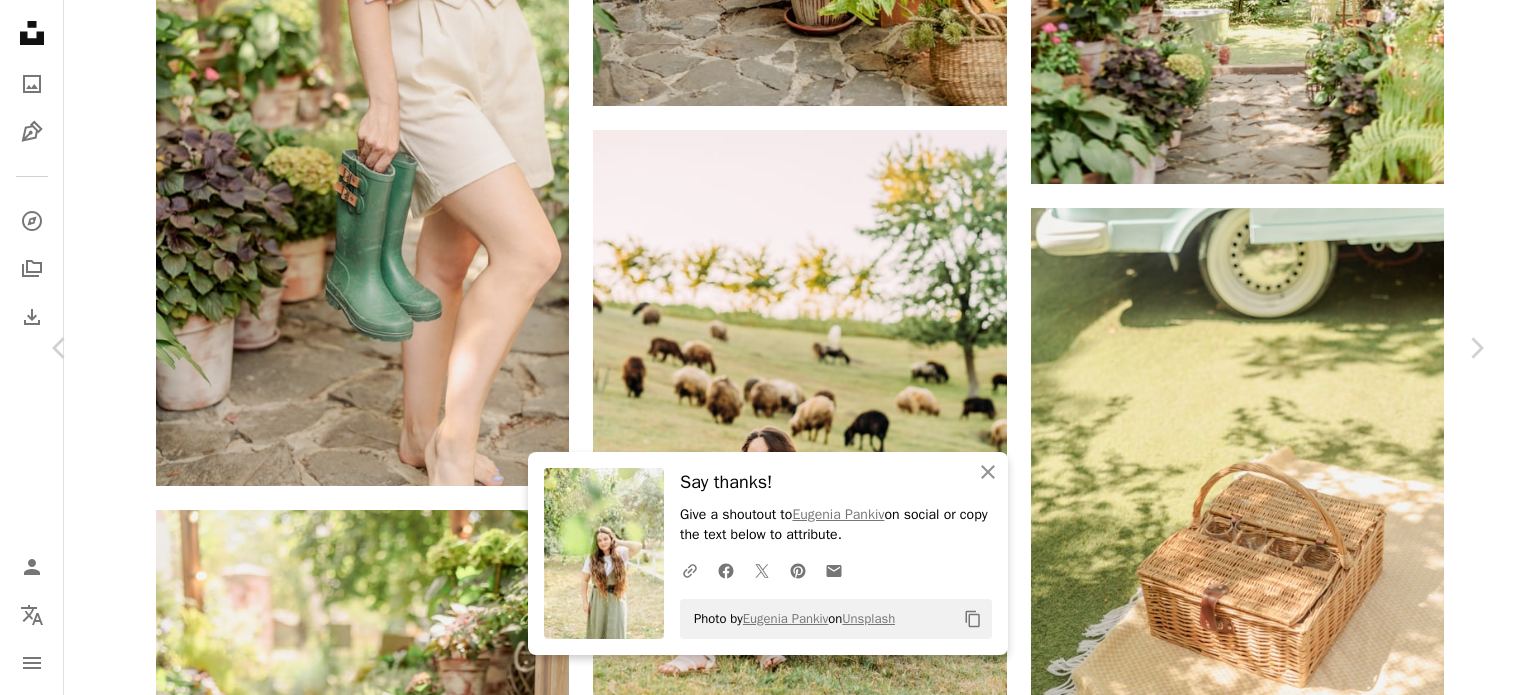 click 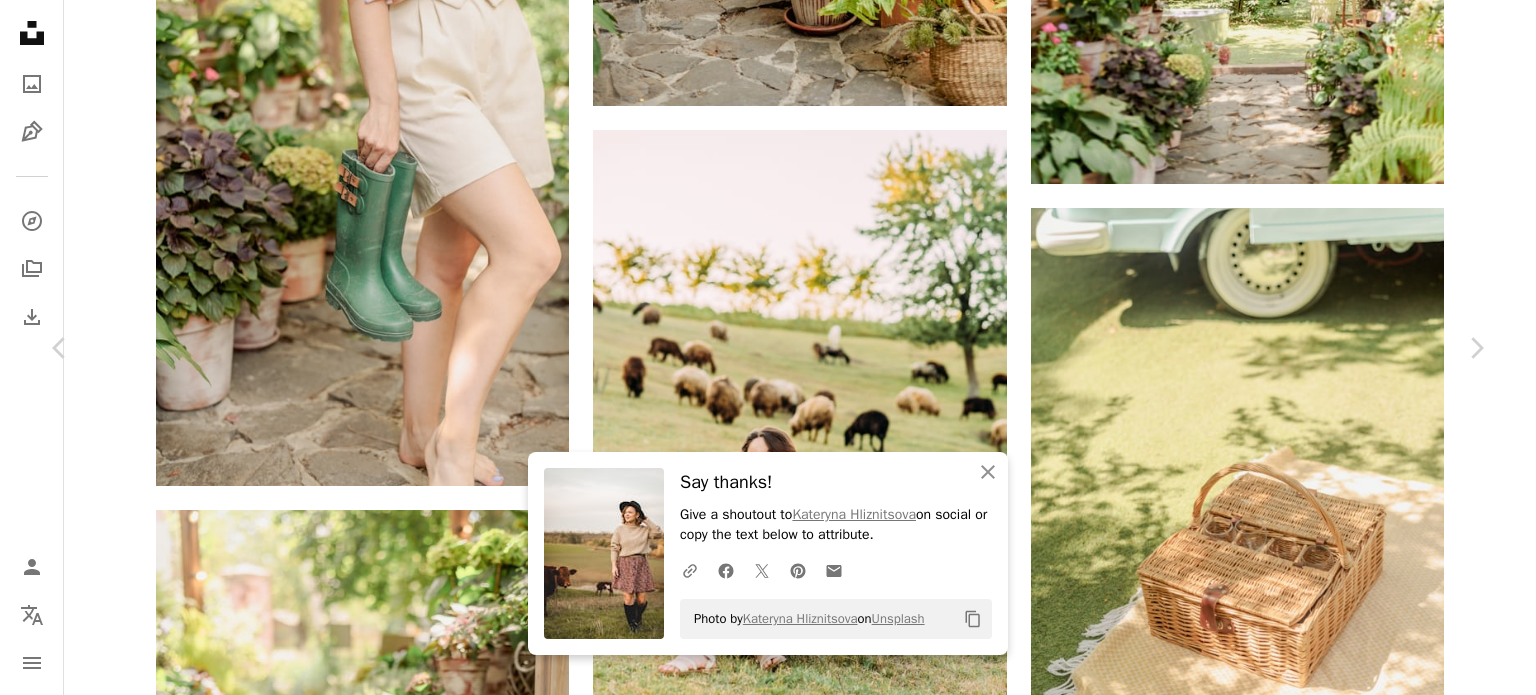 click at bounding box center (599, 3924) 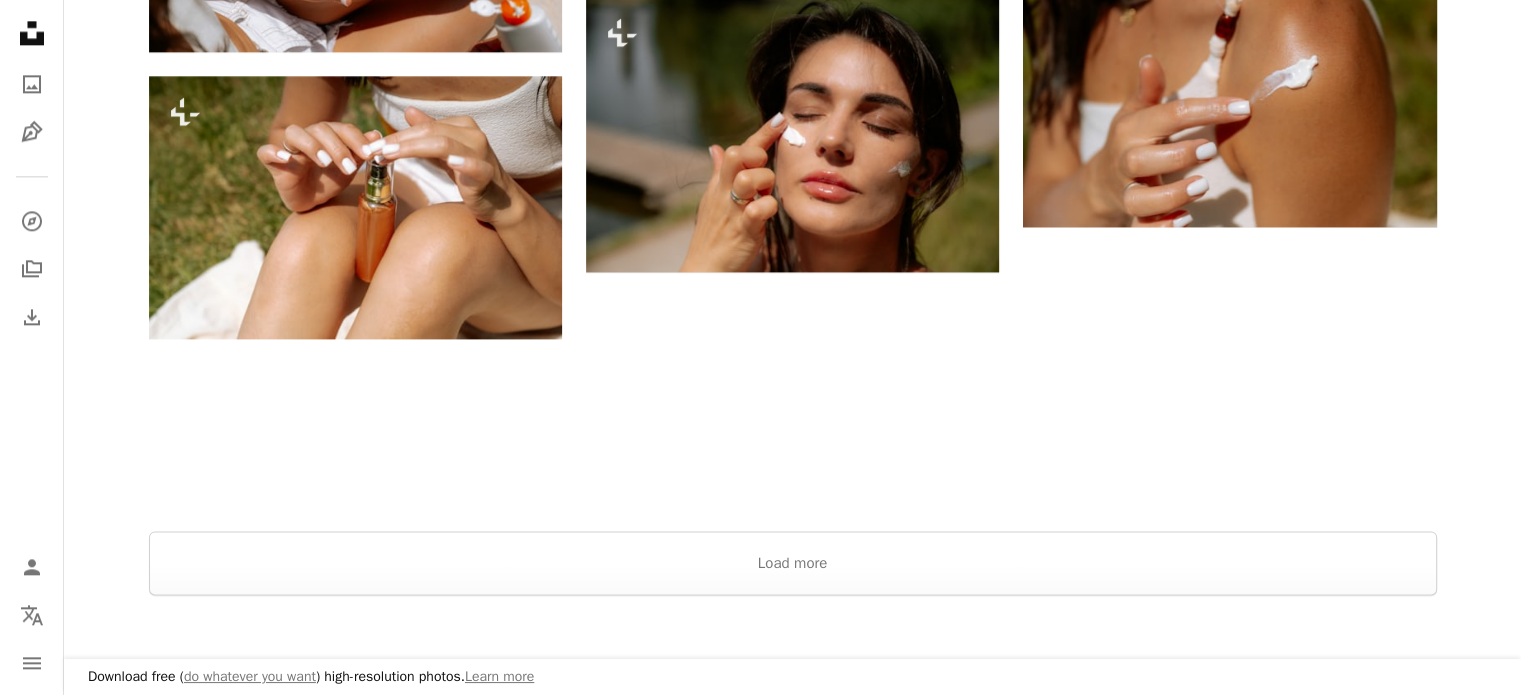 scroll, scrollTop: 2600, scrollLeft: 0, axis: vertical 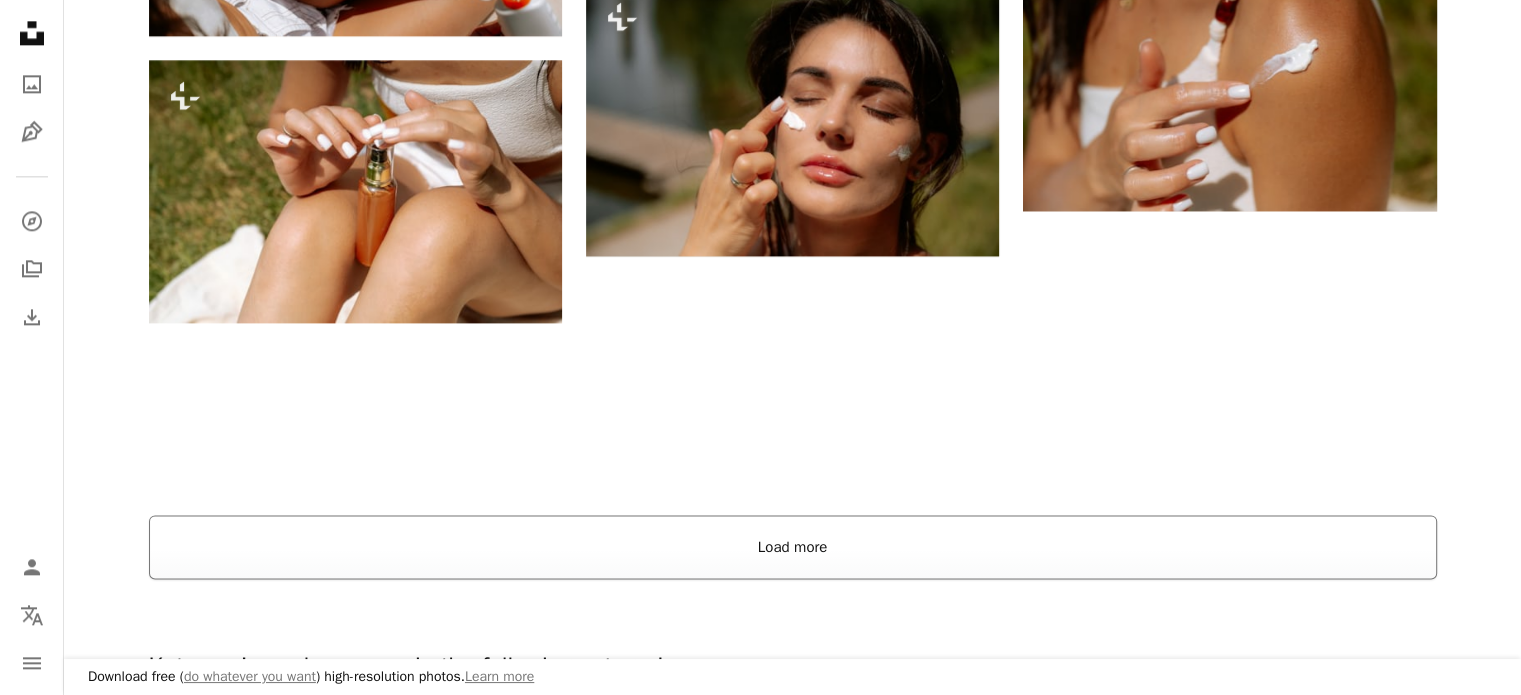 click on "Load more" at bounding box center (793, 547) 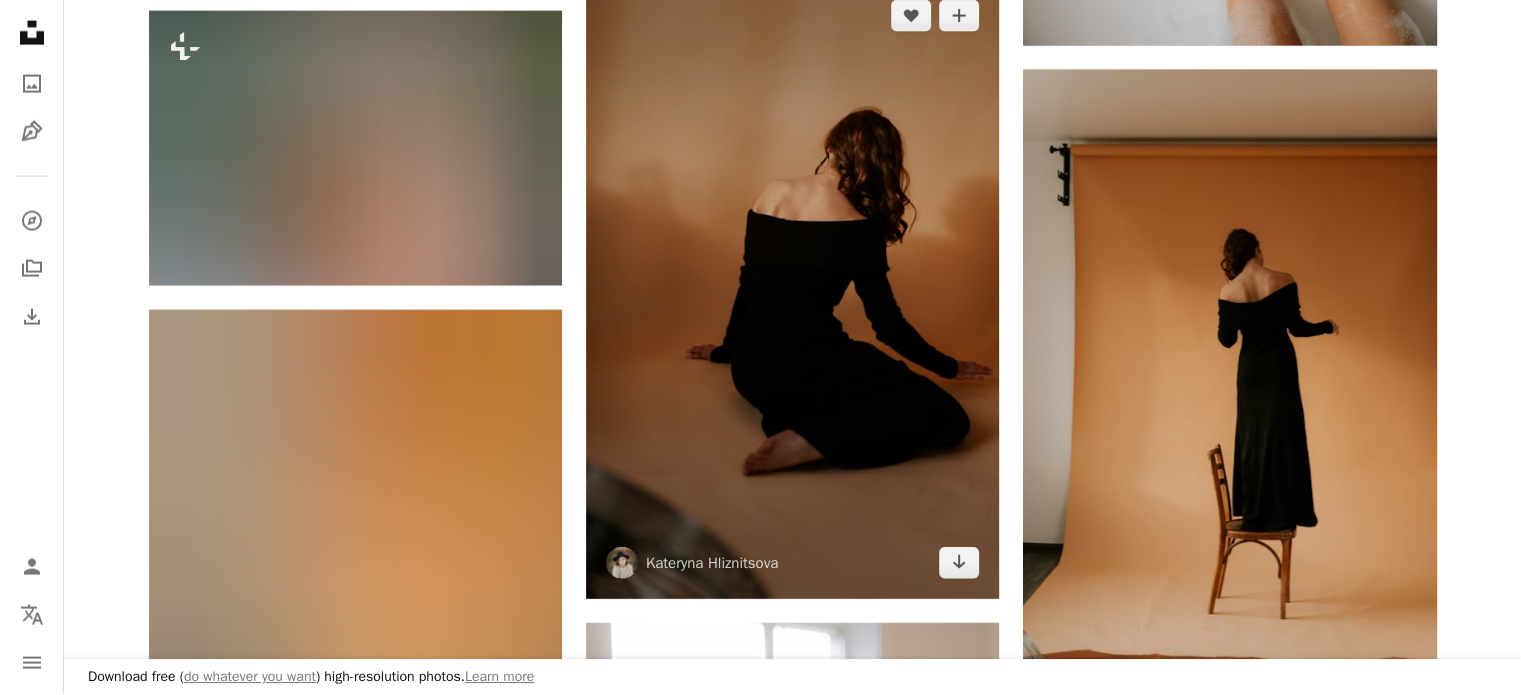 scroll, scrollTop: 80680, scrollLeft: 0, axis: vertical 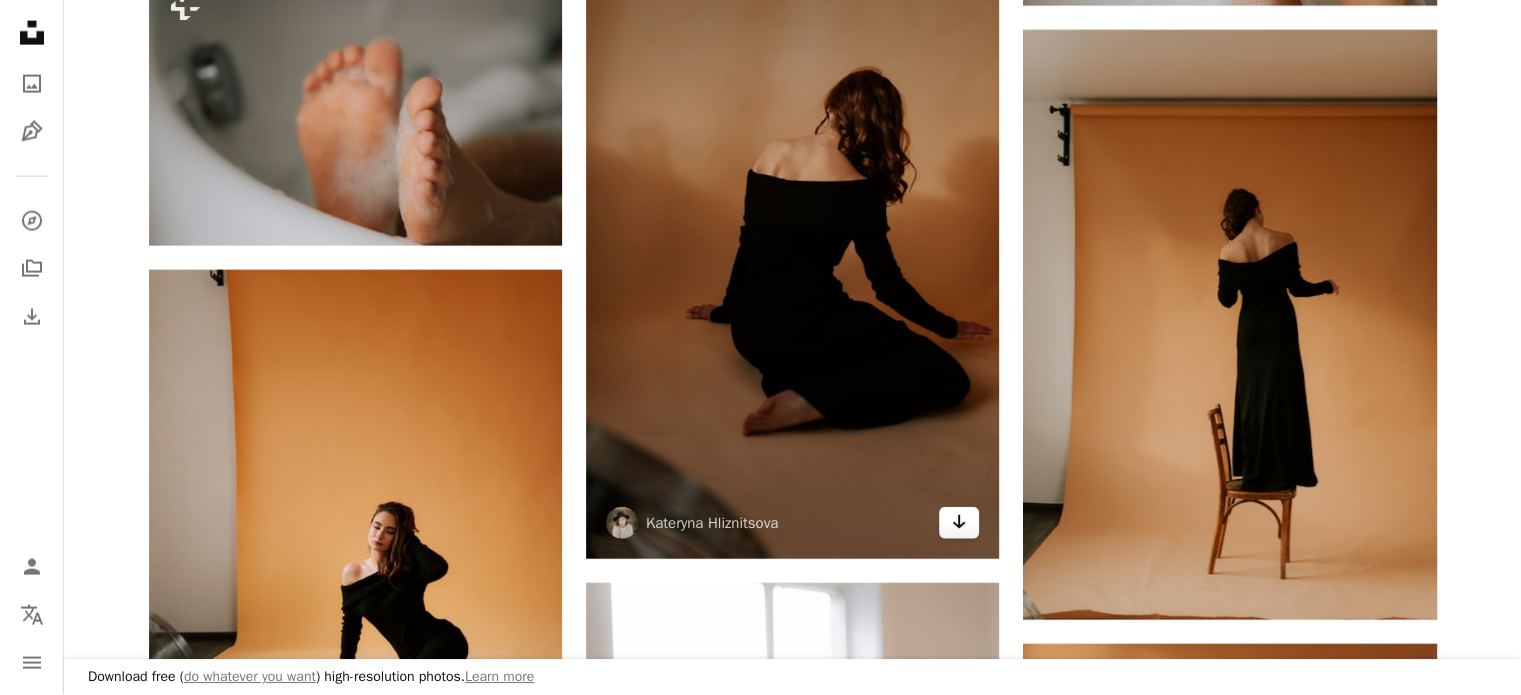 click on "Arrow pointing down" at bounding box center (959, 523) 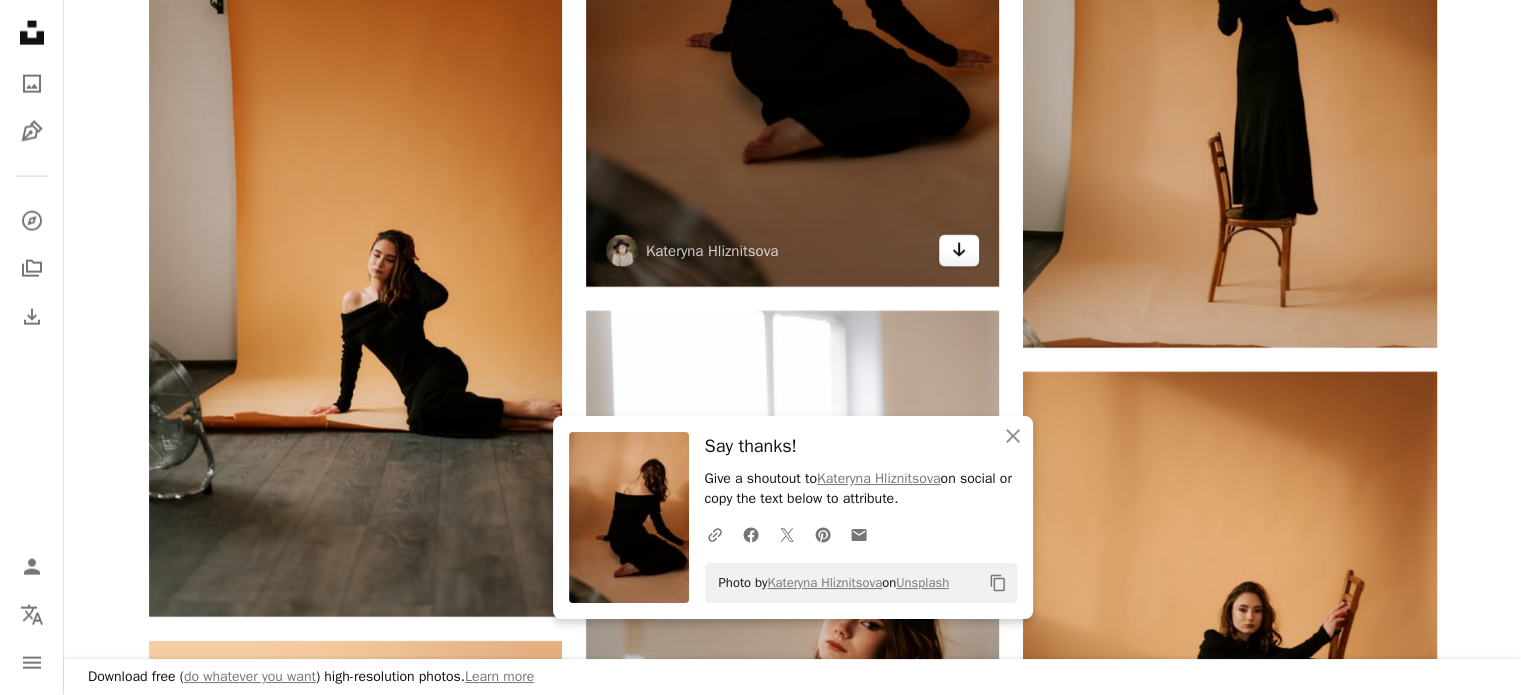 scroll, scrollTop: 80960, scrollLeft: 0, axis: vertical 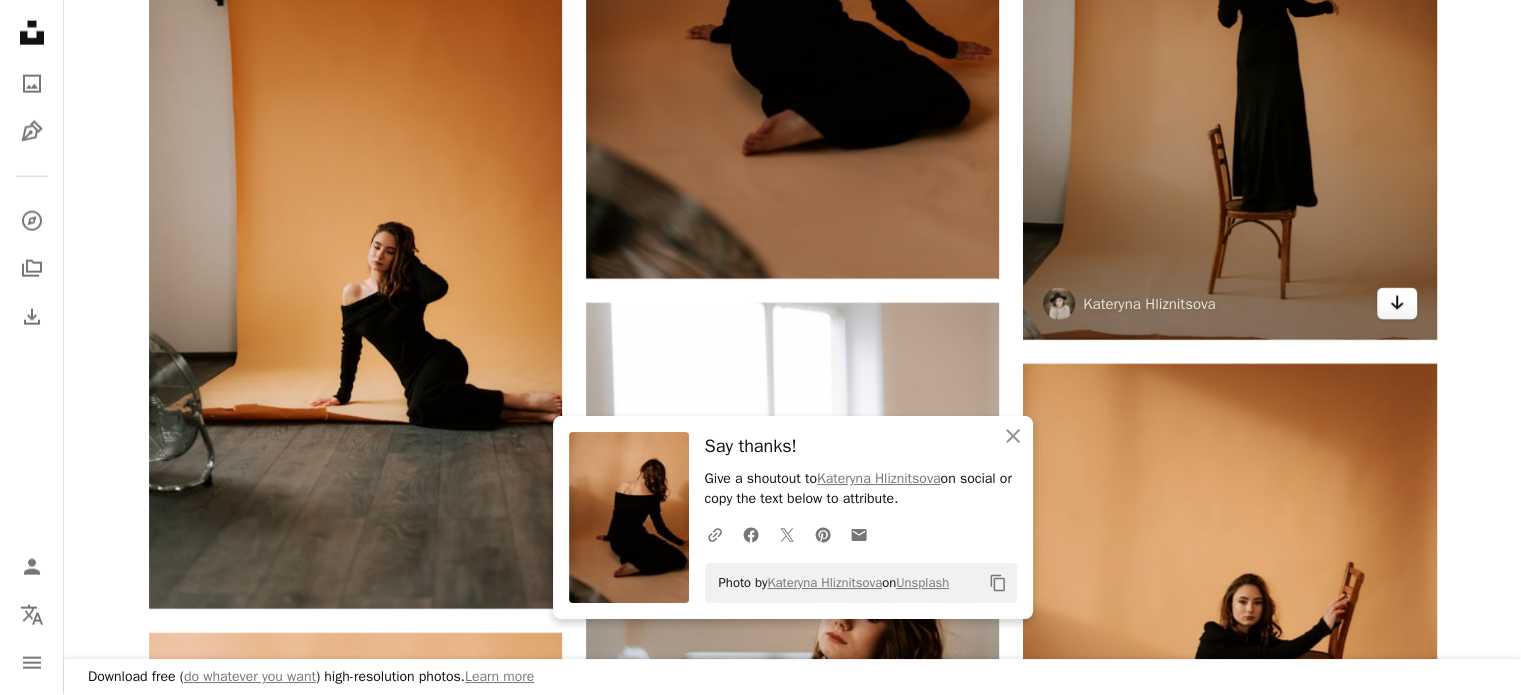 click 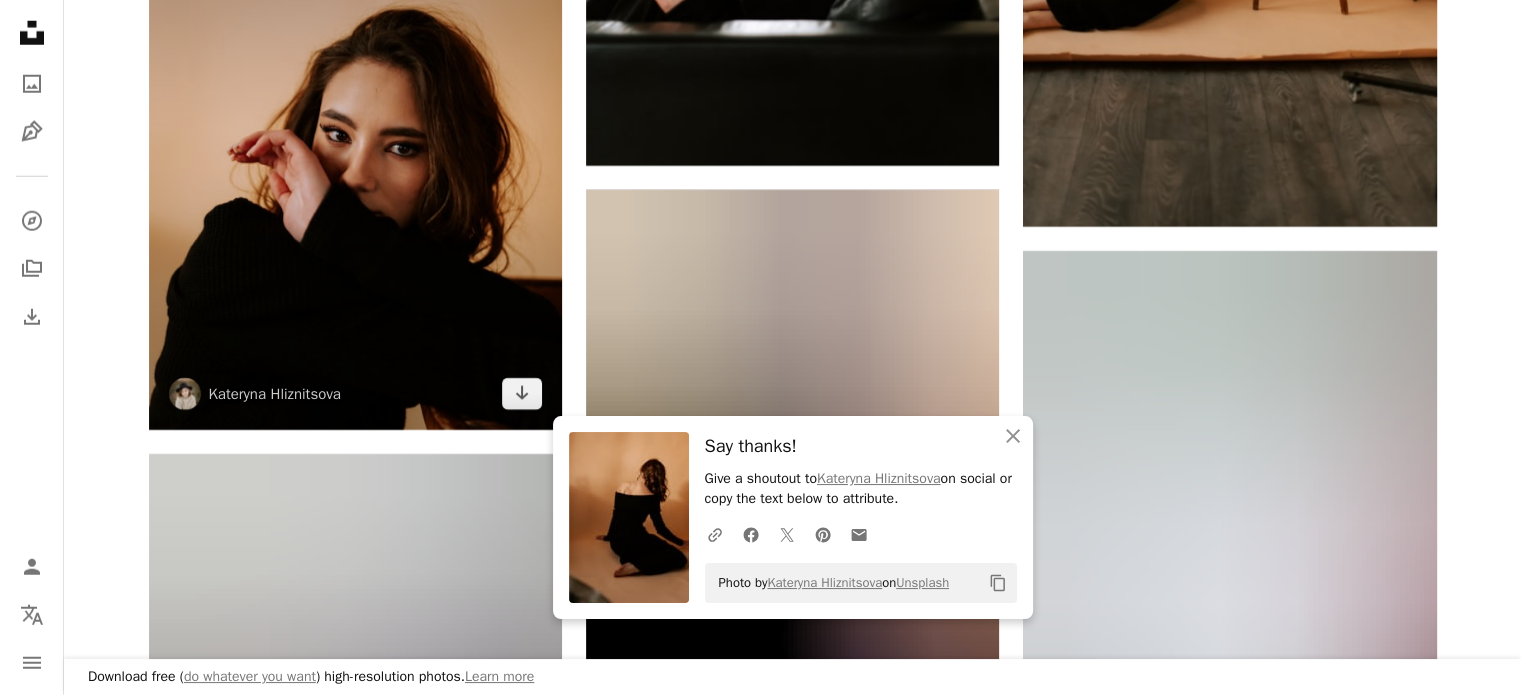 scroll, scrollTop: 81800, scrollLeft: 0, axis: vertical 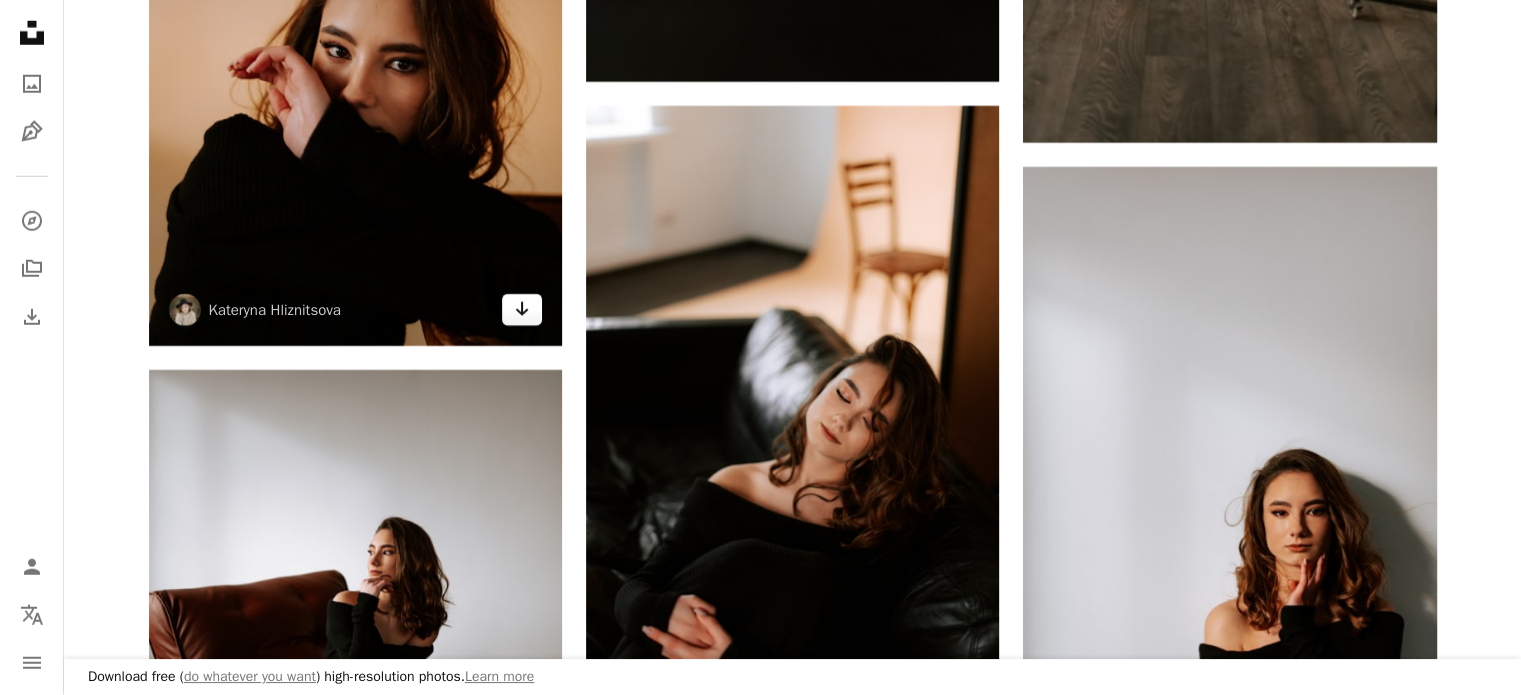 click on "Arrow pointing down" 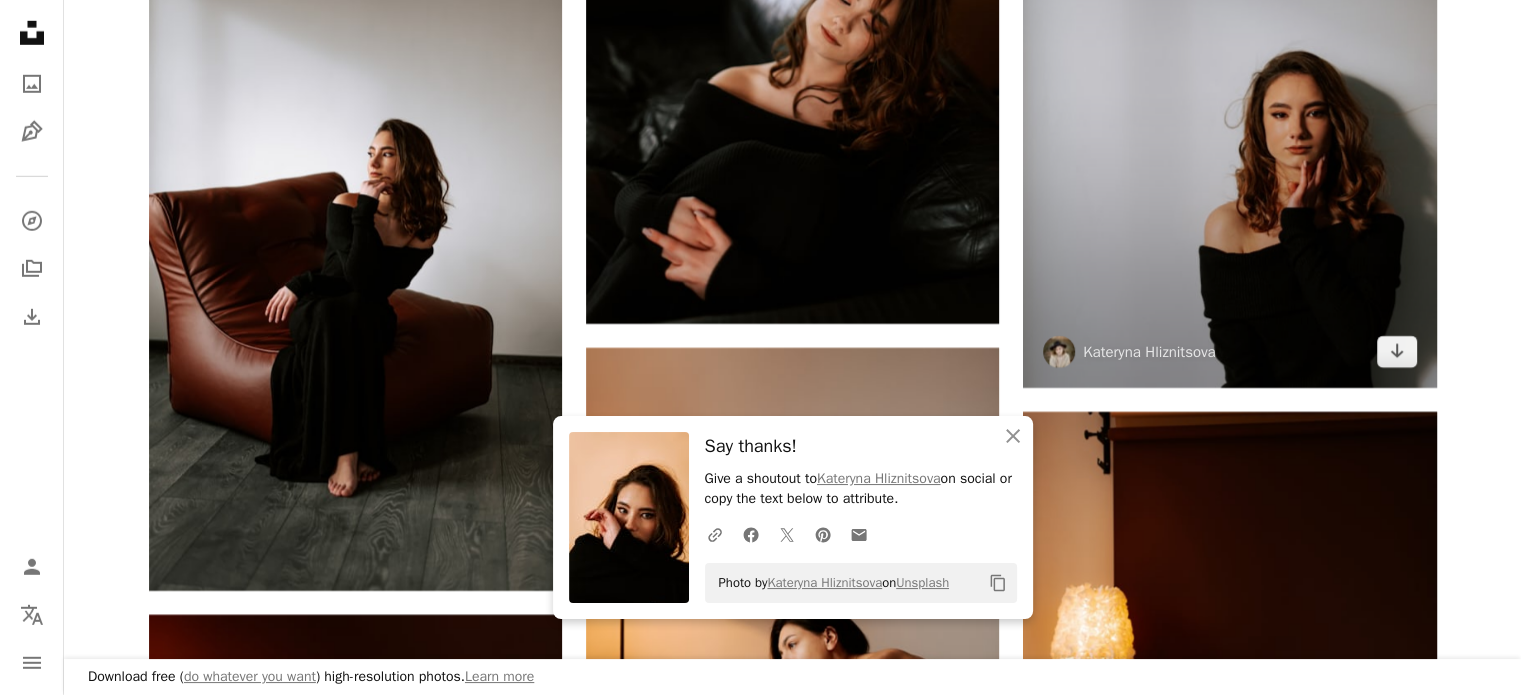 scroll, scrollTop: 82200, scrollLeft: 0, axis: vertical 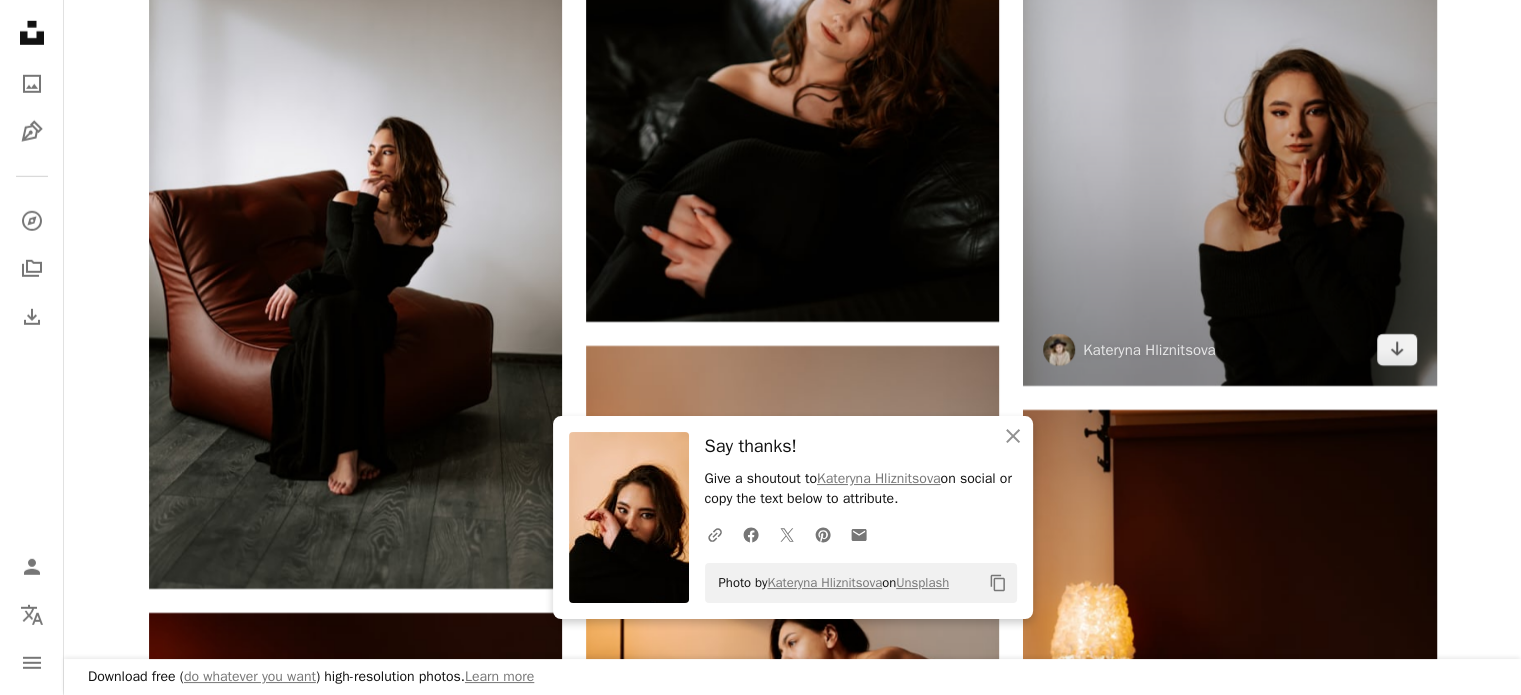 click on "Kateryna Hliznitsova" at bounding box center (1129, 350) 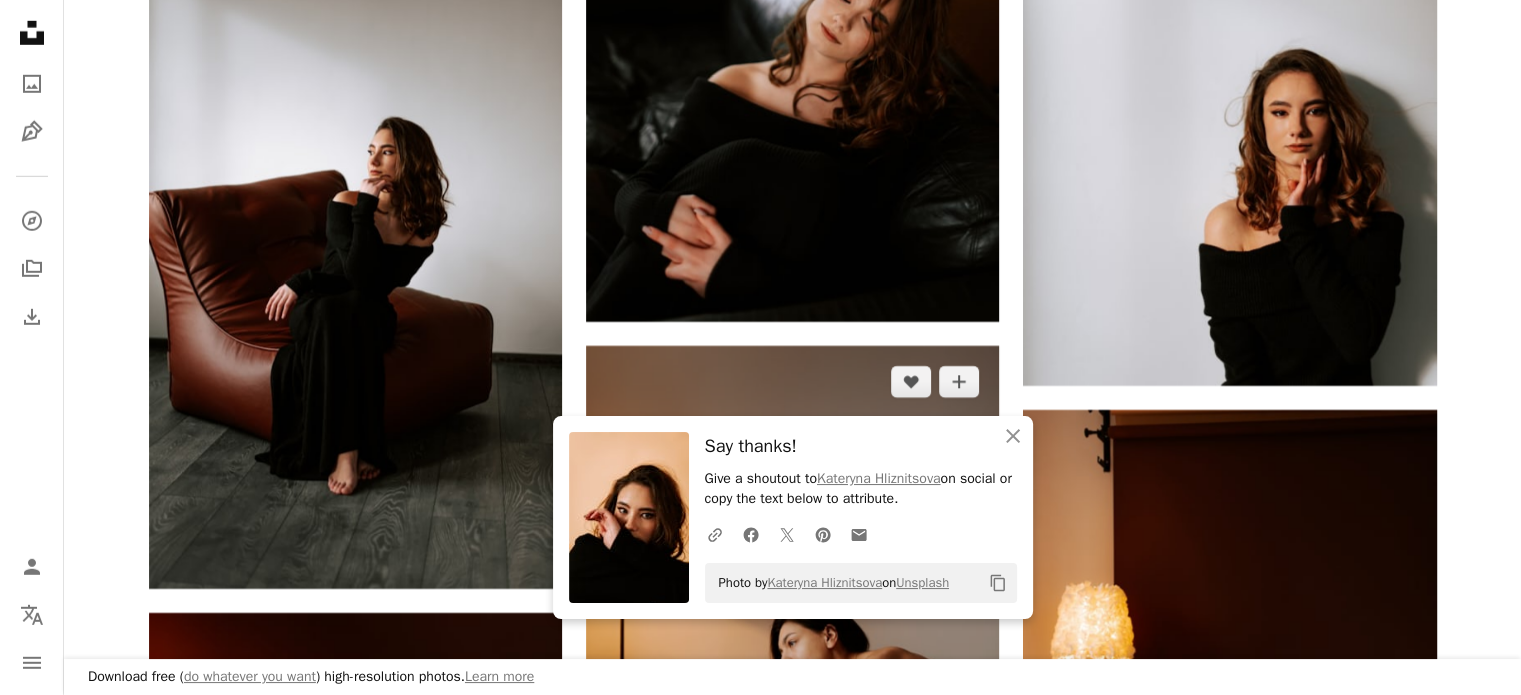 scroll, scrollTop: 82280, scrollLeft: 0, axis: vertical 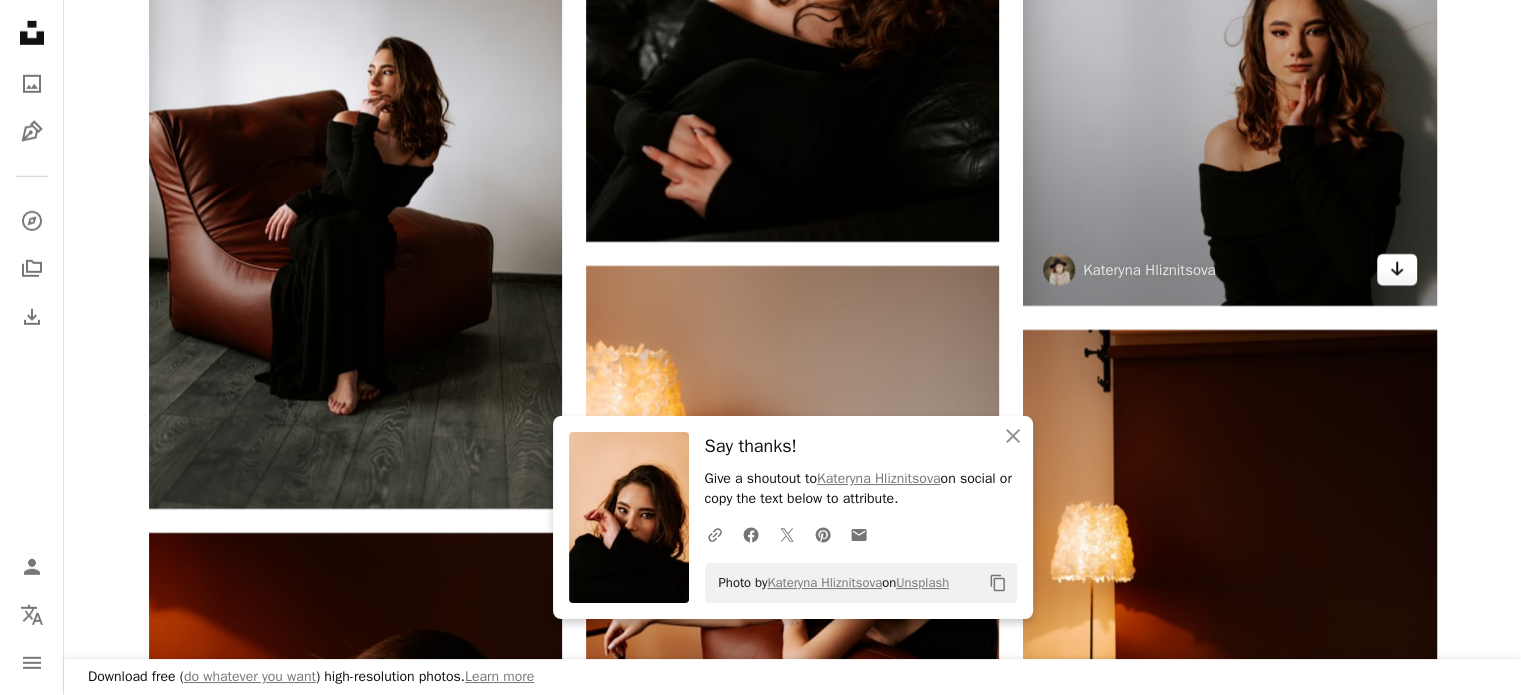 click on "Arrow pointing down" at bounding box center [1397, 270] 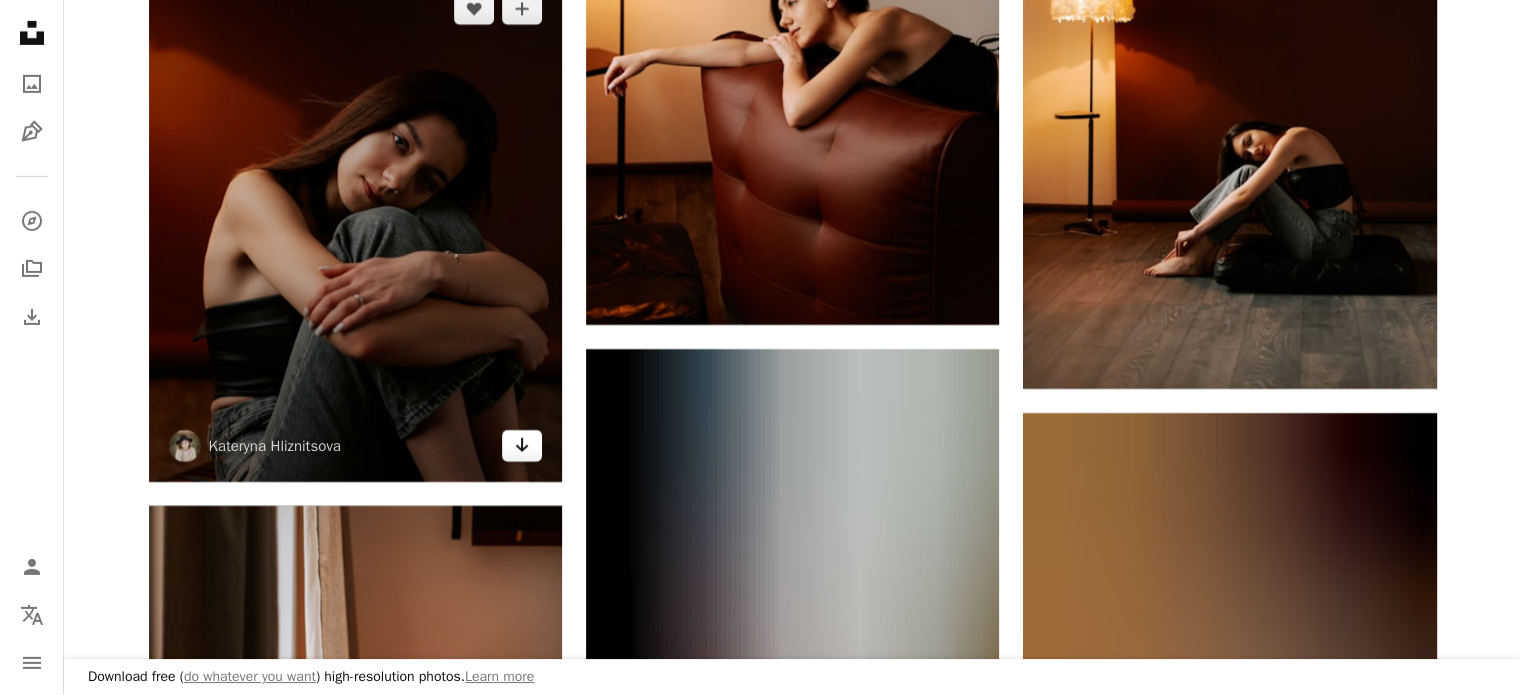 scroll, scrollTop: 82880, scrollLeft: 0, axis: vertical 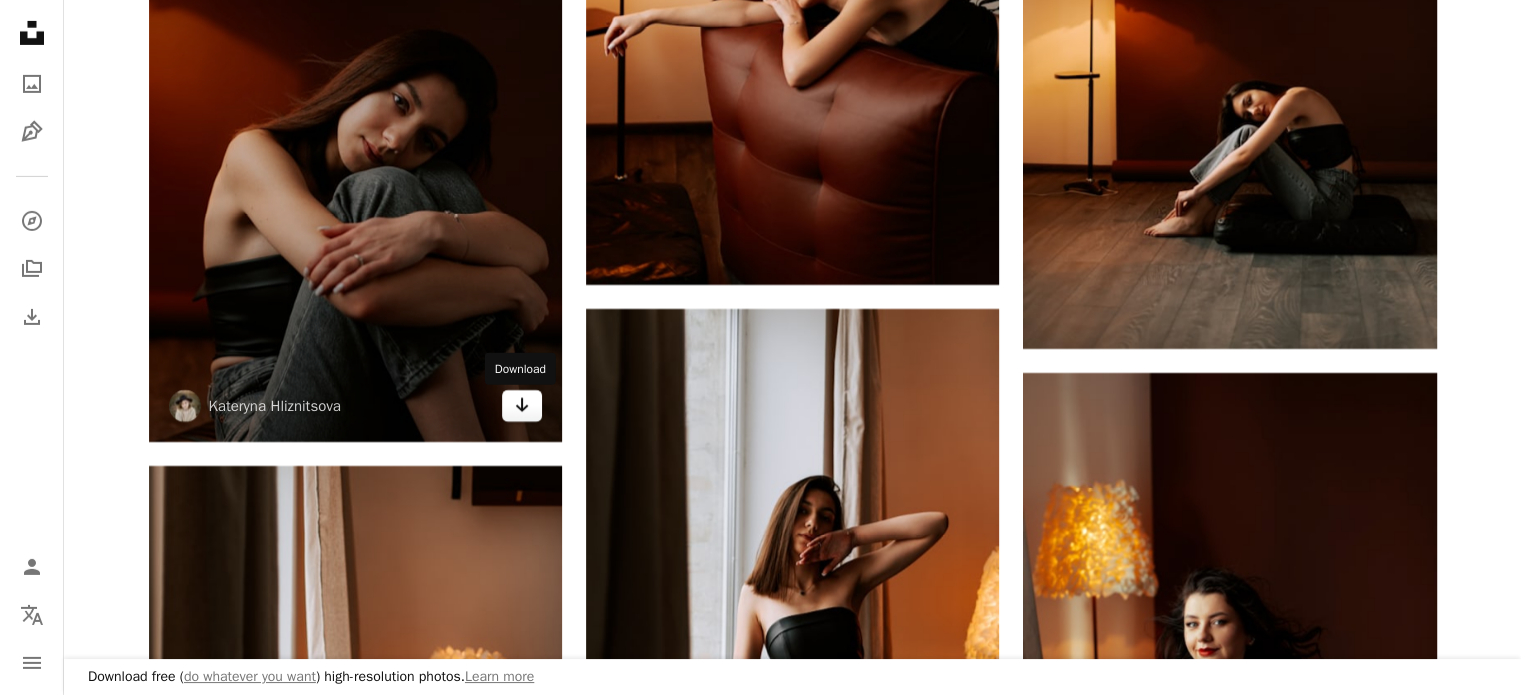 click on "Arrow pointing down" at bounding box center (522, 406) 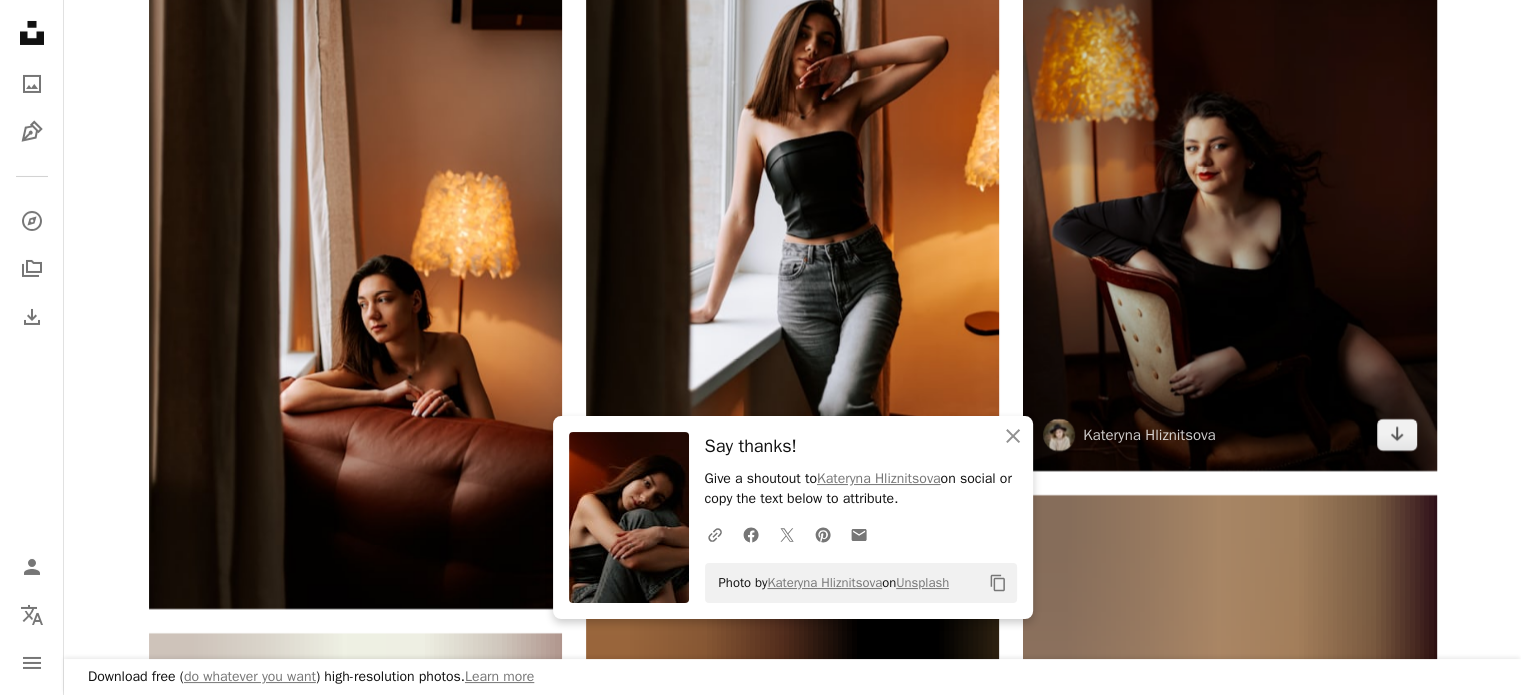 scroll, scrollTop: 83360, scrollLeft: 0, axis: vertical 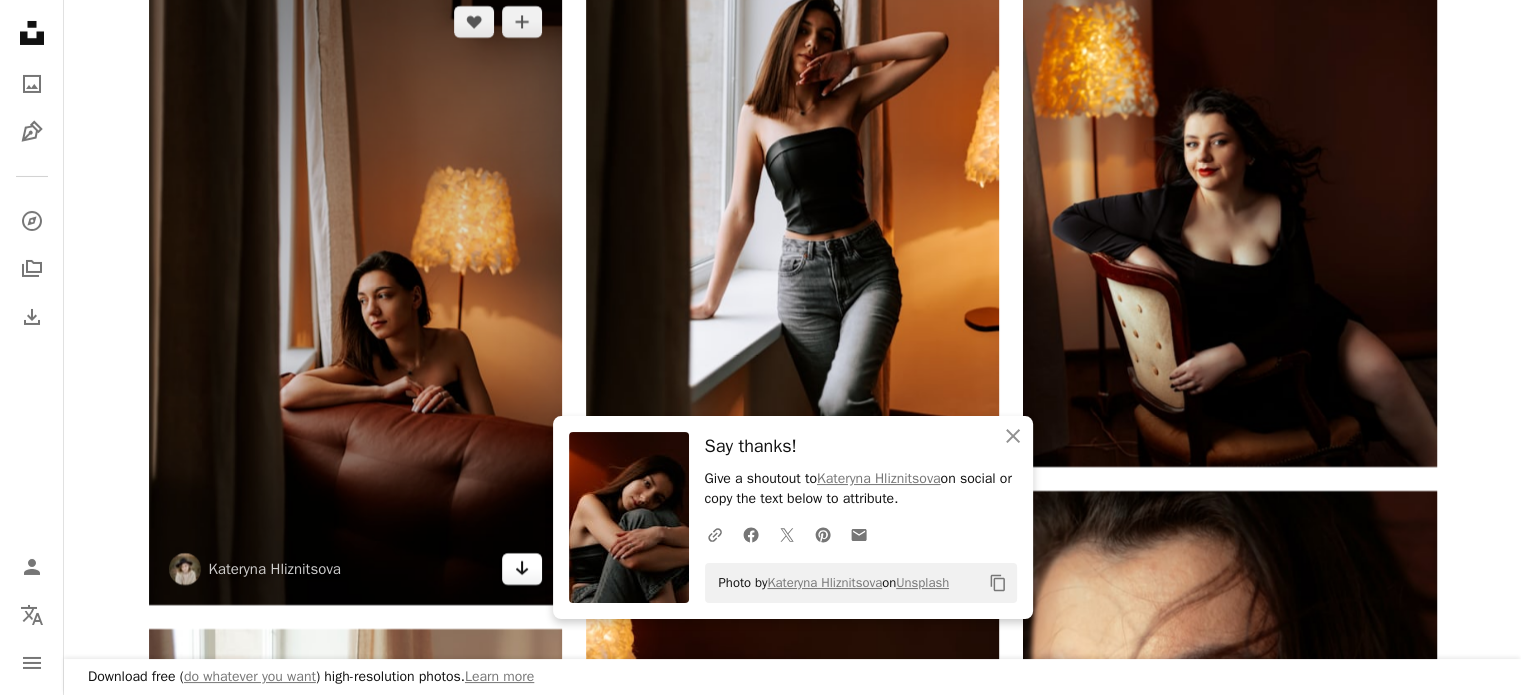 click on "Arrow pointing down" at bounding box center (522, 569) 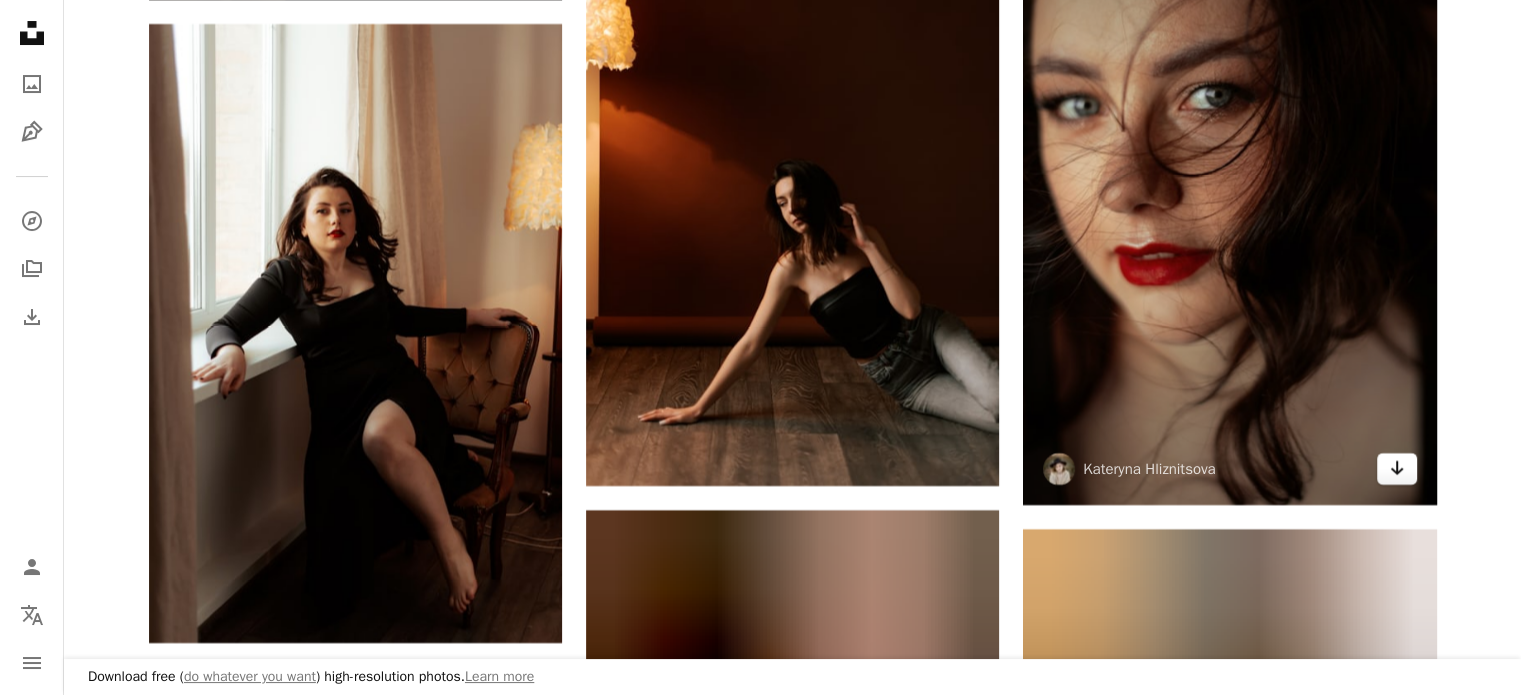 scroll, scrollTop: 83960, scrollLeft: 0, axis: vertical 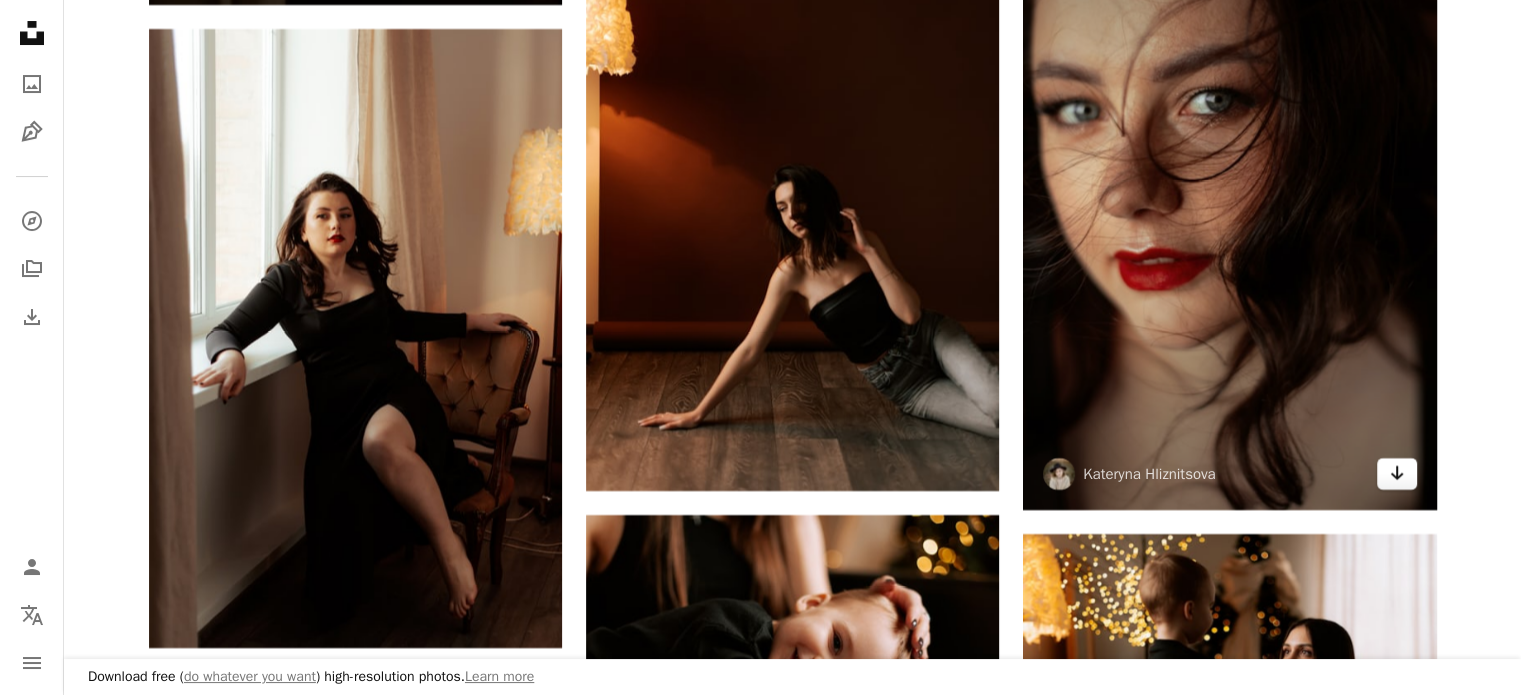click on "Arrow pointing down" 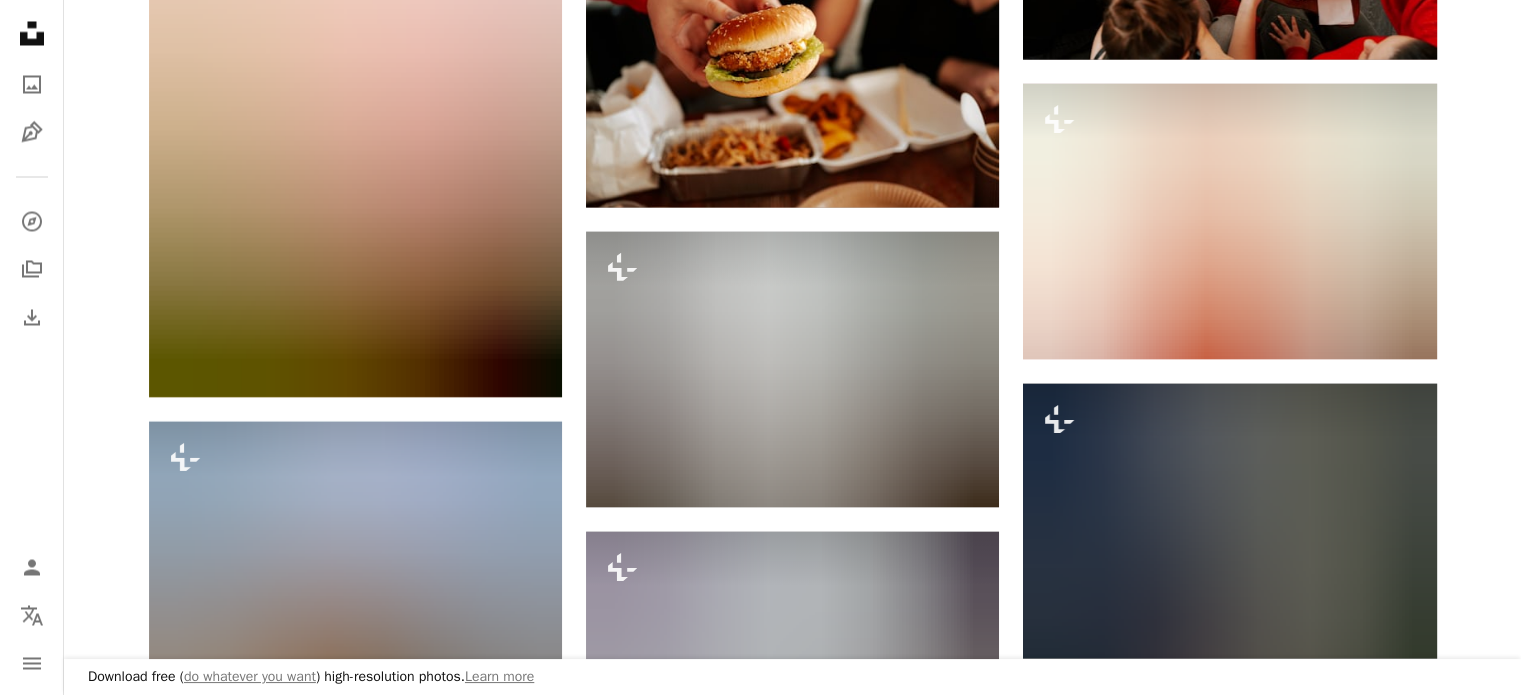 scroll, scrollTop: 96120, scrollLeft: 0, axis: vertical 